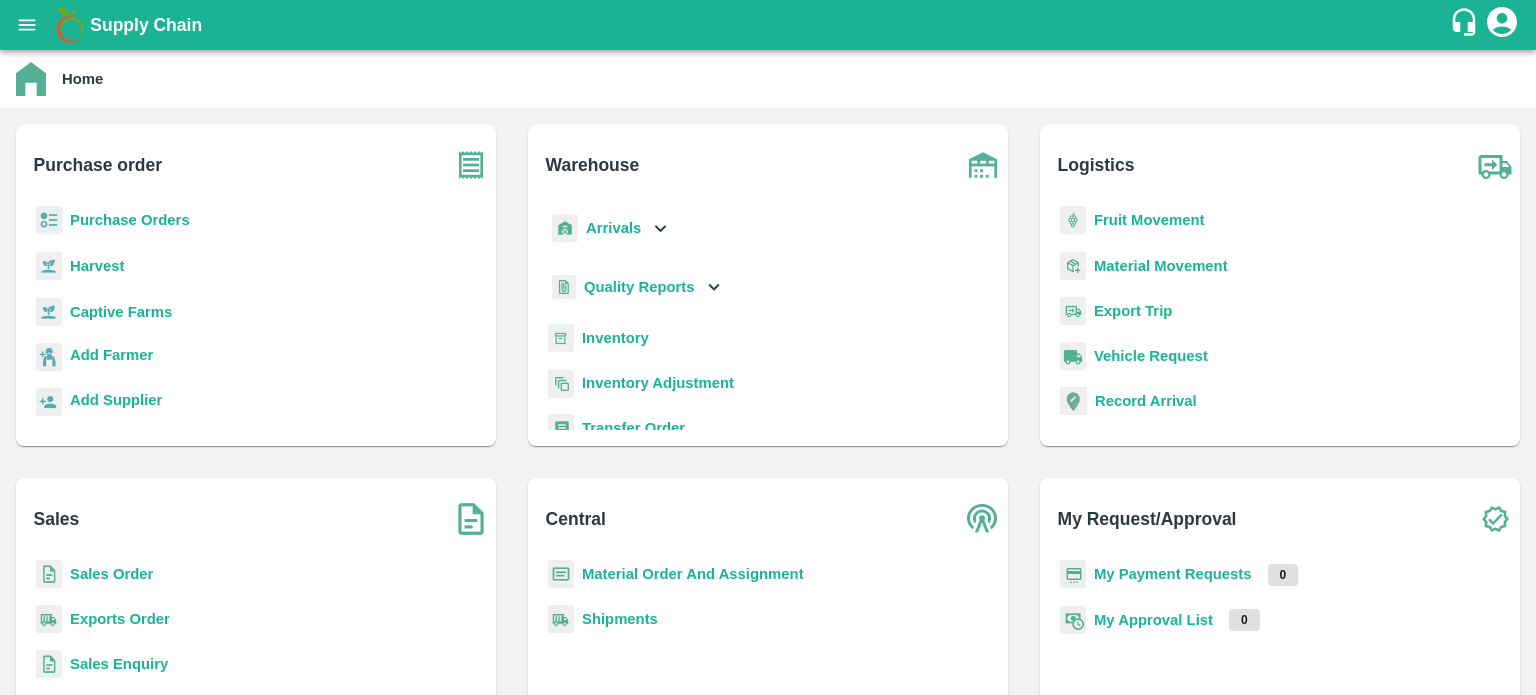 scroll, scrollTop: 0, scrollLeft: 0, axis: both 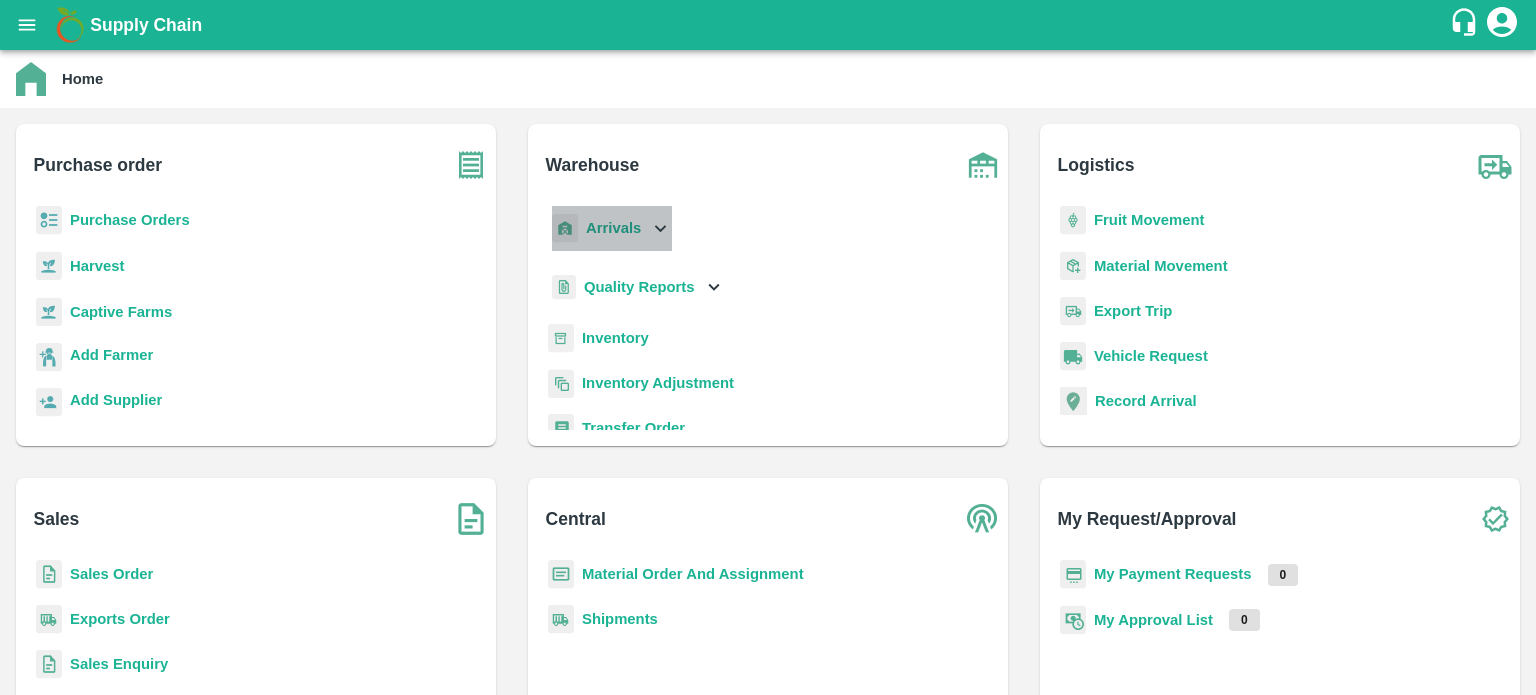 click 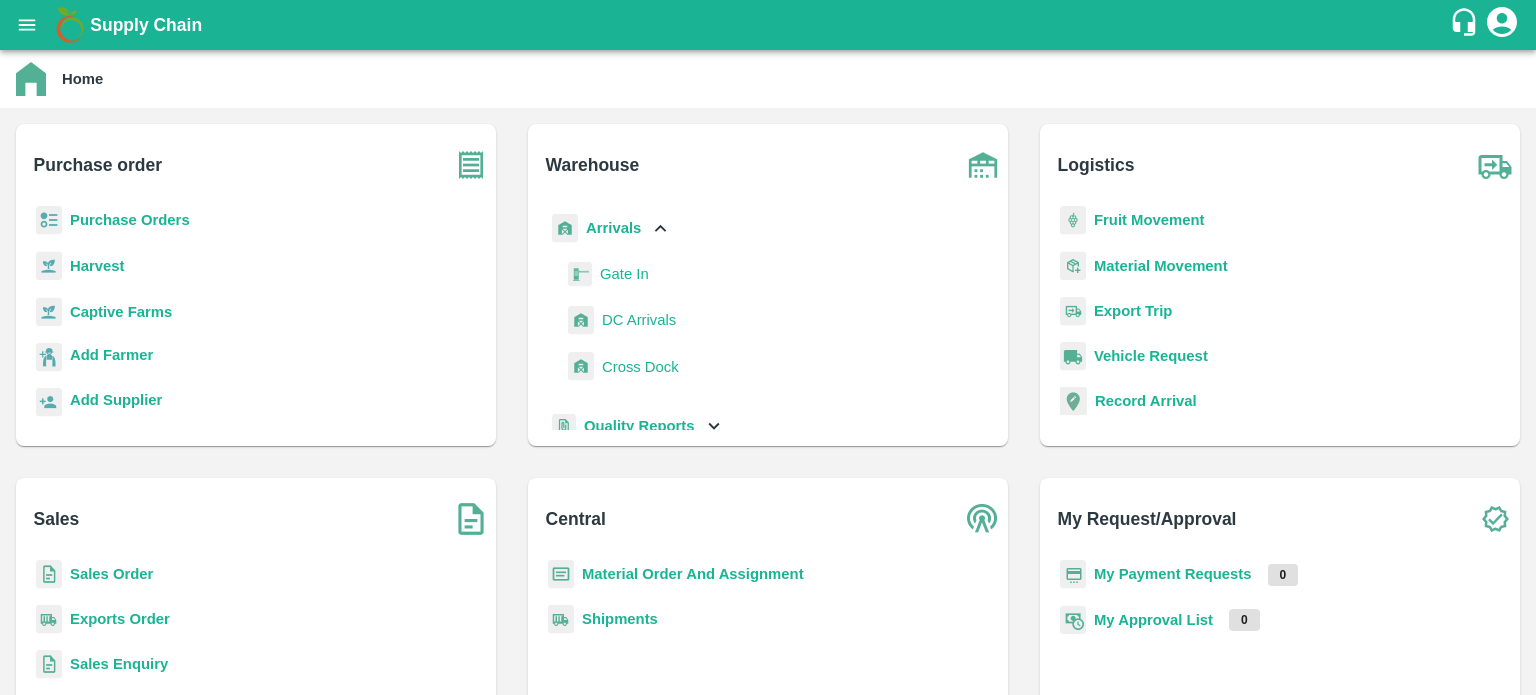 click on "DC Arrivals" at bounding box center (639, 320) 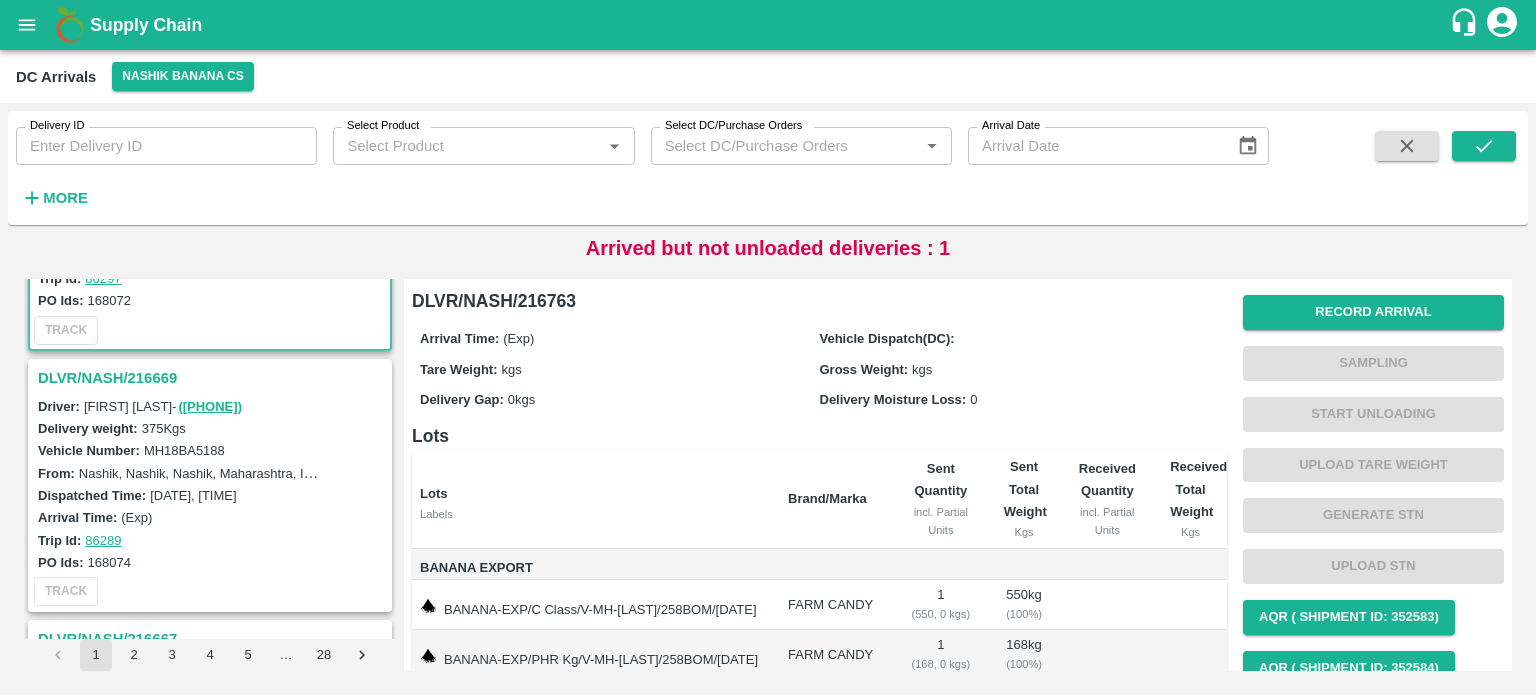 scroll, scrollTop: 356, scrollLeft: 0, axis: vertical 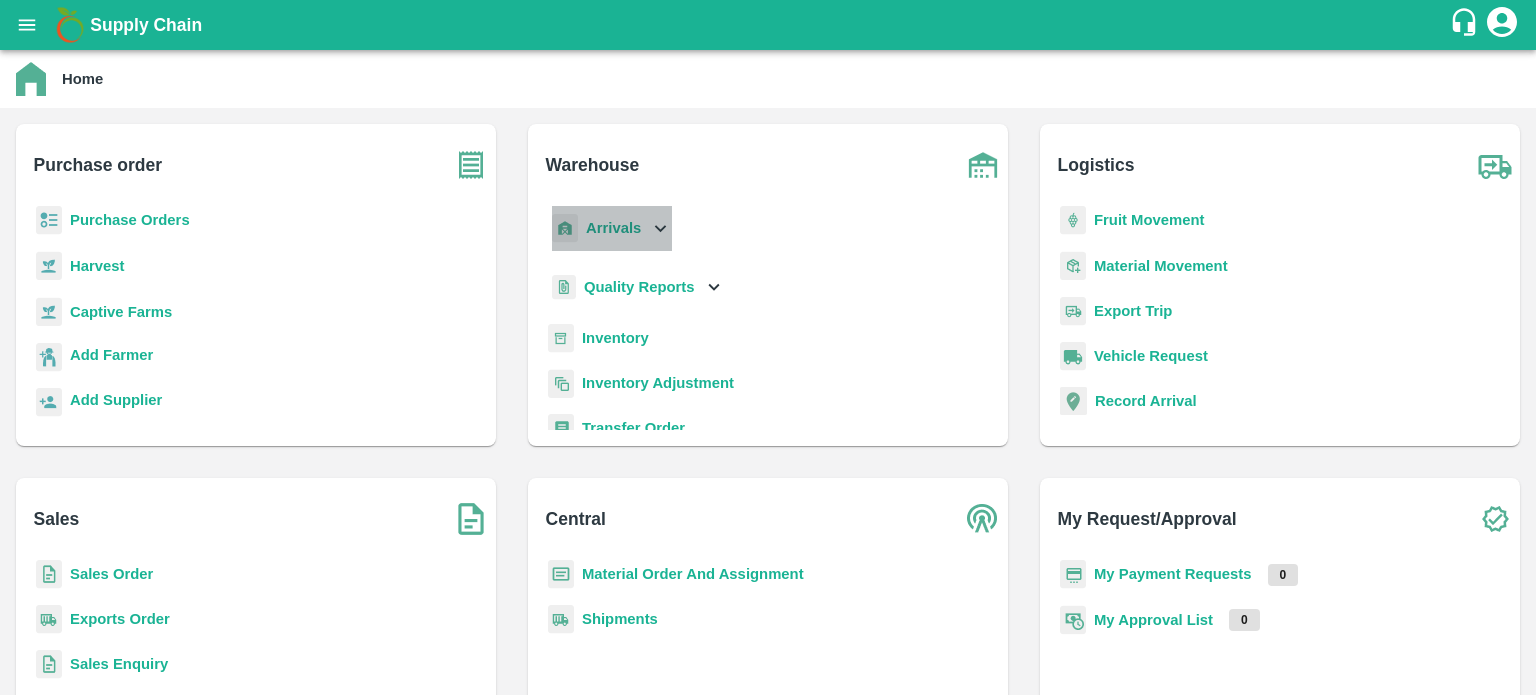 click 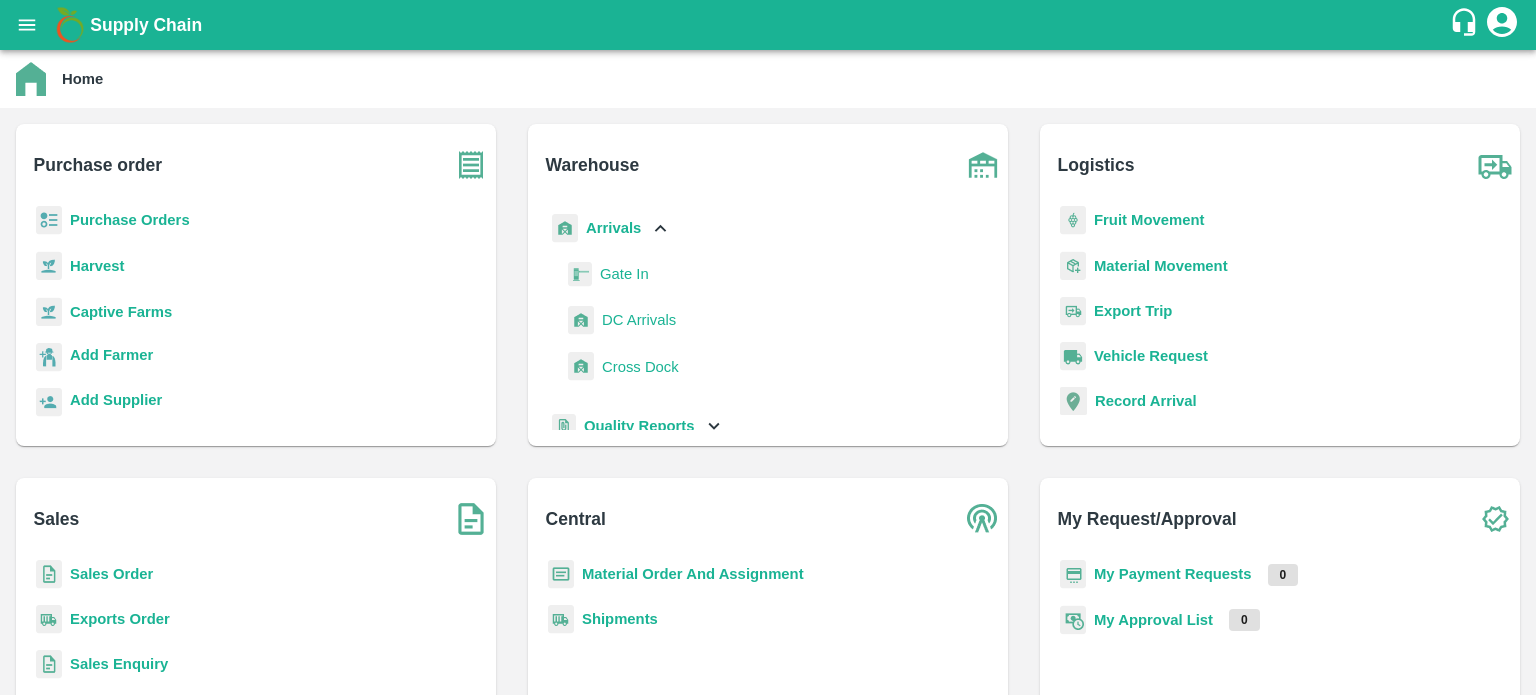 click on "DC Arrivals" at bounding box center [639, 320] 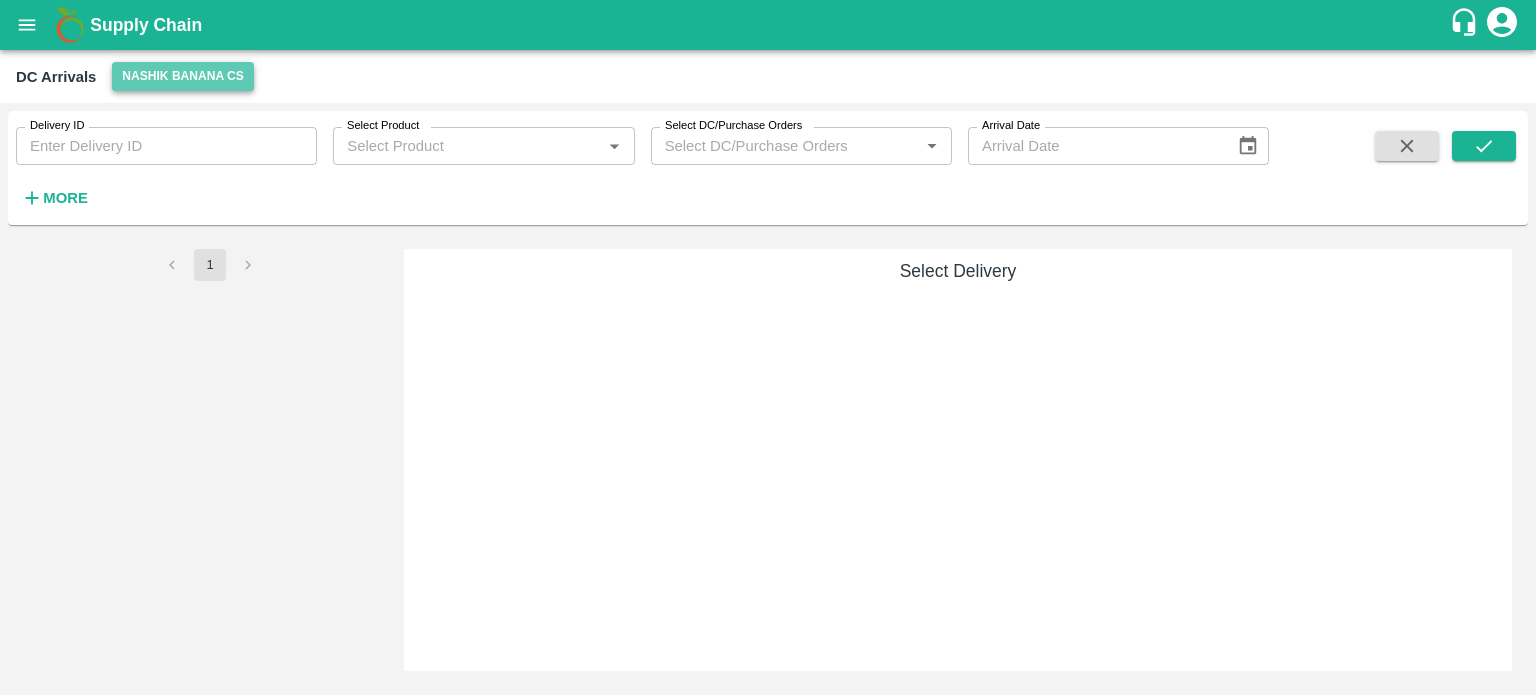 click on "Nashik Banana CS" at bounding box center (183, 76) 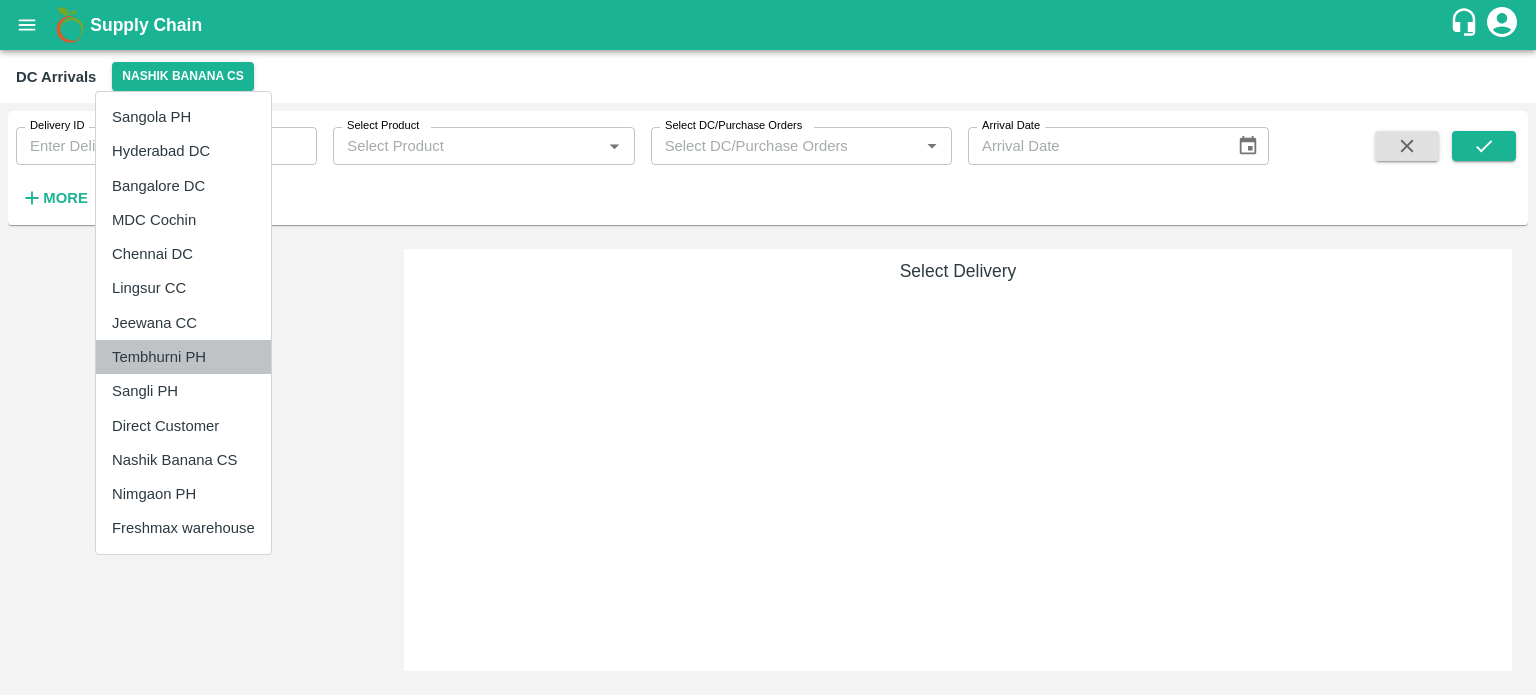 click on "Tembhurni PH" at bounding box center [183, 357] 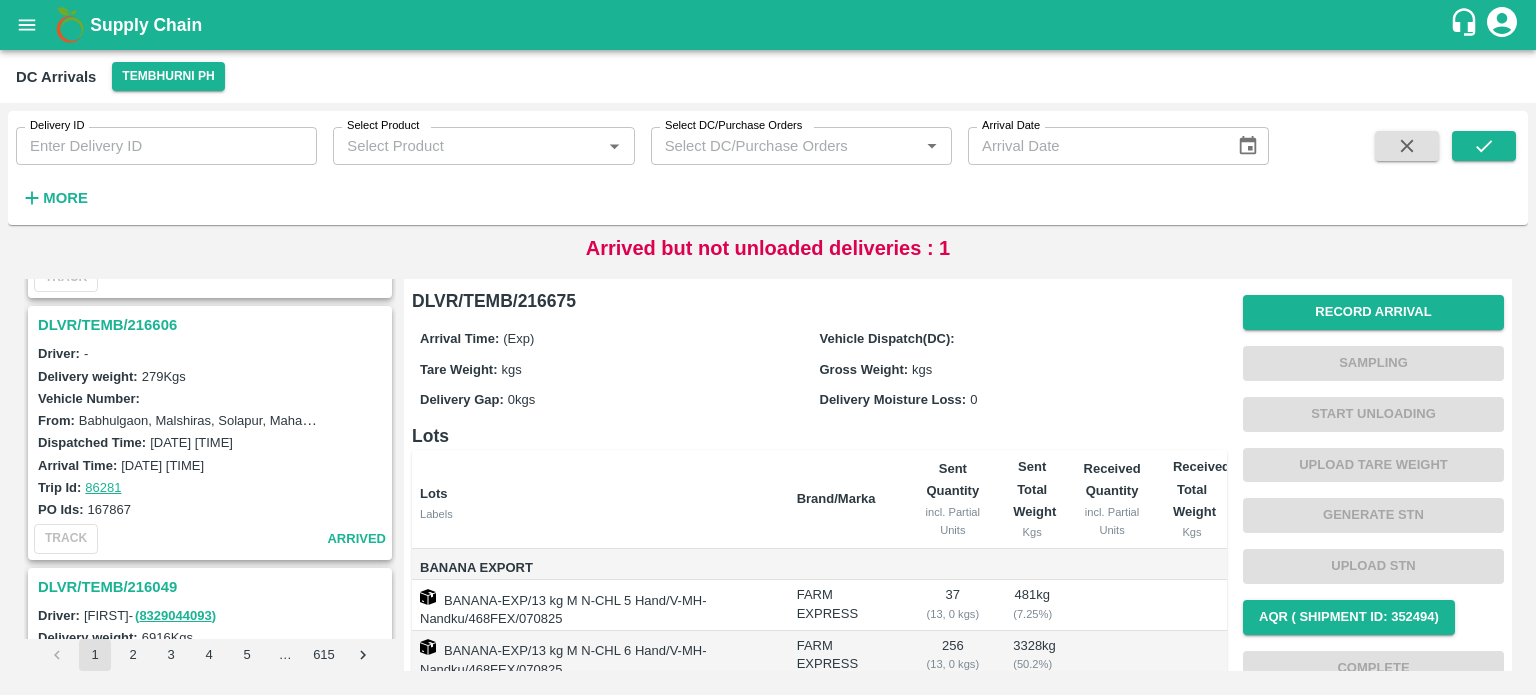 scroll, scrollTop: 504, scrollLeft: 0, axis: vertical 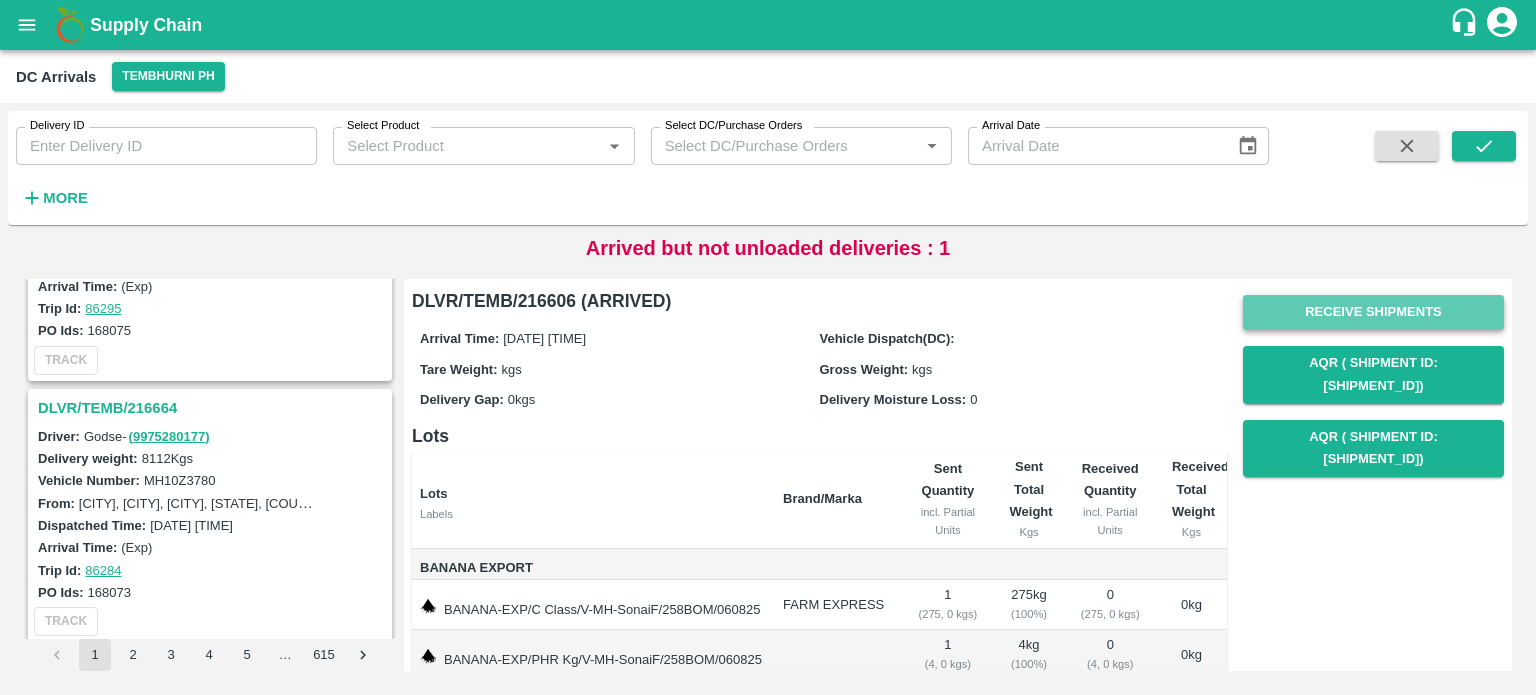 click on "Receive Shipments" at bounding box center [1373, 312] 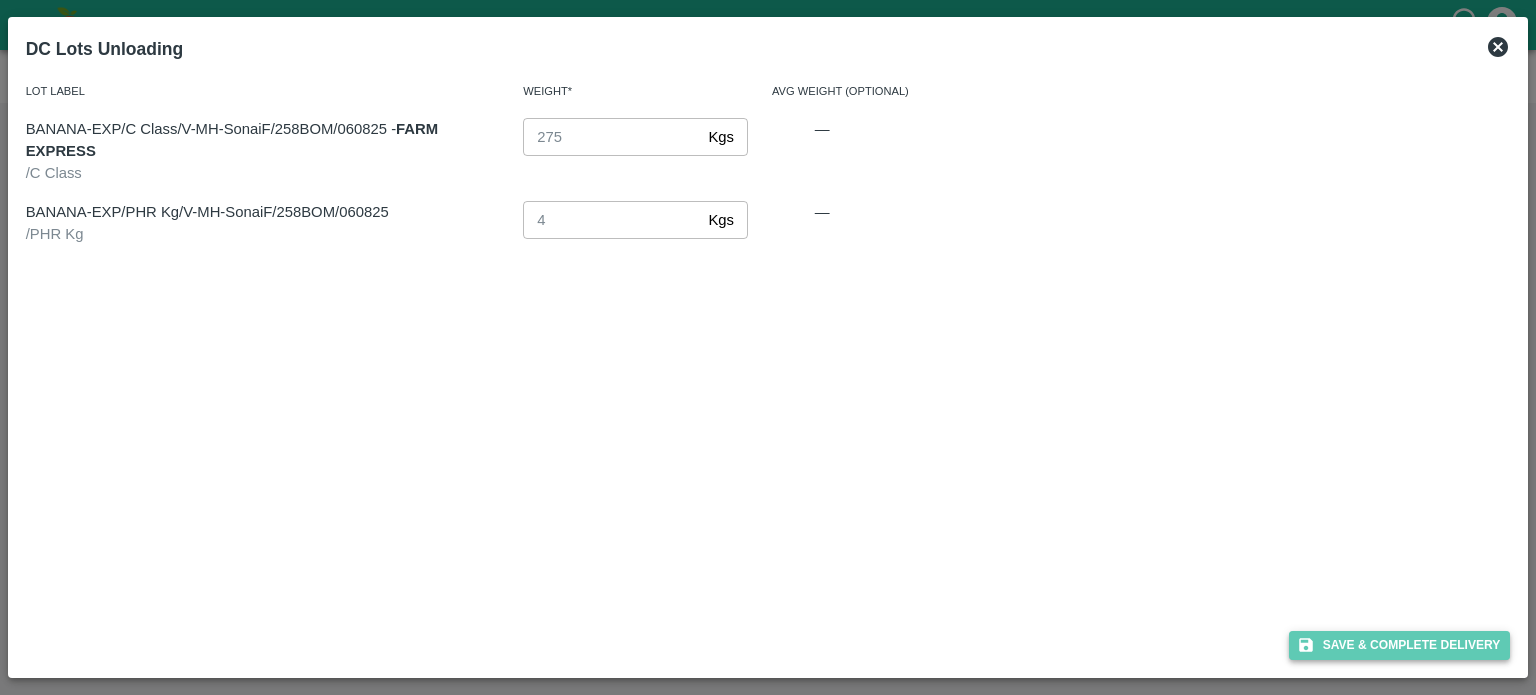 click on "Save & Complete Delivery" at bounding box center (1400, 645) 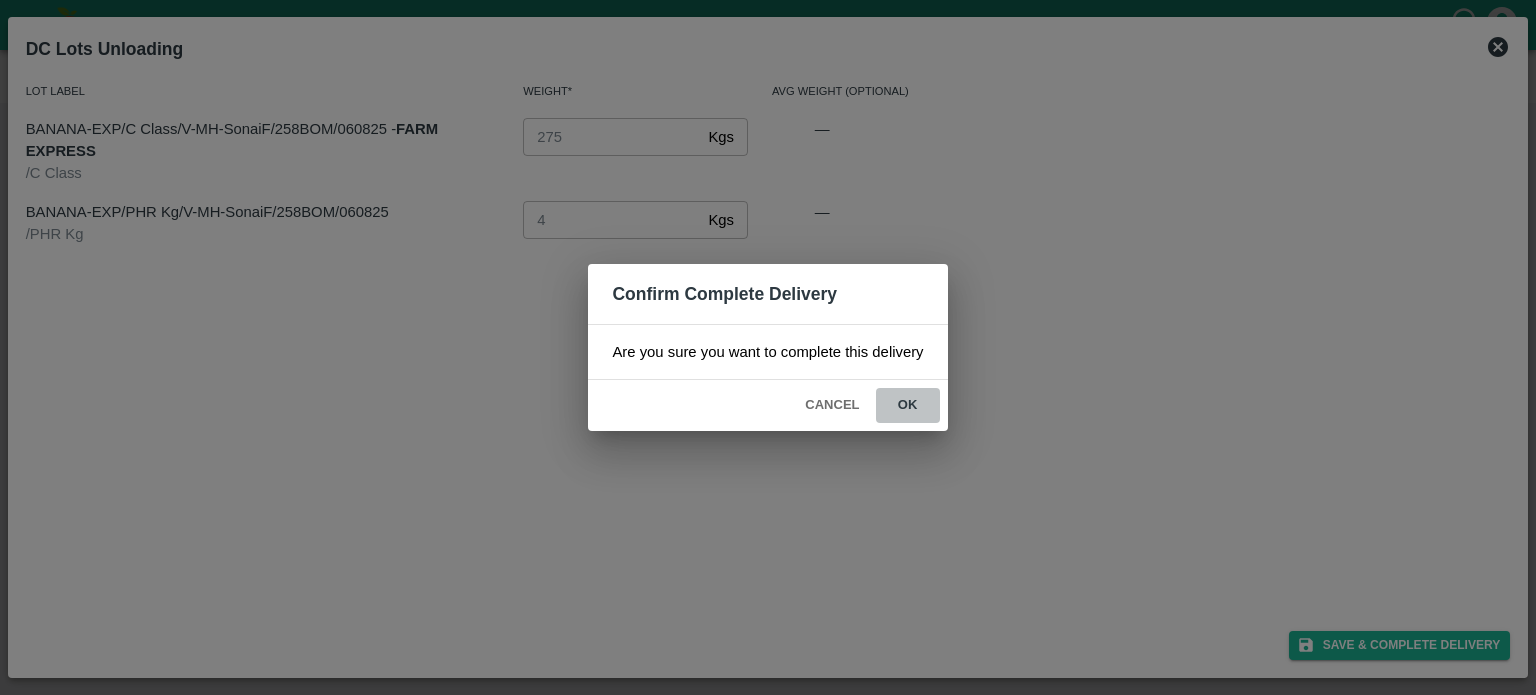 click on "ok" at bounding box center [908, 405] 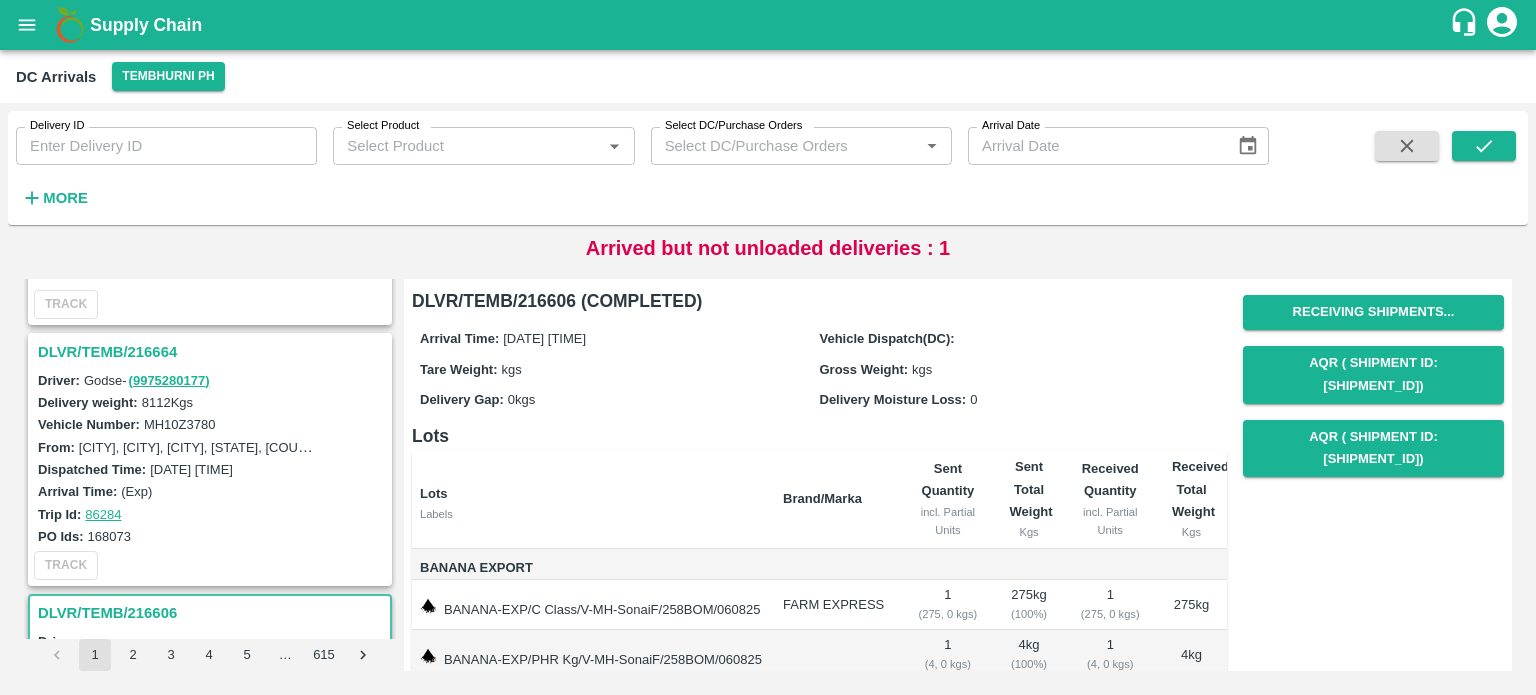scroll, scrollTop: 136, scrollLeft: 0, axis: vertical 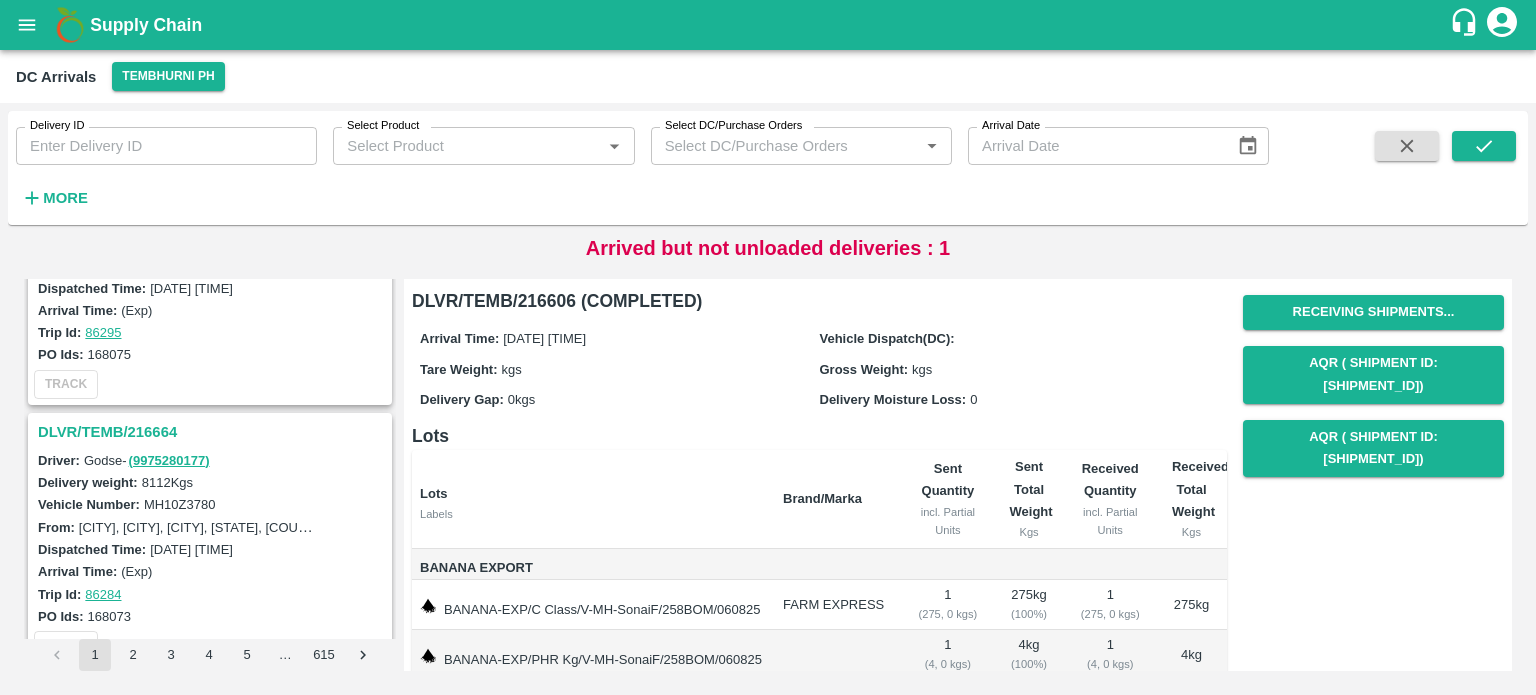 click on "DLVR/TEMB/216664" at bounding box center (213, 432) 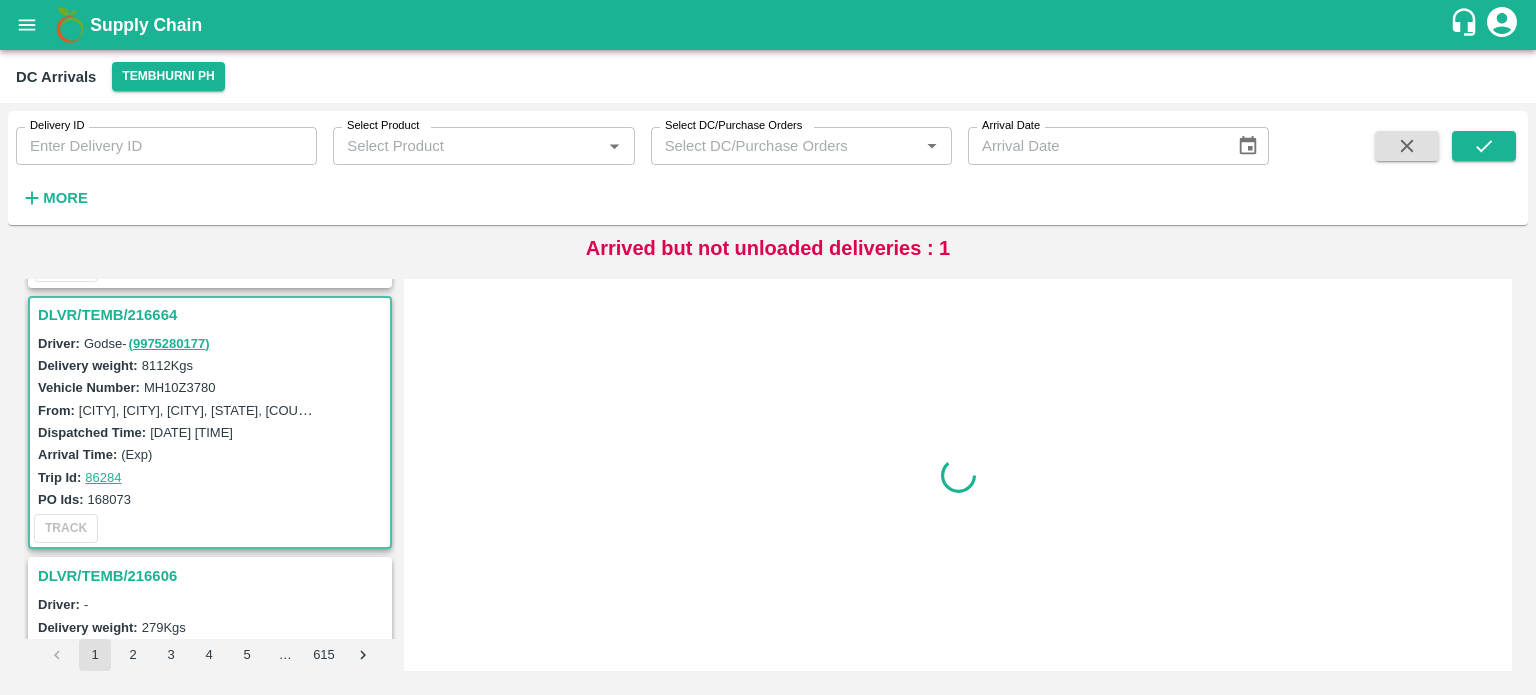 scroll, scrollTop: 268, scrollLeft: 0, axis: vertical 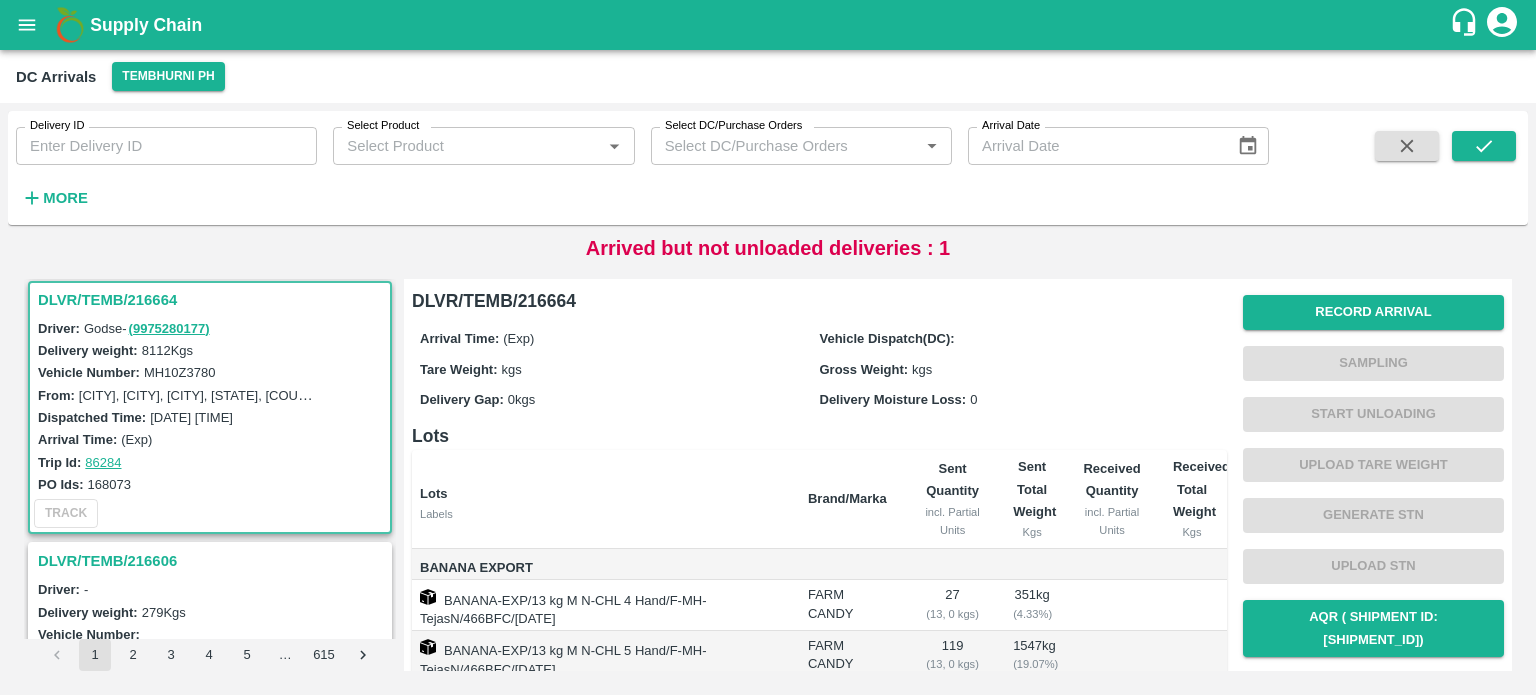 click on "MH10Z3780" at bounding box center (180, 372) 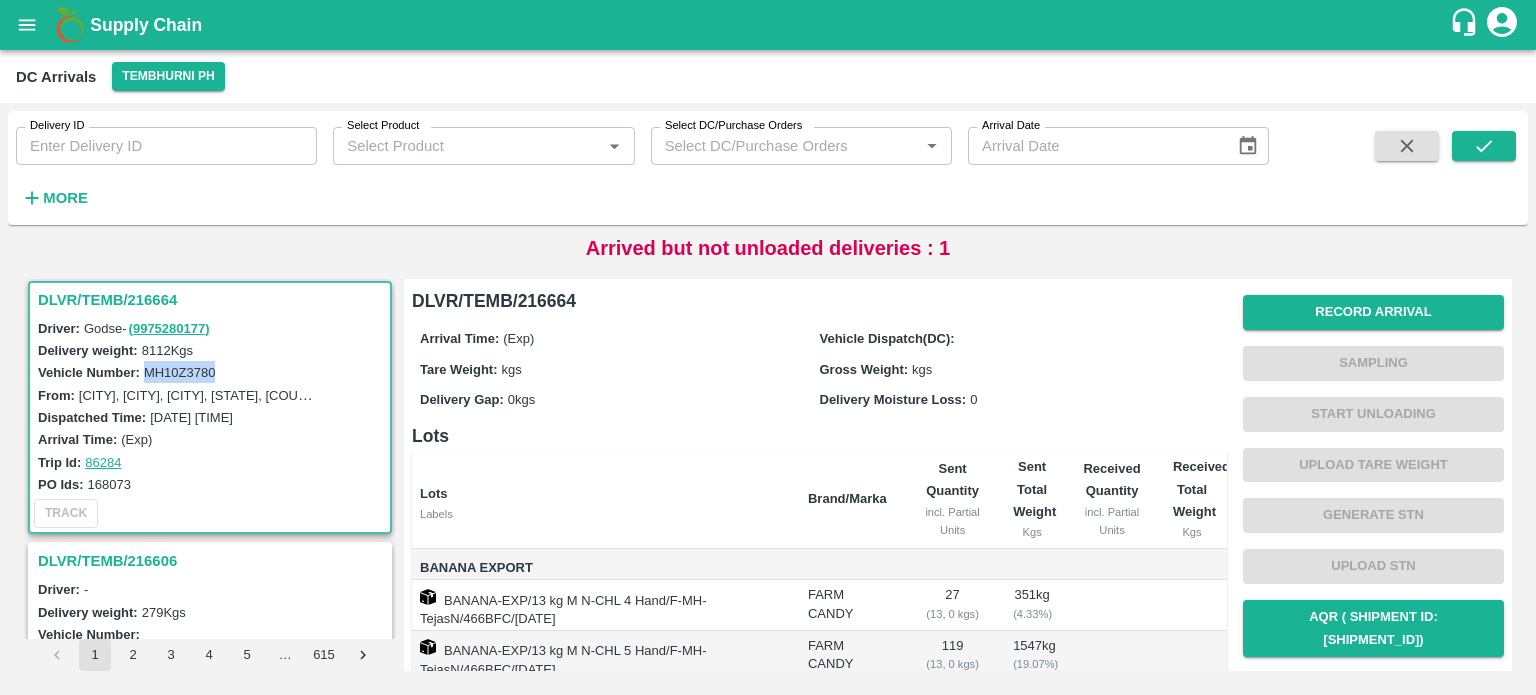 click on "MH10Z3780" at bounding box center [180, 372] 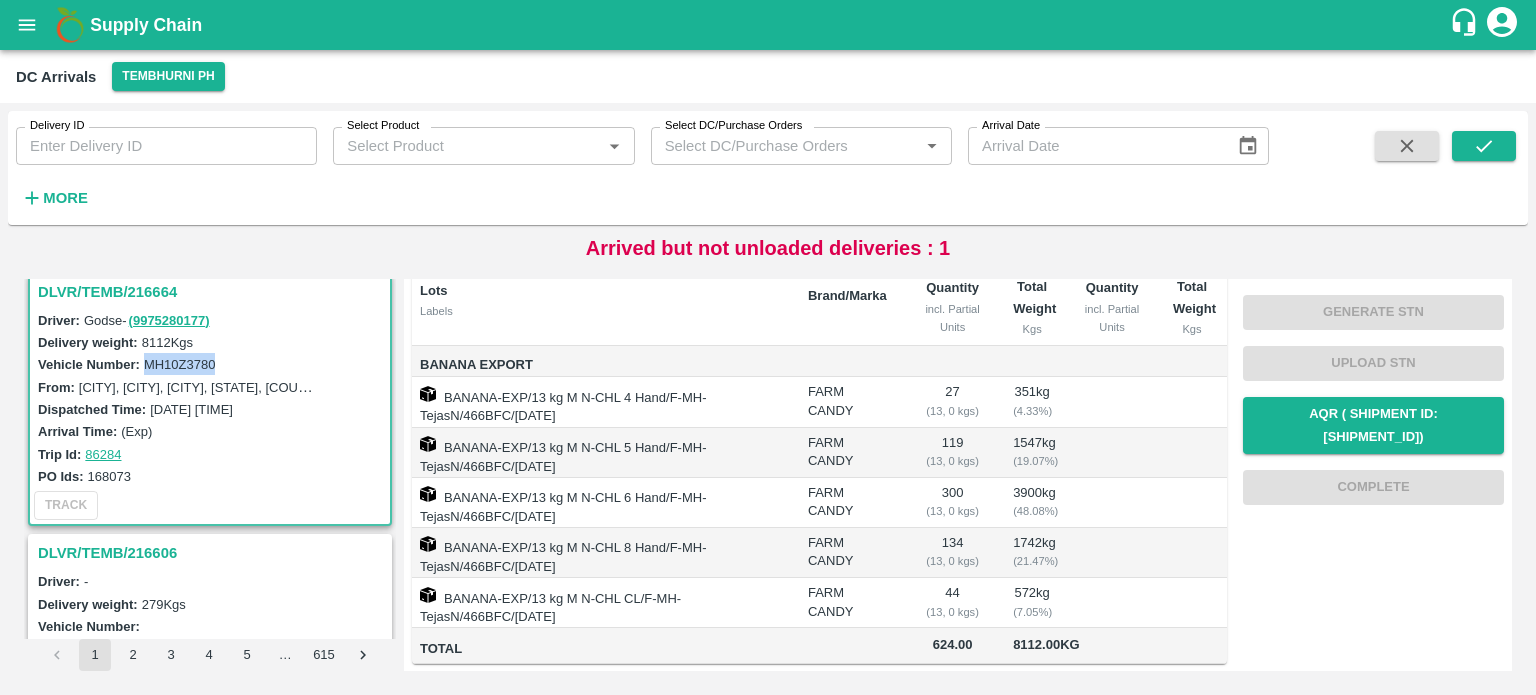 scroll, scrollTop: 318, scrollLeft: 0, axis: vertical 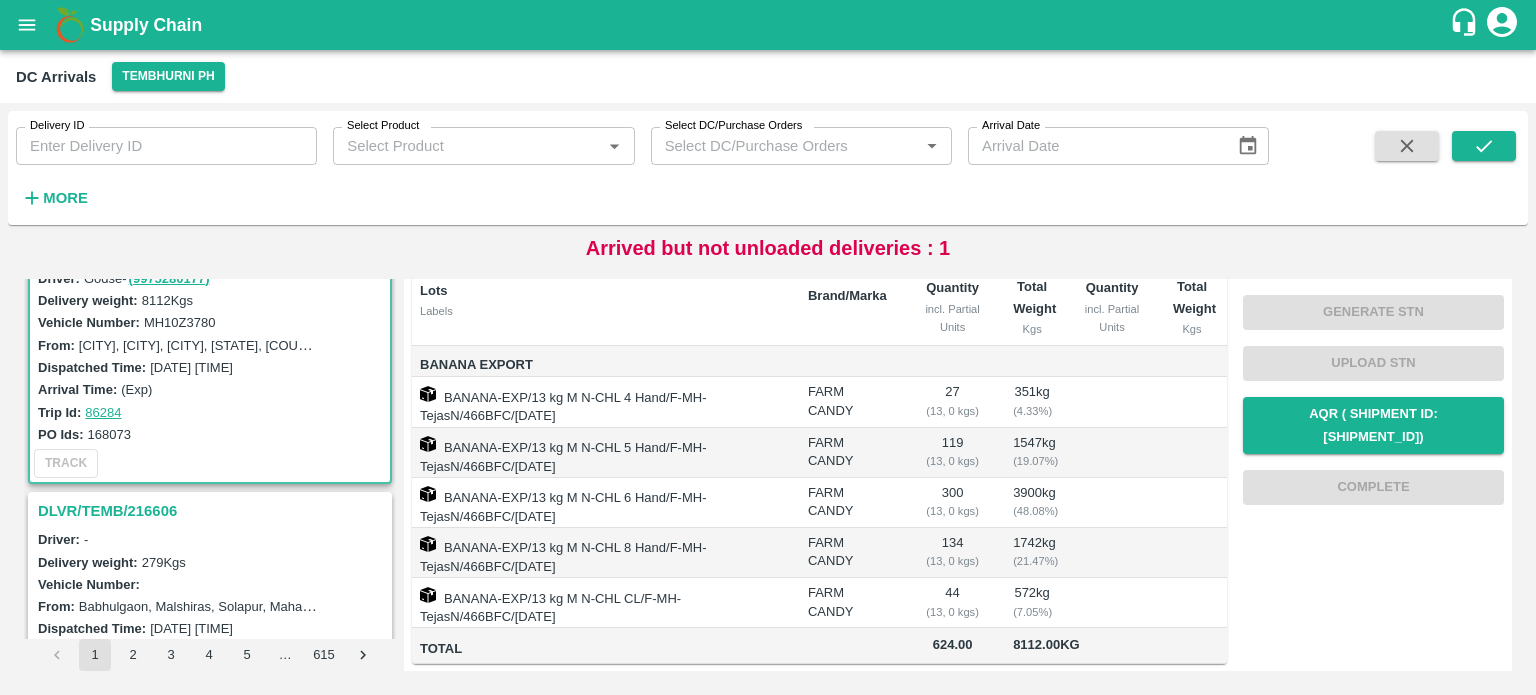 click on "DLVR/TEMB/216606" at bounding box center [213, 511] 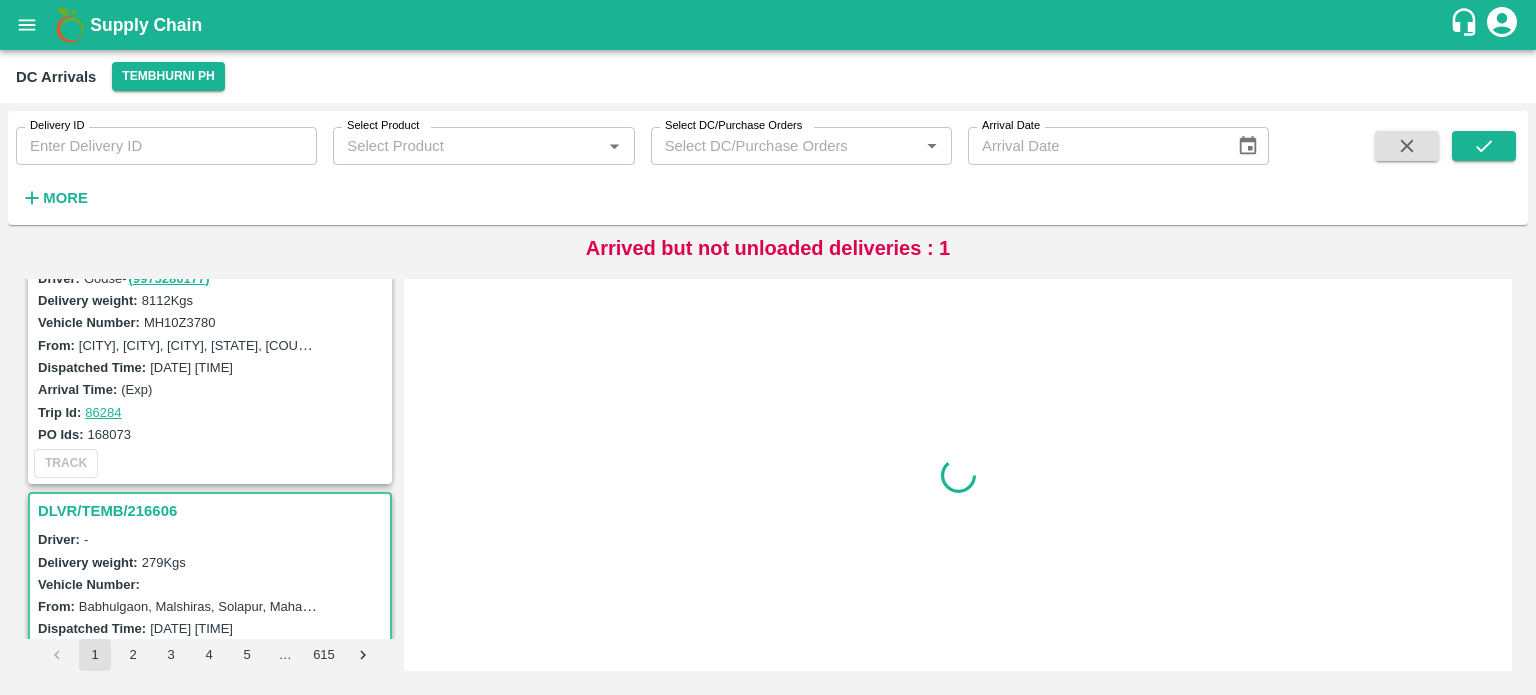 scroll, scrollTop: 0, scrollLeft: 0, axis: both 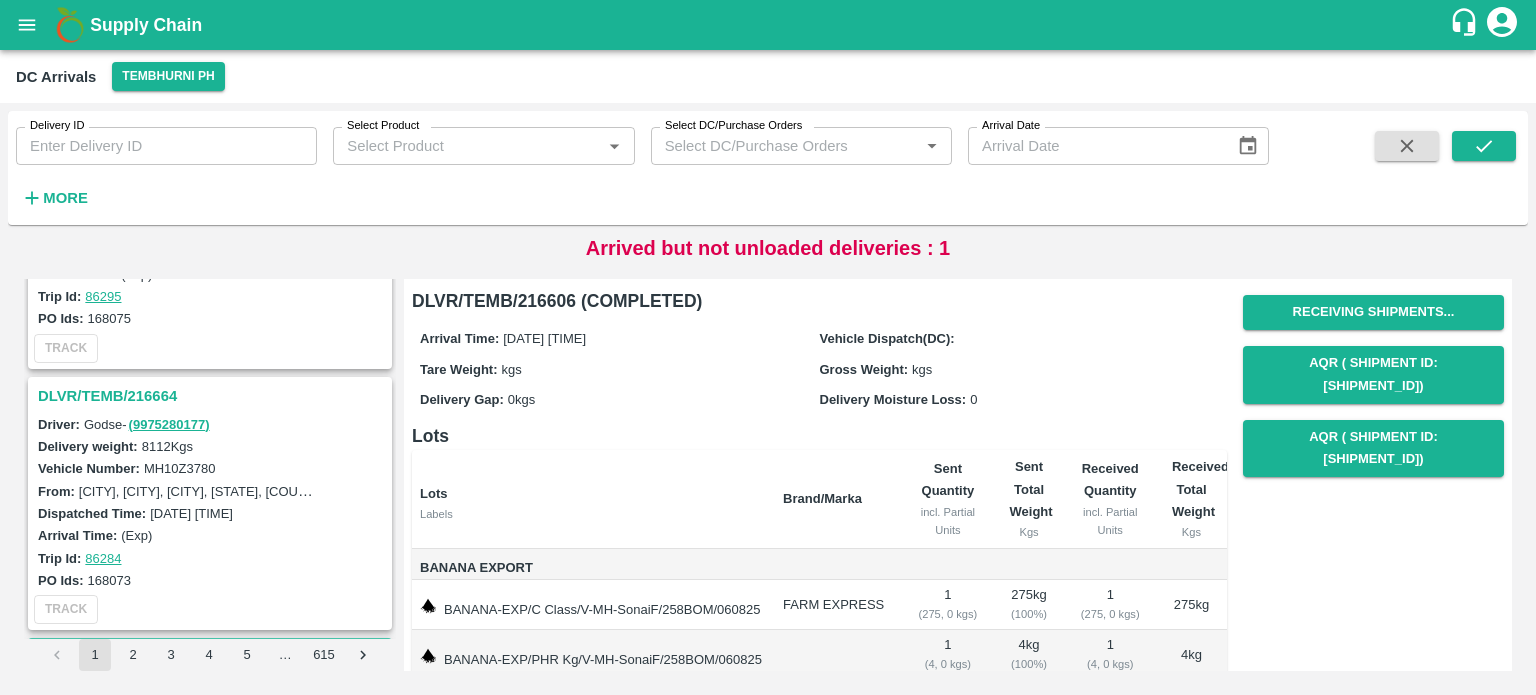 click on "DLVR/TEMB/216664" at bounding box center [213, 396] 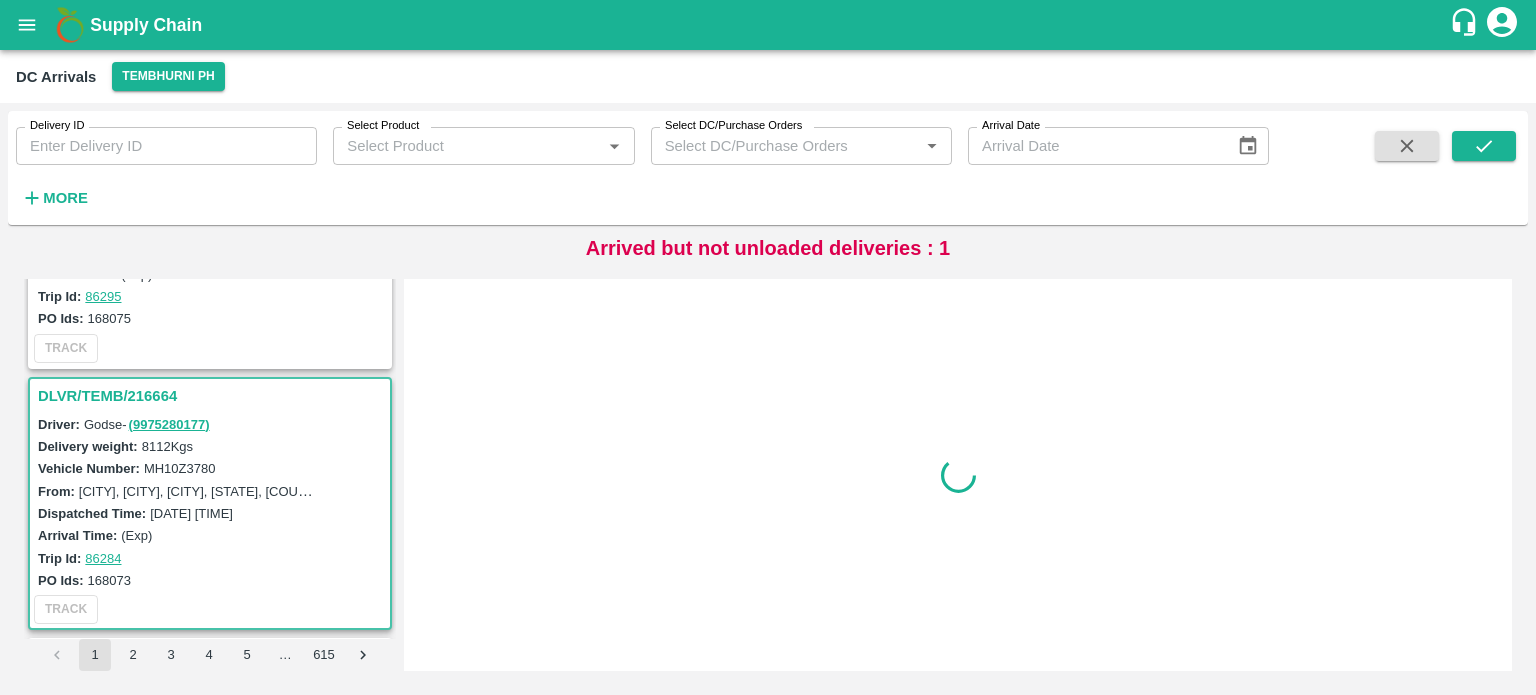 scroll, scrollTop: 268, scrollLeft: 0, axis: vertical 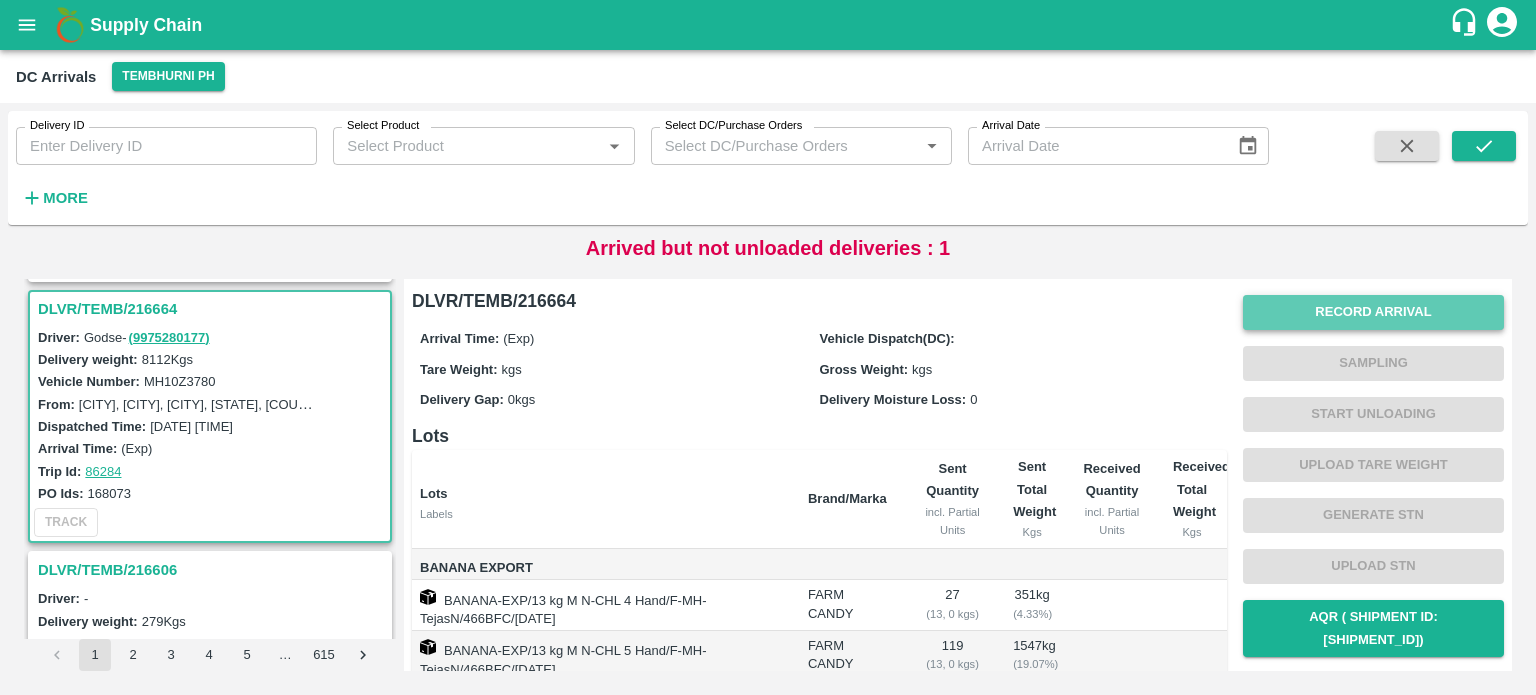 click on "Record Arrival" at bounding box center (1373, 312) 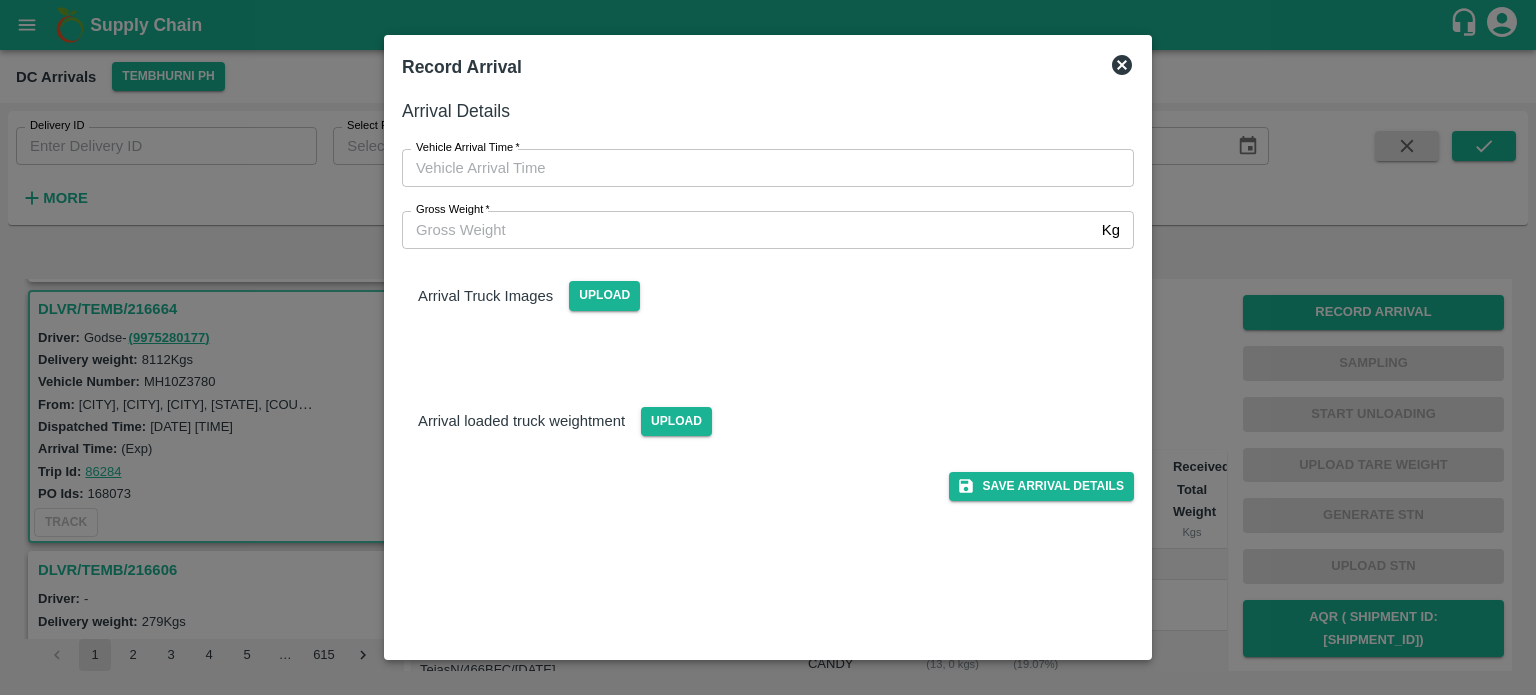 type on "DD/MM/YYYY hh:mm aa" 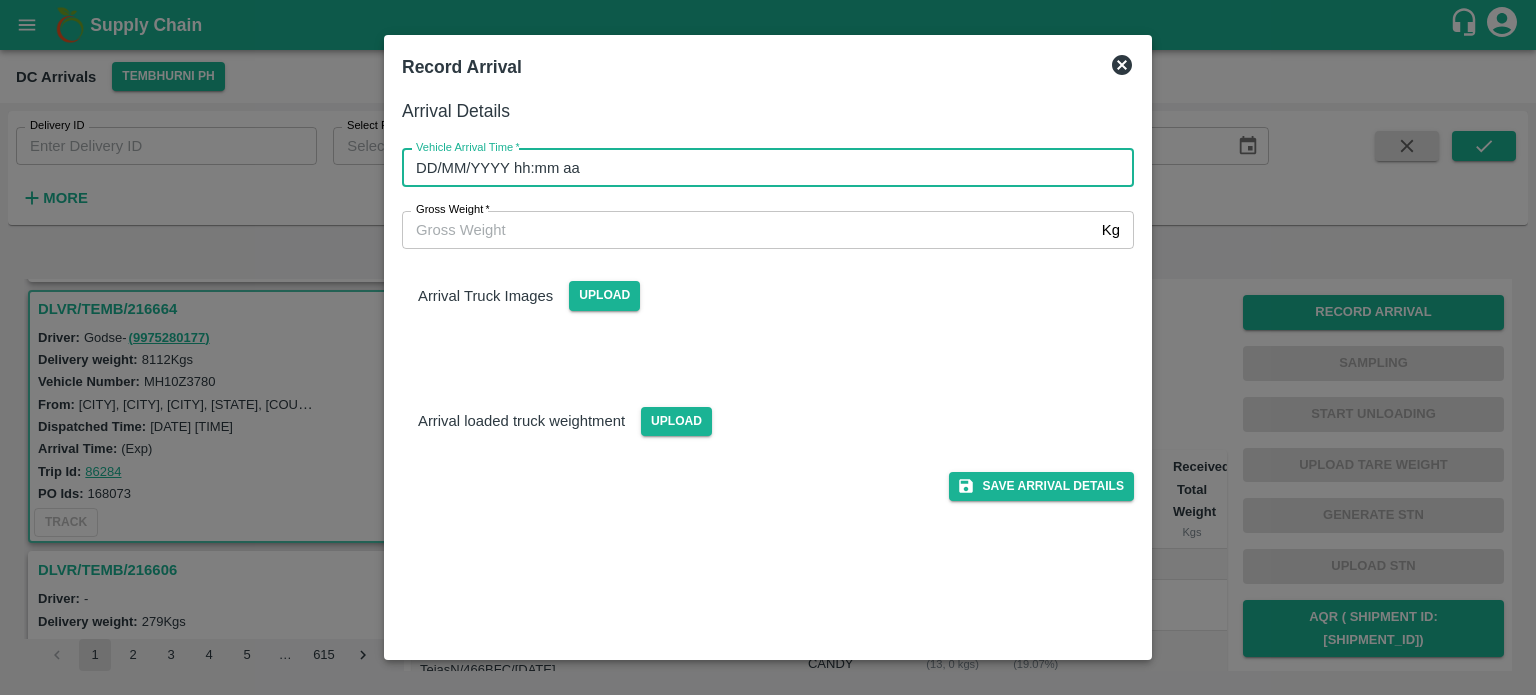 click on "DD/MM/YYYY hh:mm aa" at bounding box center (761, 168) 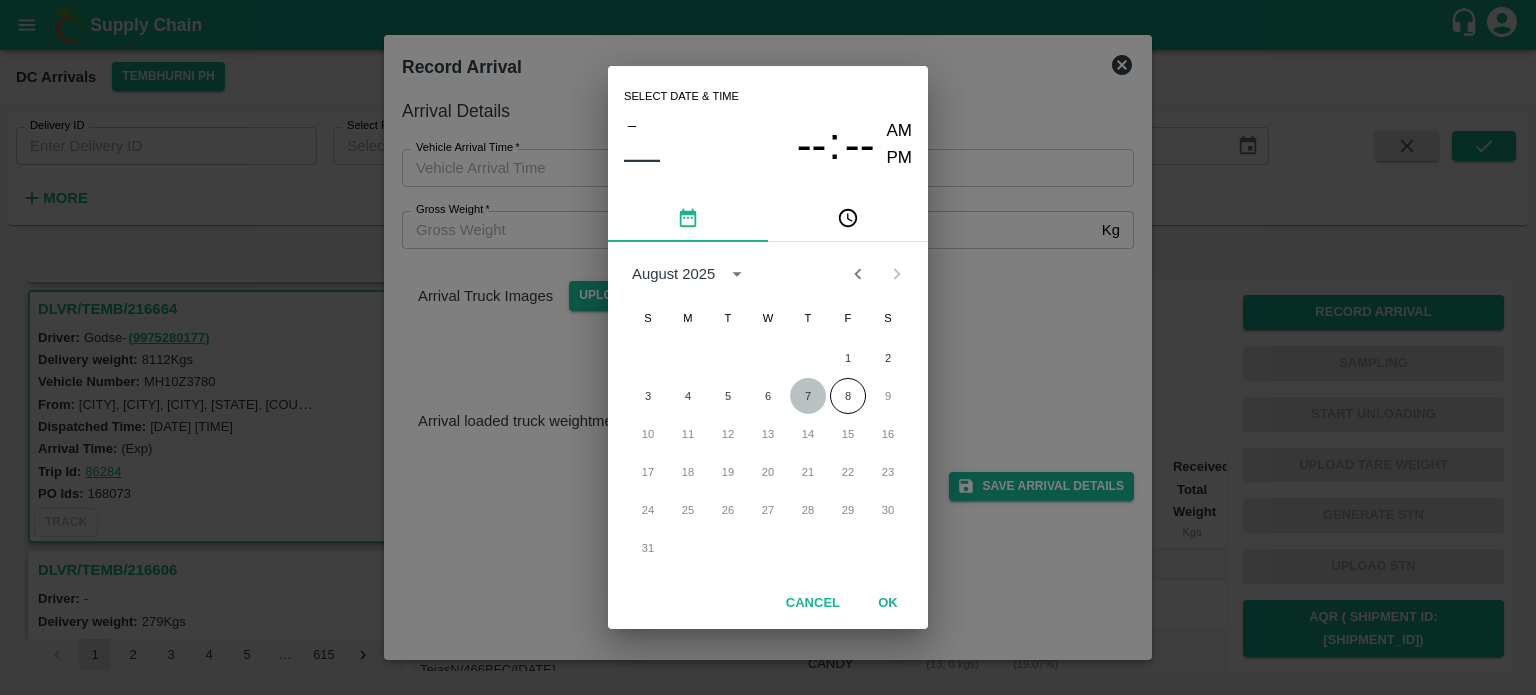 click on "7" at bounding box center [808, 396] 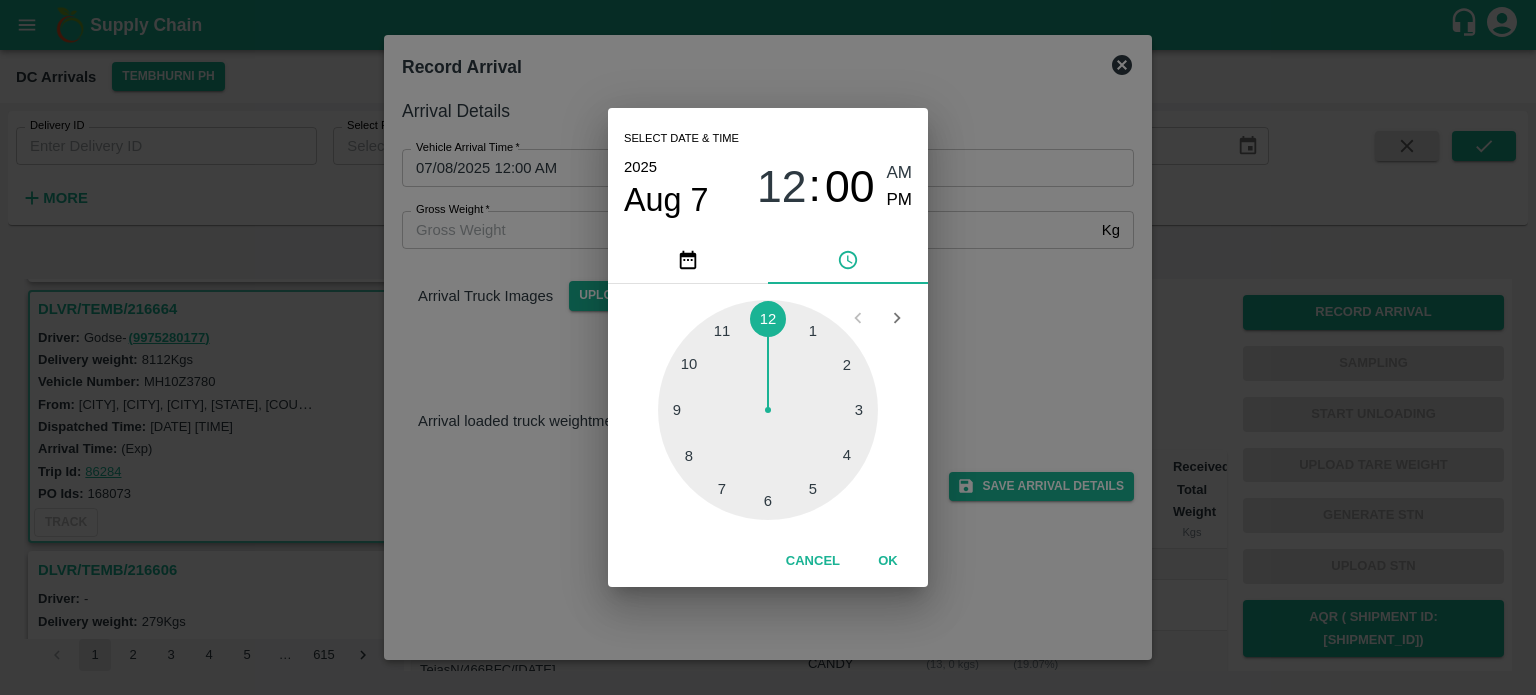 click at bounding box center [768, 410] 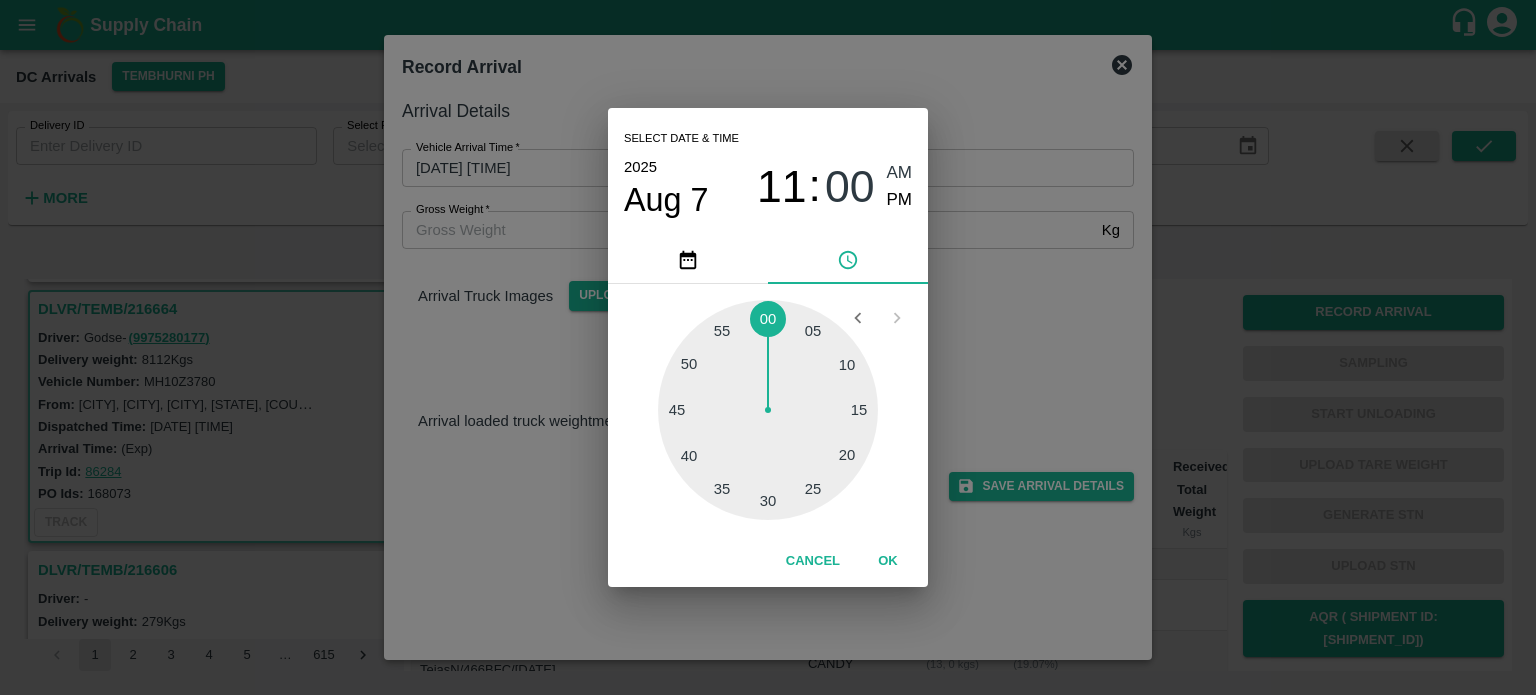 click at bounding box center [768, 410] 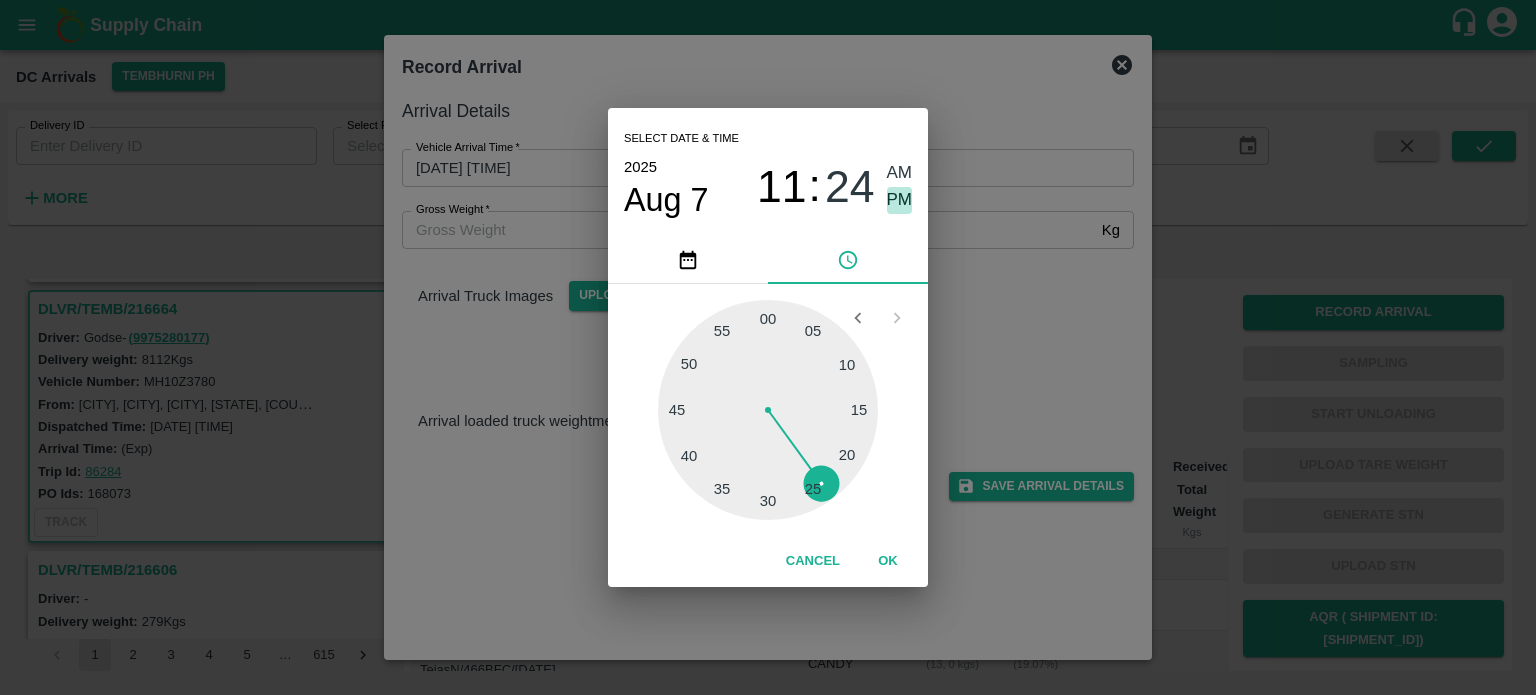 click on "PM" at bounding box center (900, 200) 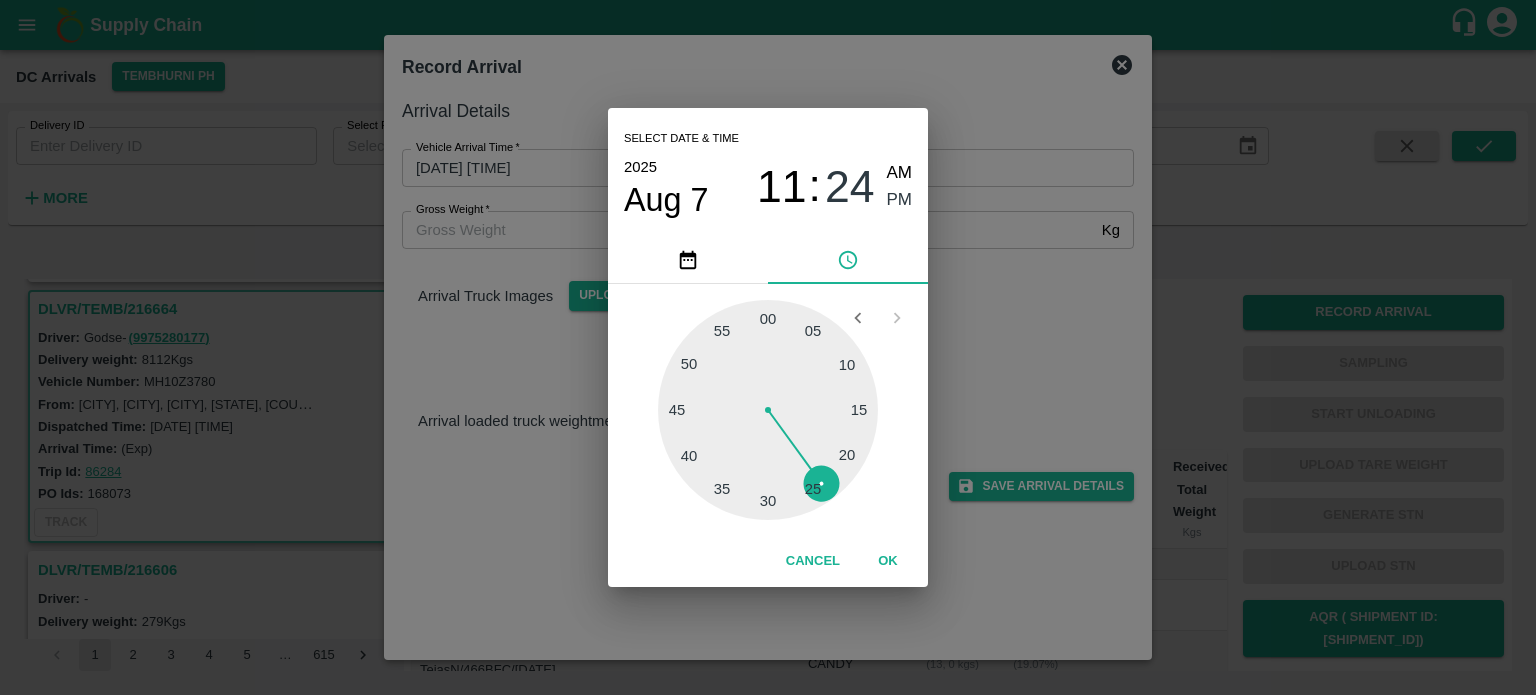 type on "[DATE] [TIME]" 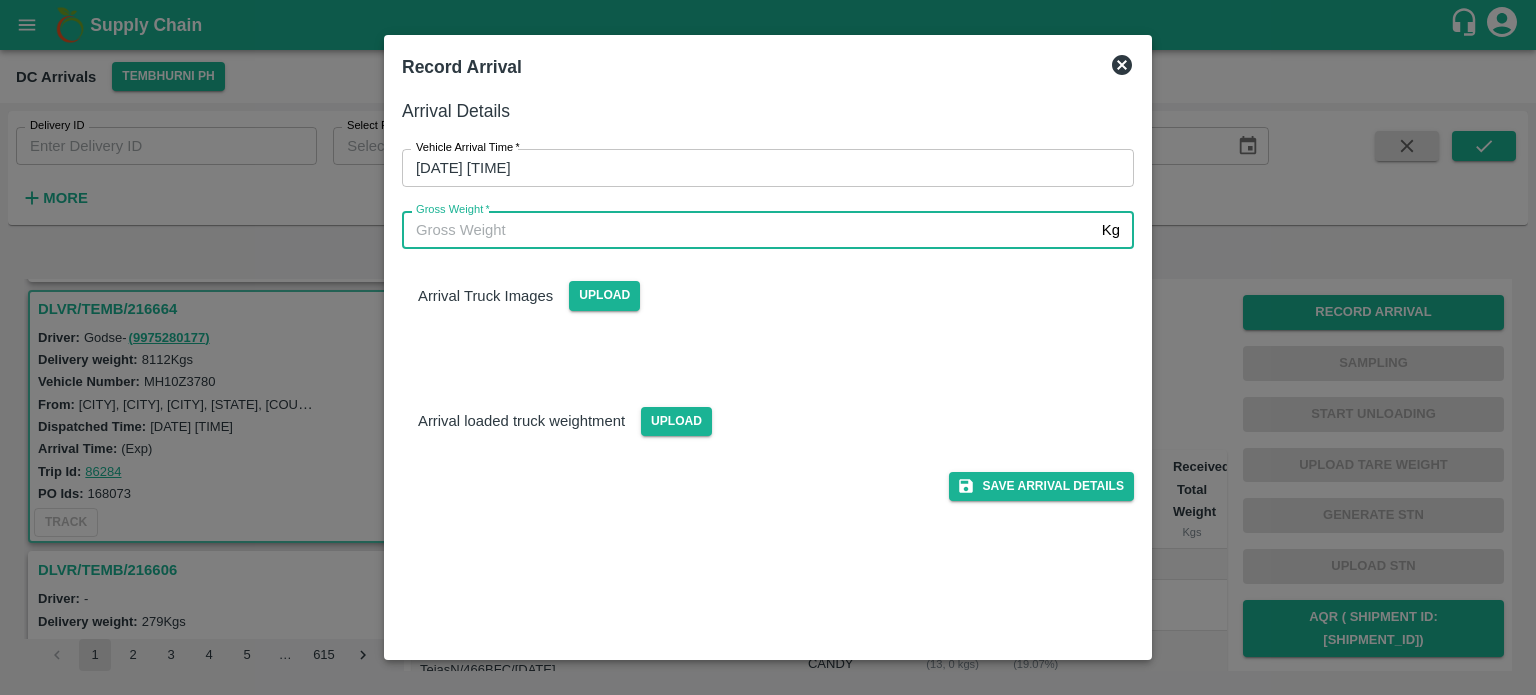 click on "Gross Weight   *" at bounding box center (748, 230) 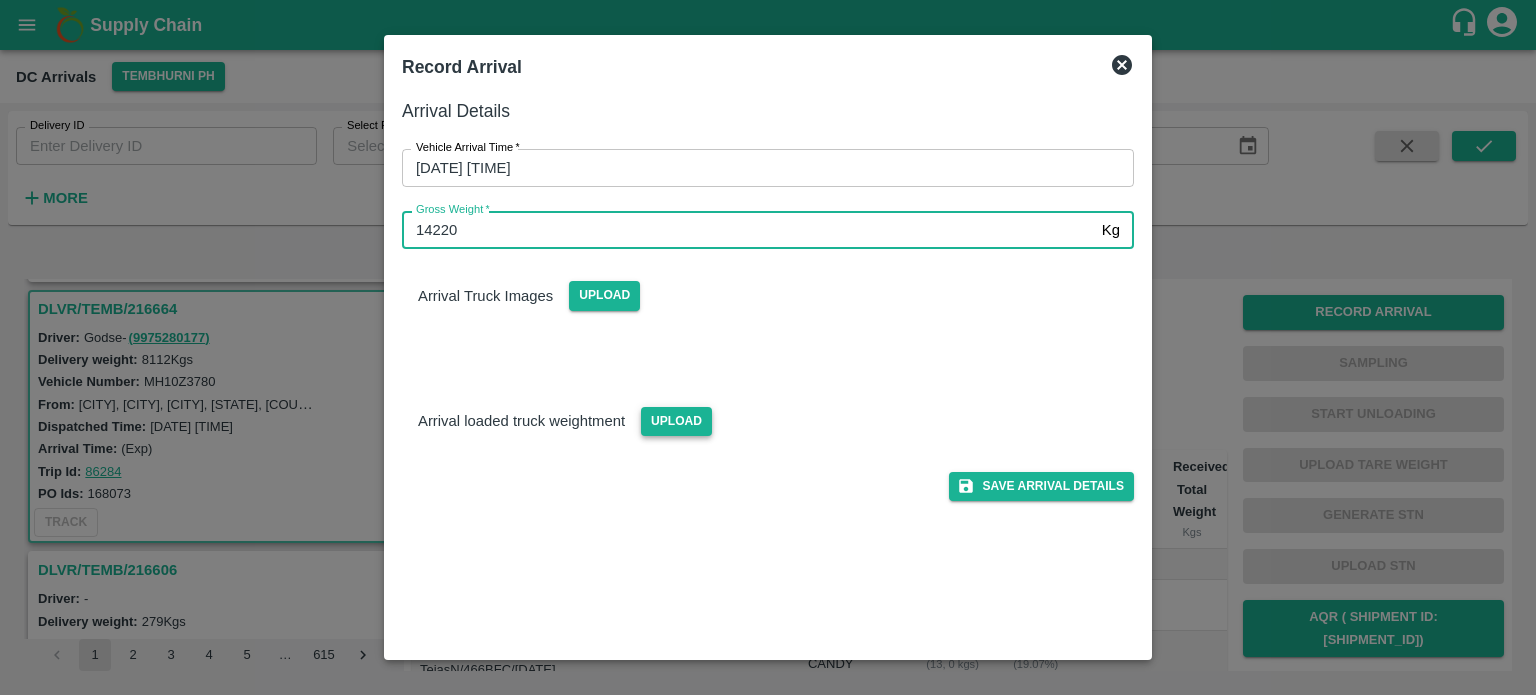 type on "14220" 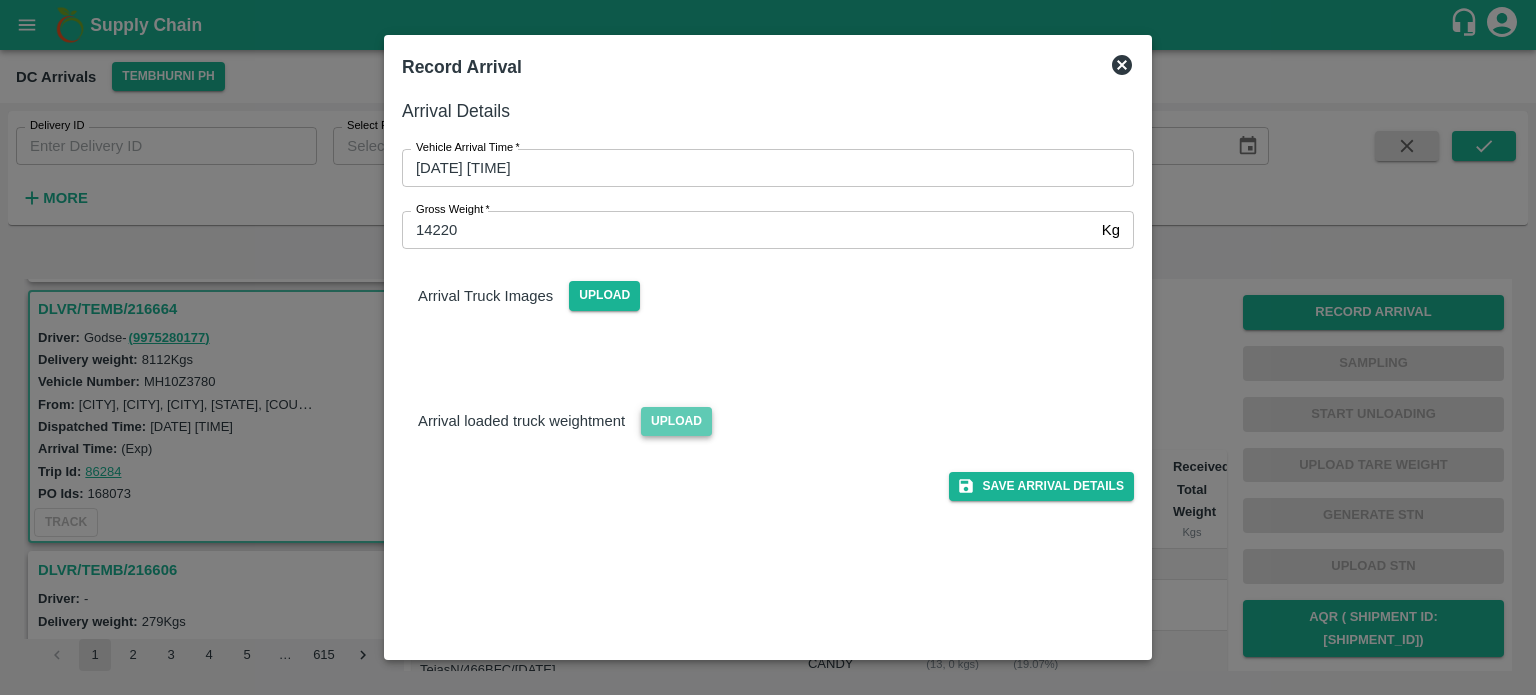 click on "Upload" at bounding box center (676, 421) 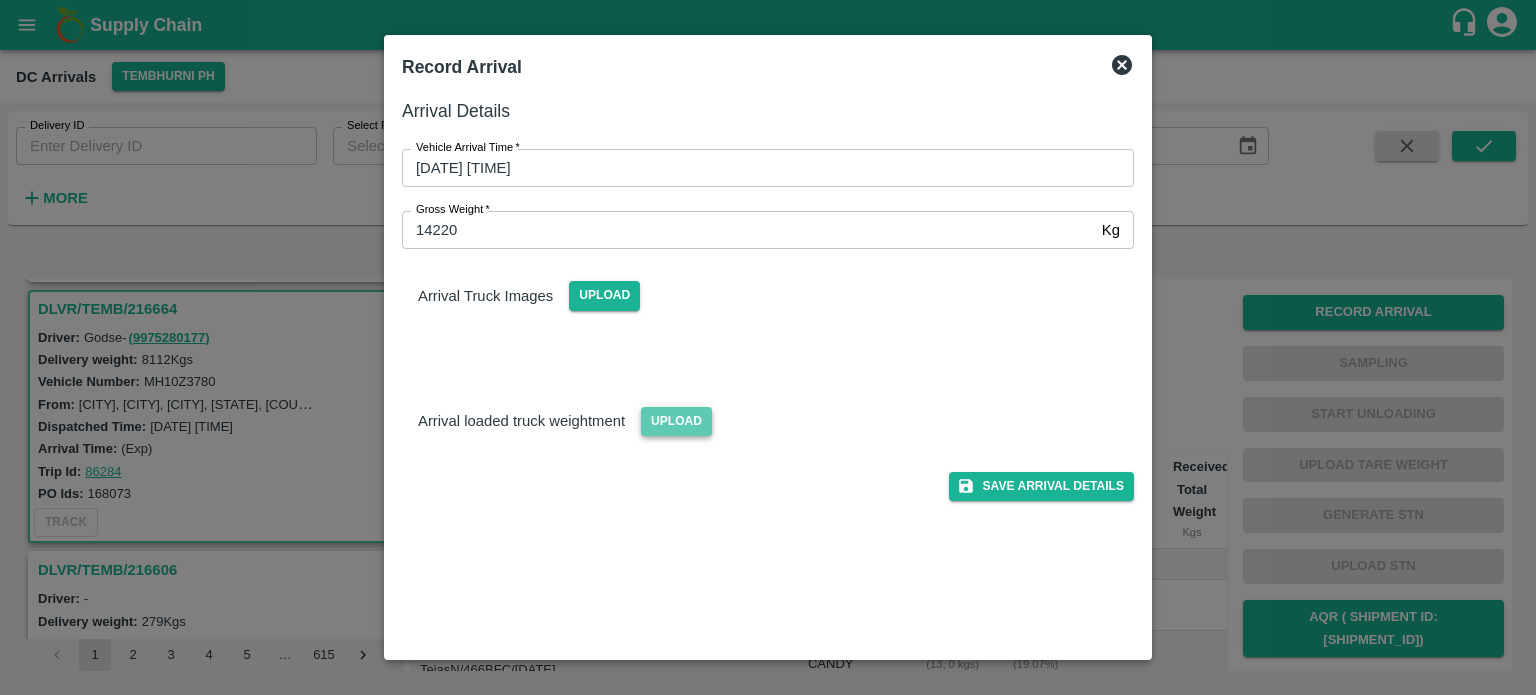 click on "Upload" at bounding box center [0, 0] 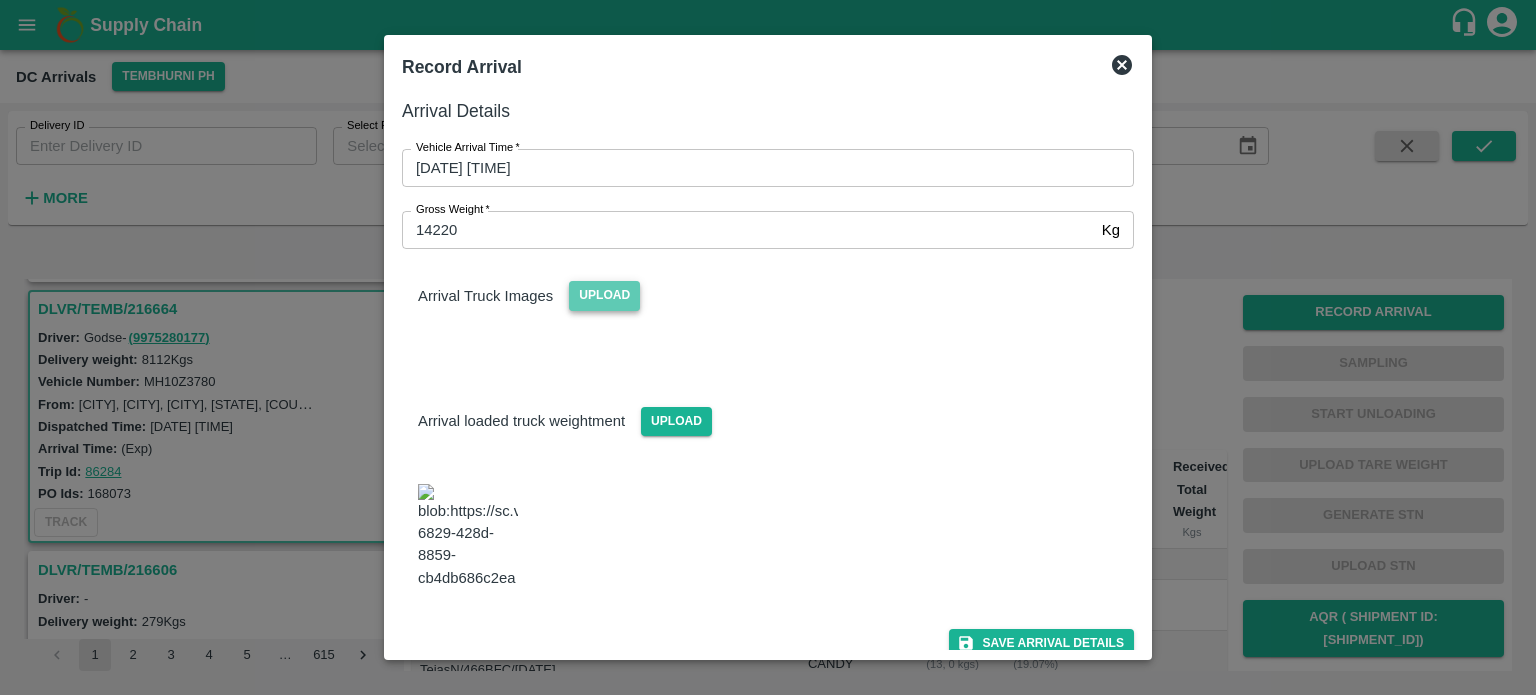 click on "Upload" at bounding box center (604, 295) 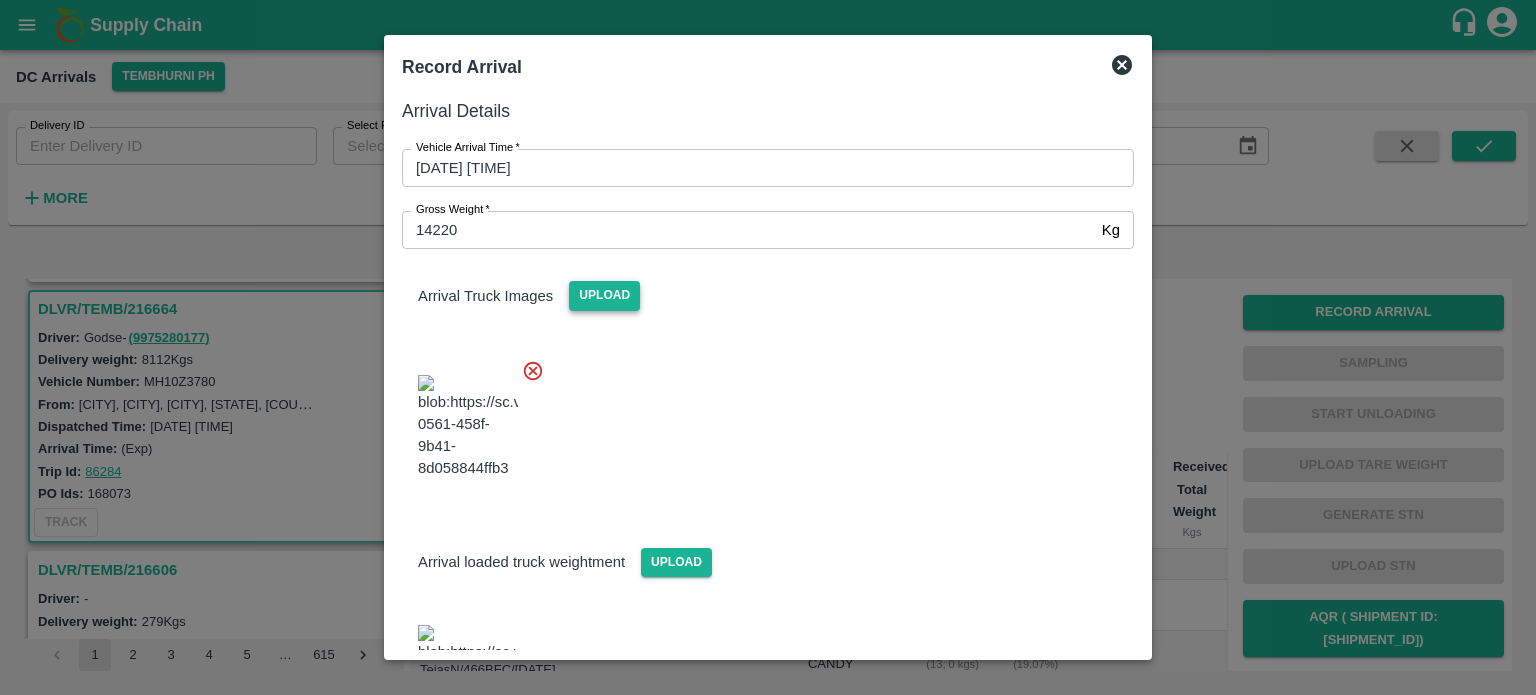 click at bounding box center [760, 421] 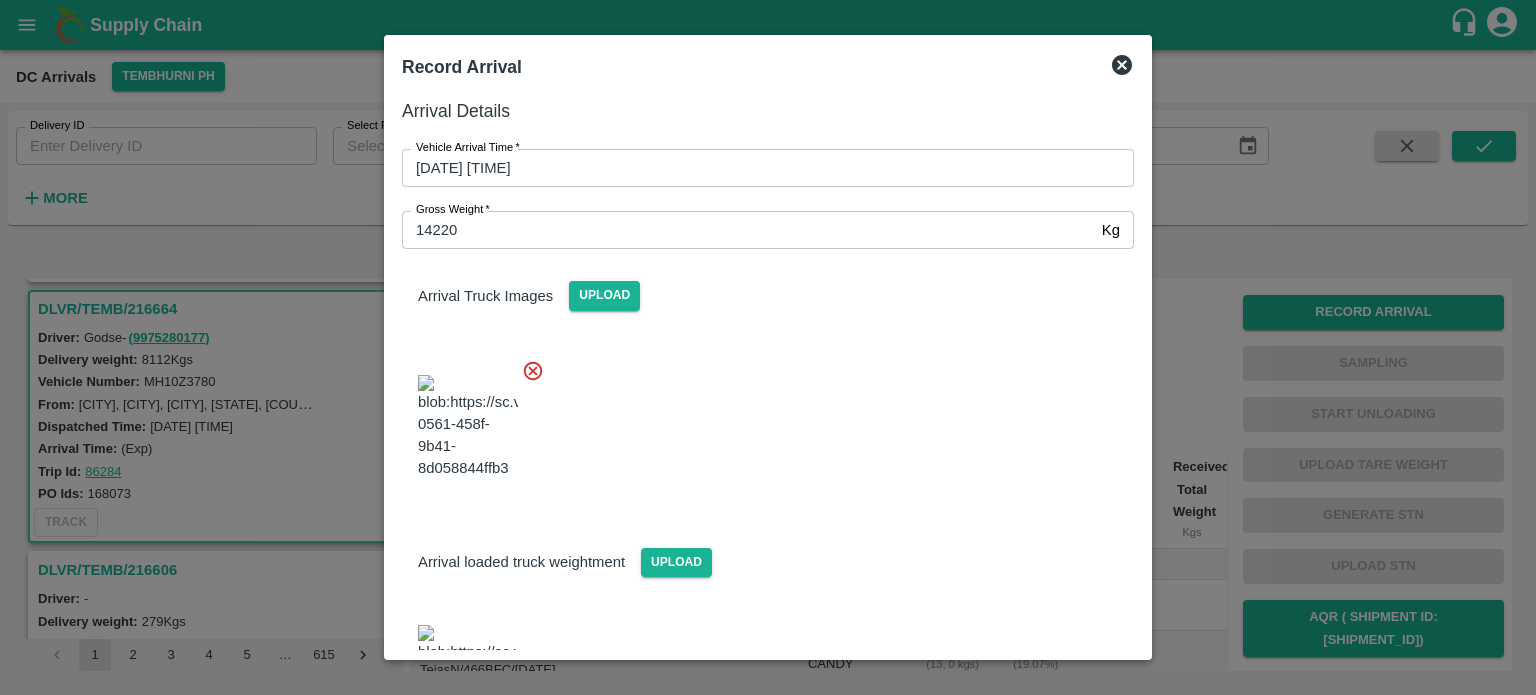 scroll, scrollTop: 160, scrollLeft: 0, axis: vertical 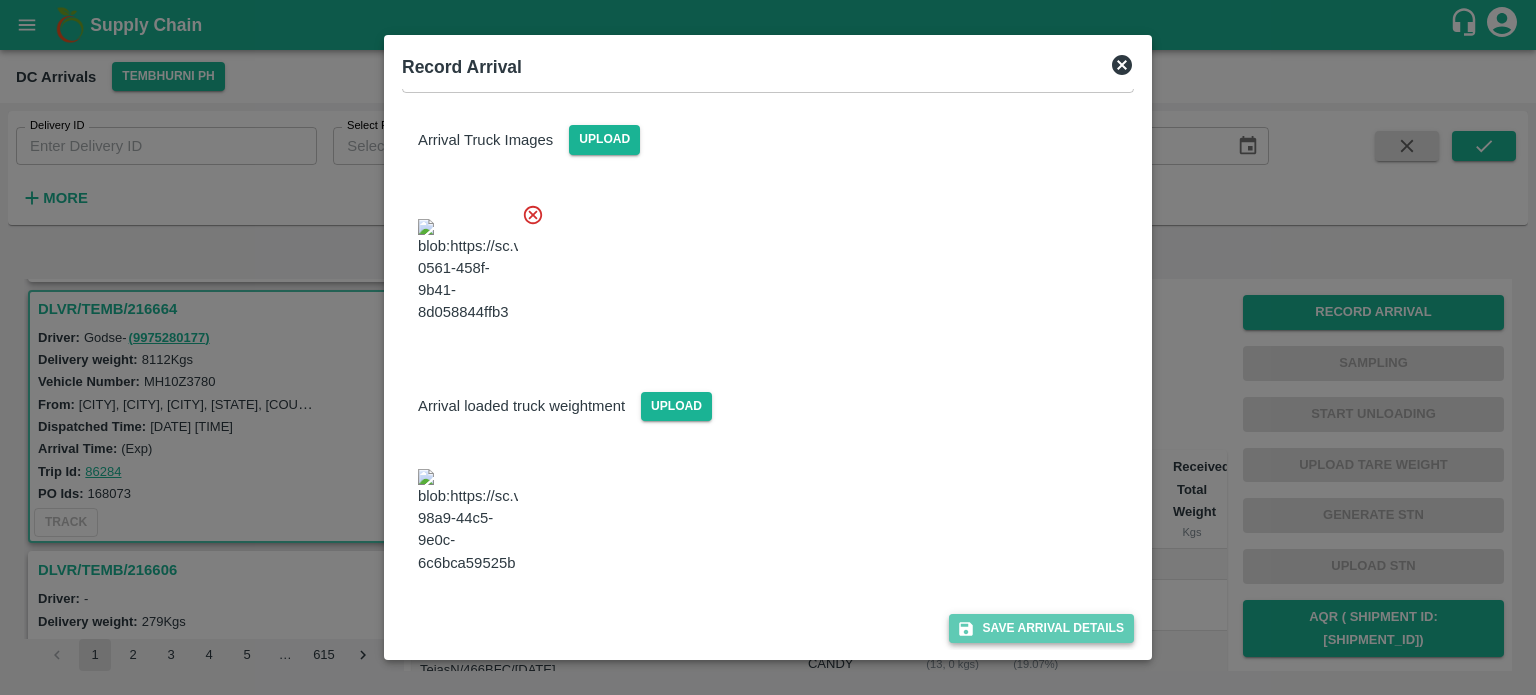 click on "Save Arrival Details" at bounding box center [1041, 628] 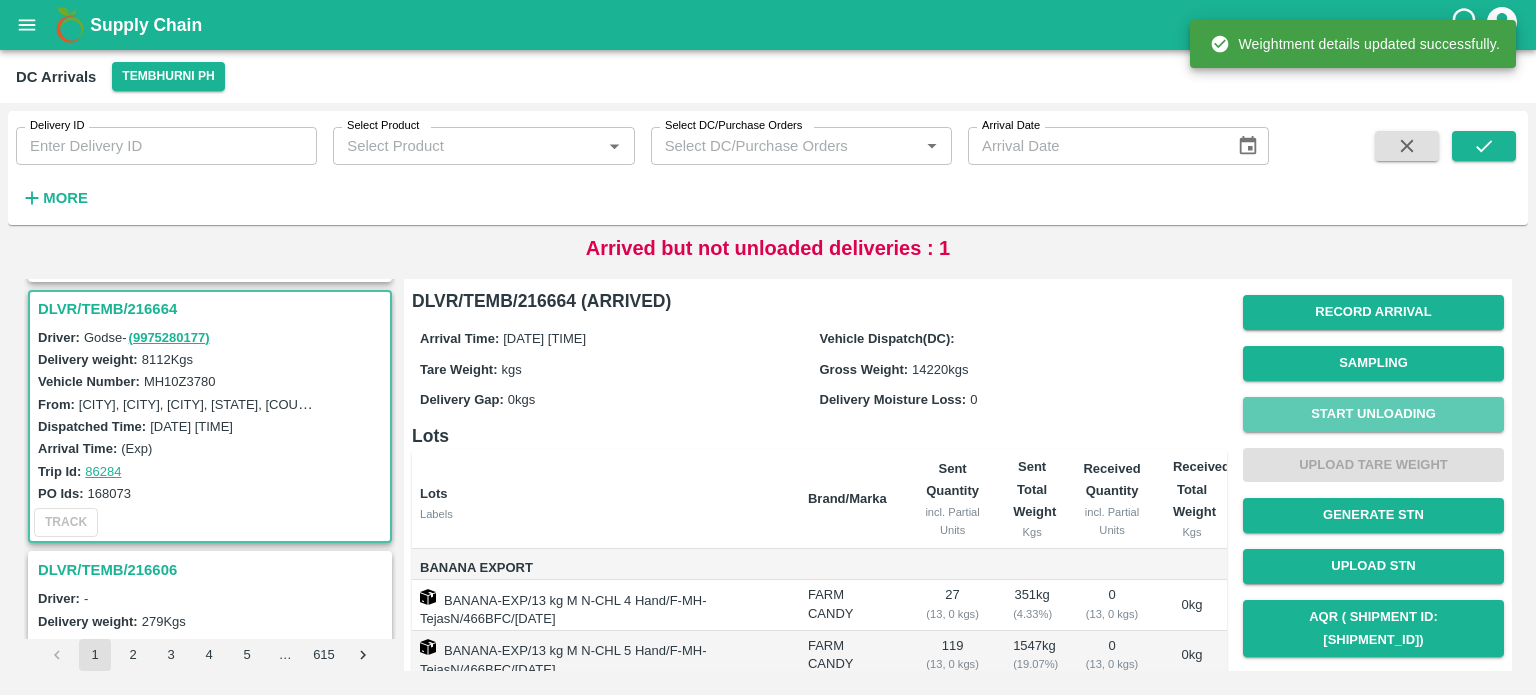 click on "Start Unloading" at bounding box center (1373, 414) 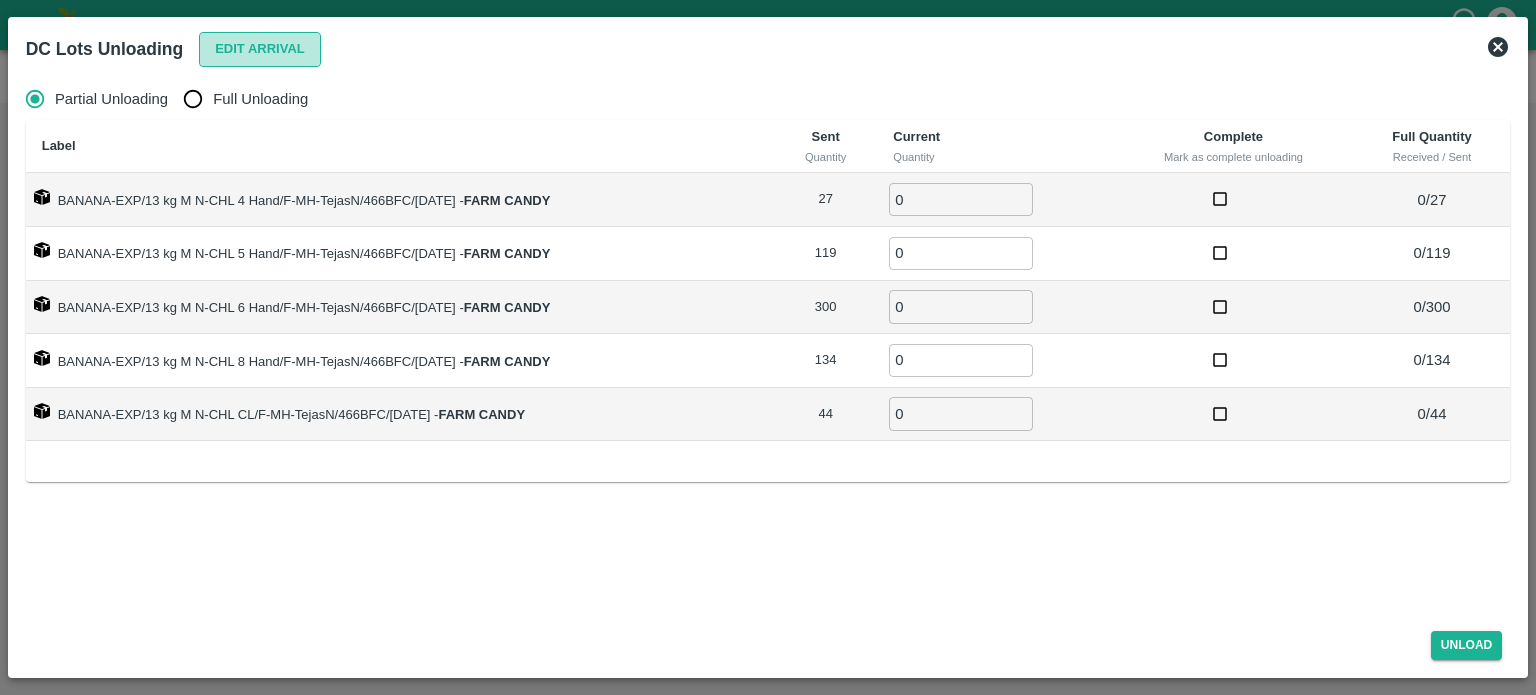 click on "Edit Arrival" at bounding box center [260, 49] 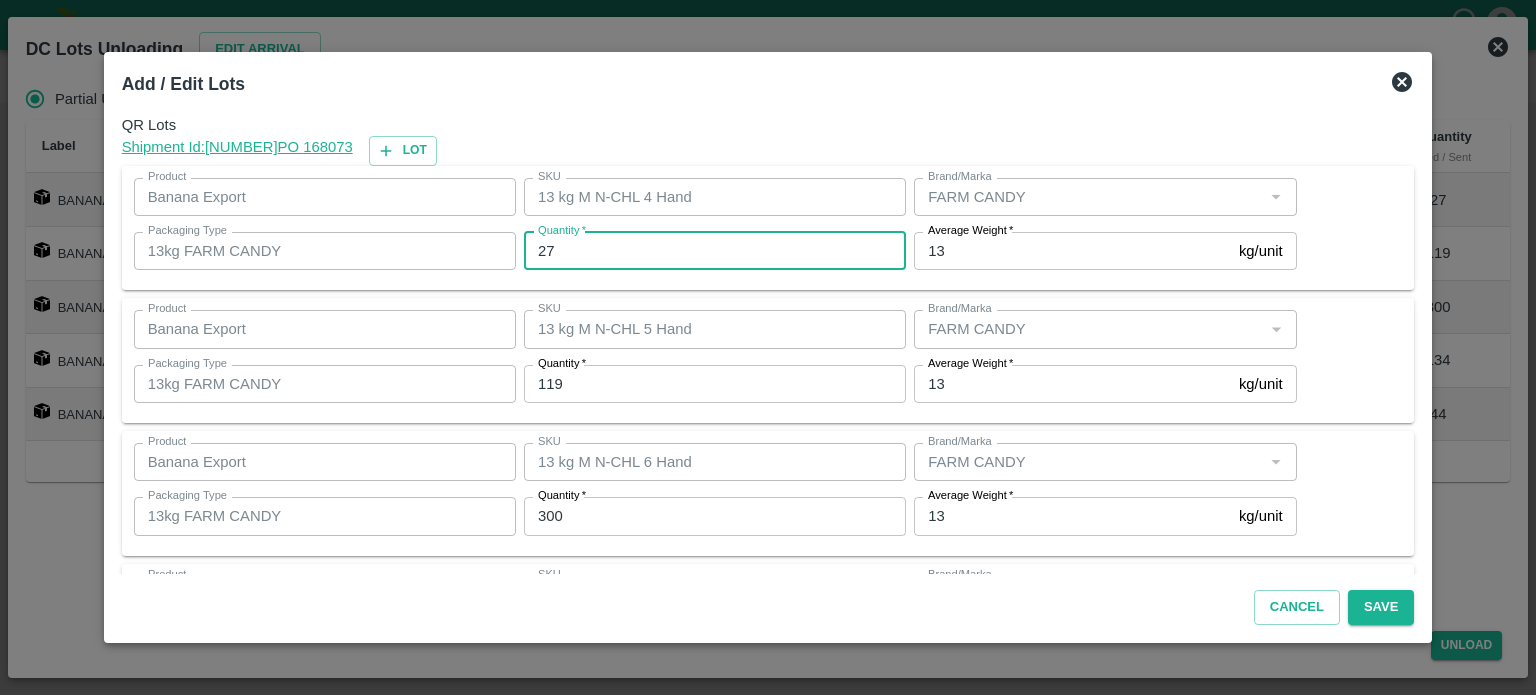 click on "27" at bounding box center [715, 251] 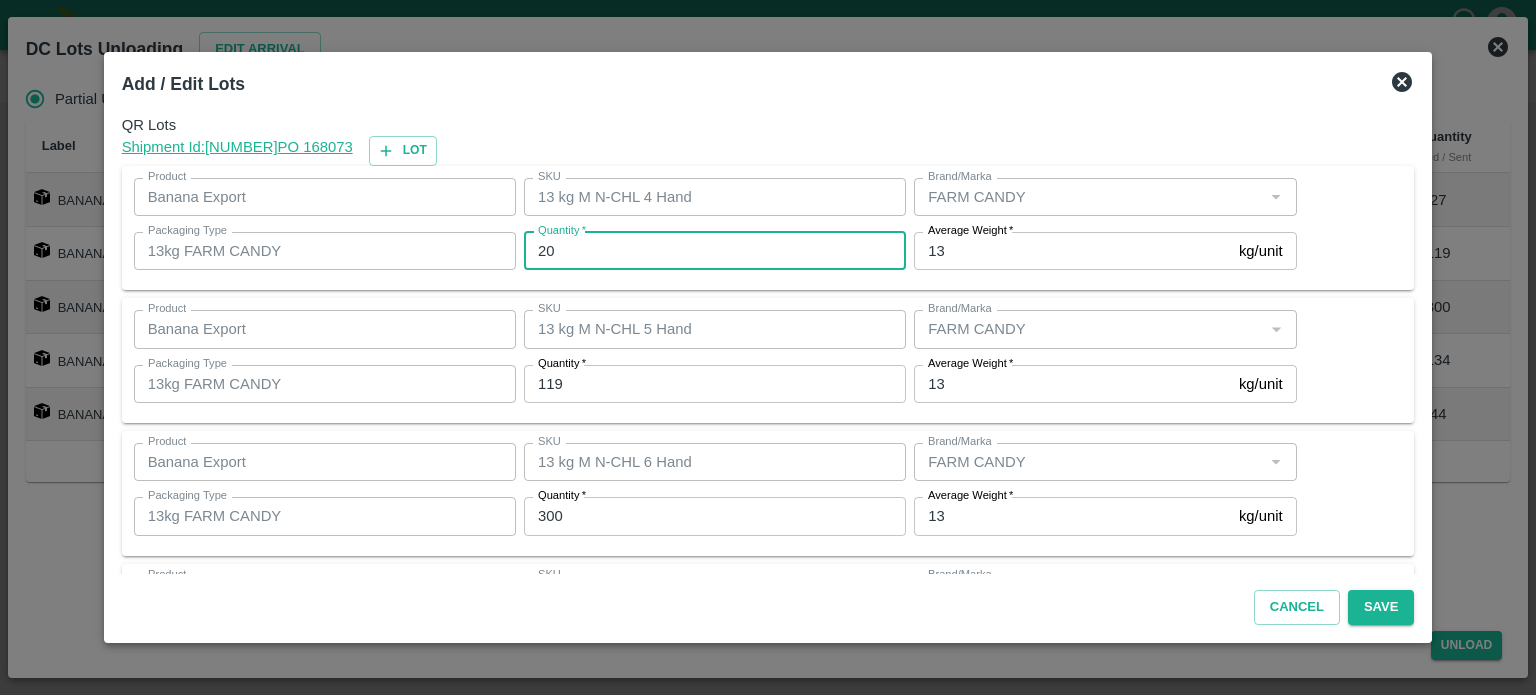 type on "20" 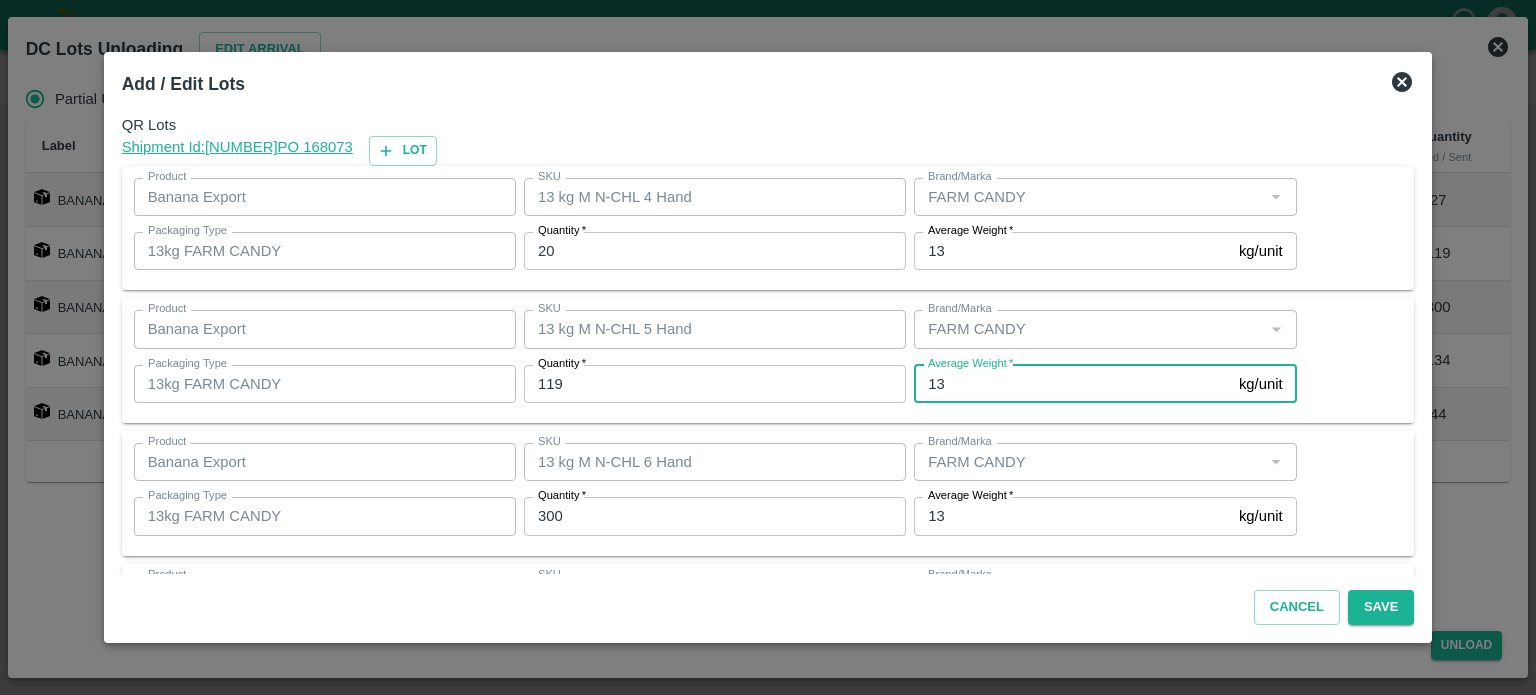 click on "119" at bounding box center [715, 384] 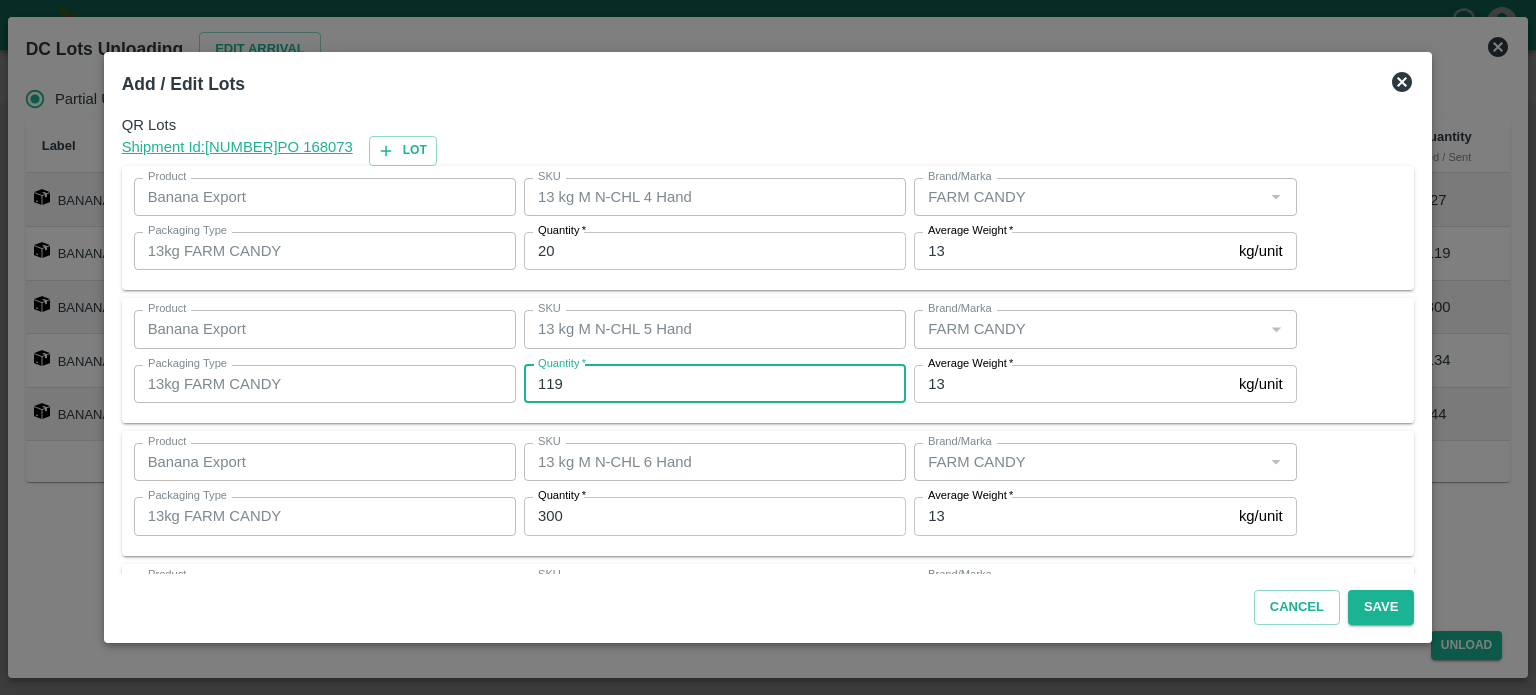 click on "119" at bounding box center (715, 384) 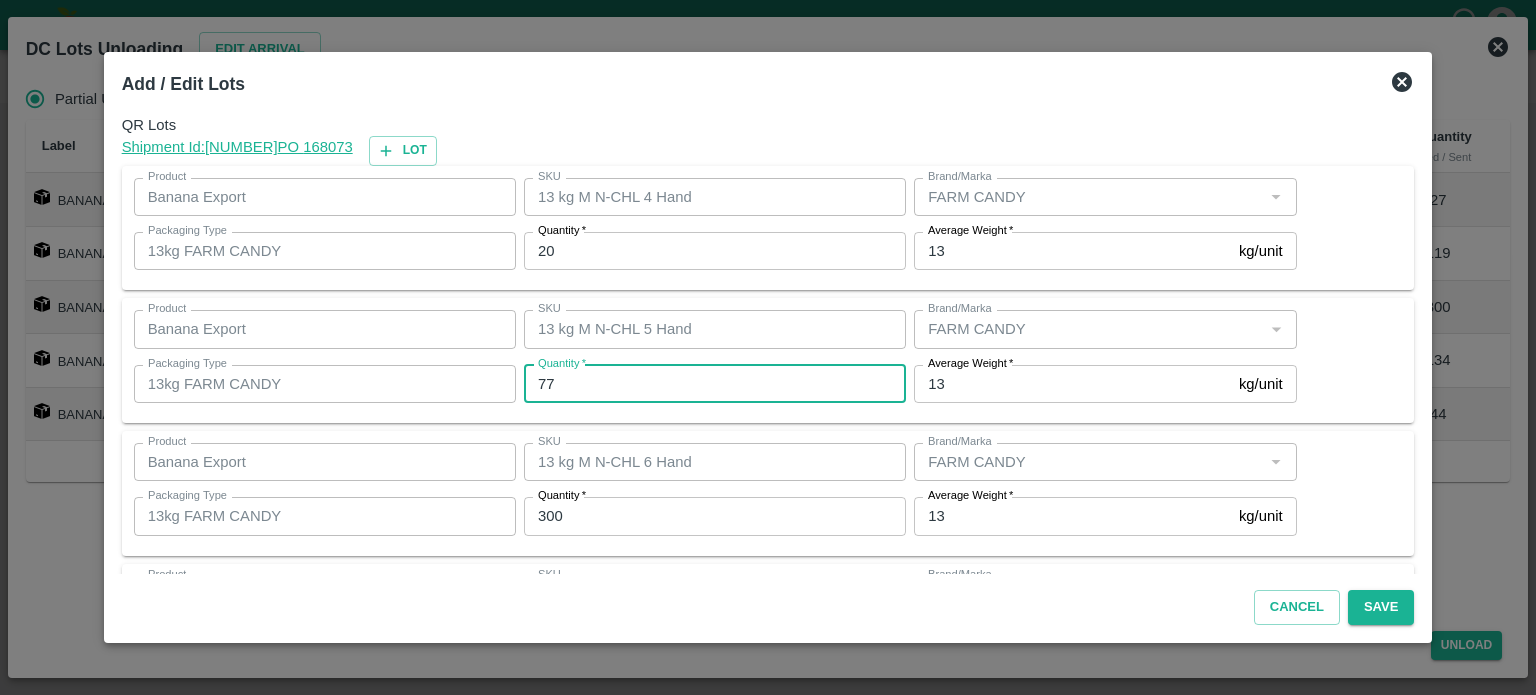 type on "7" 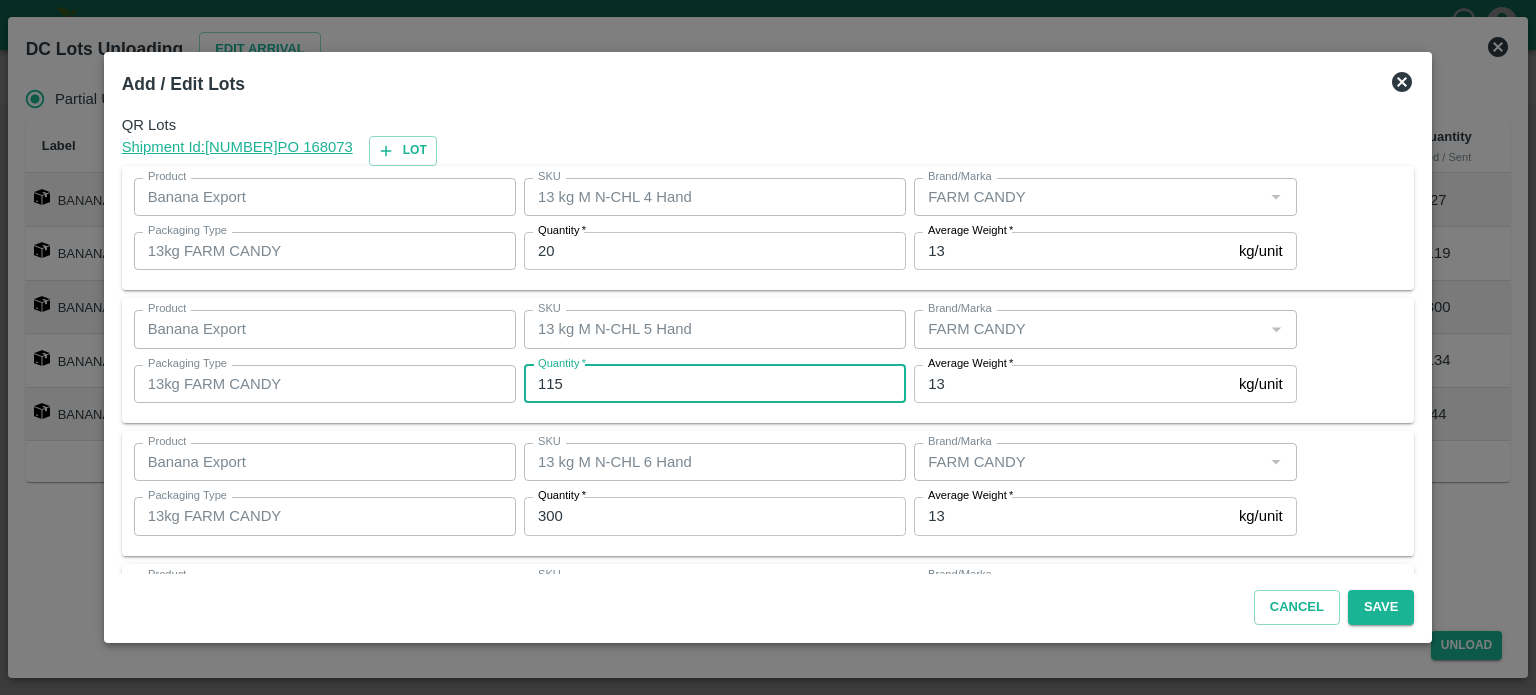 type on "115" 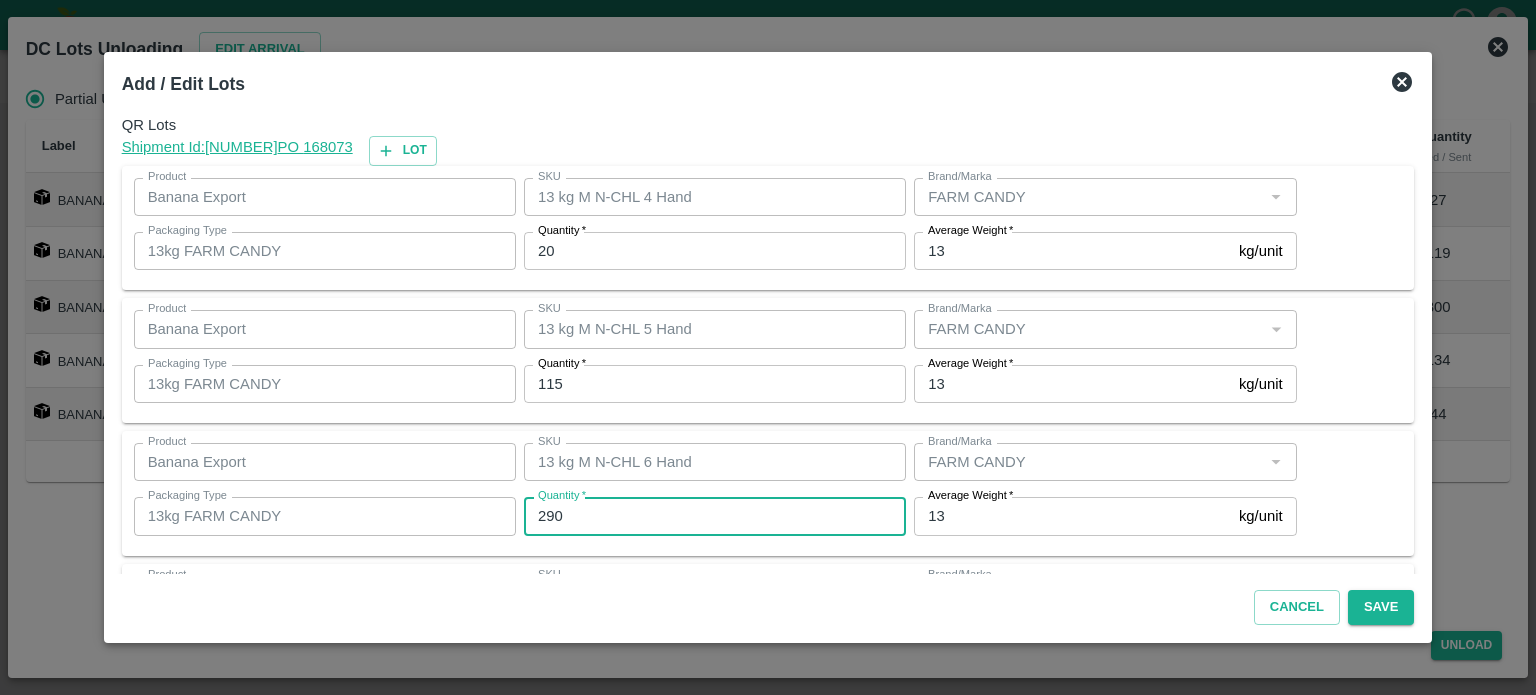 type on "290" 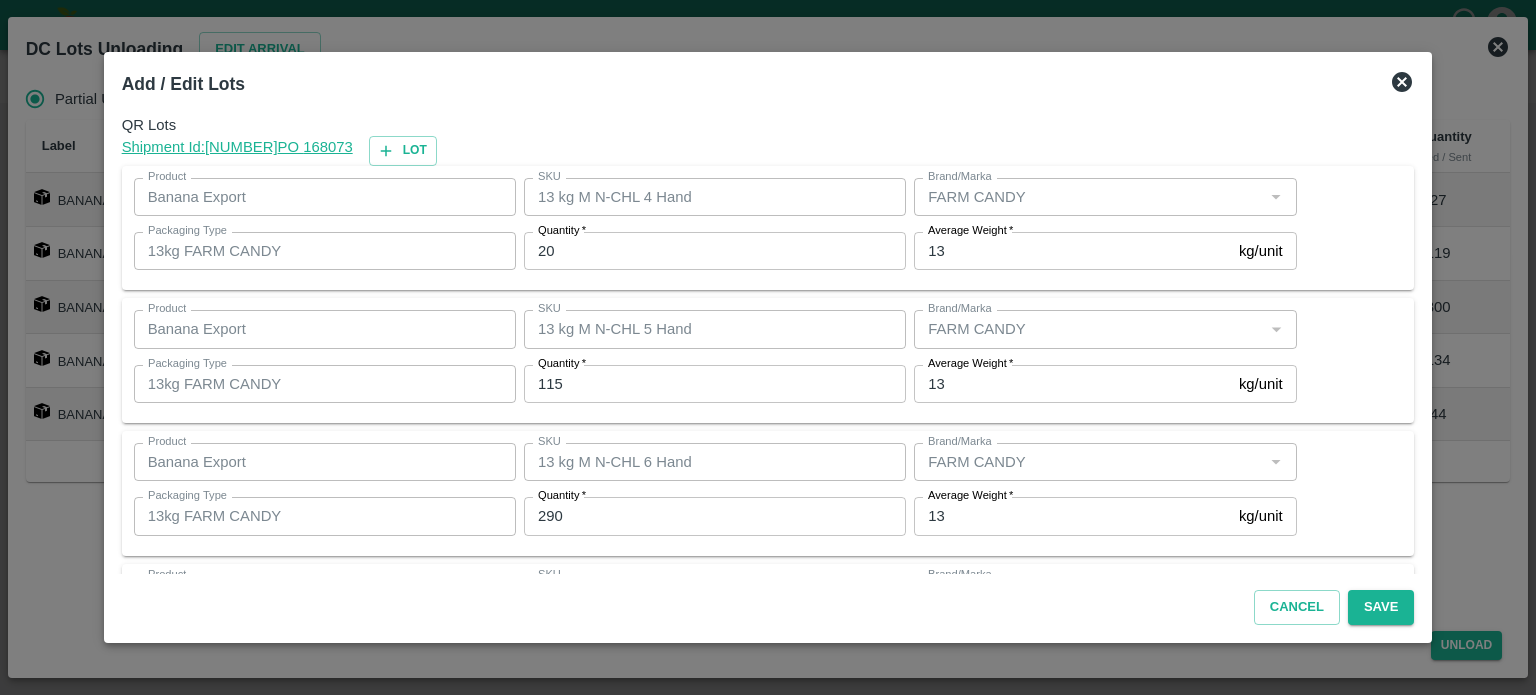 scroll, scrollTop: 262, scrollLeft: 0, axis: vertical 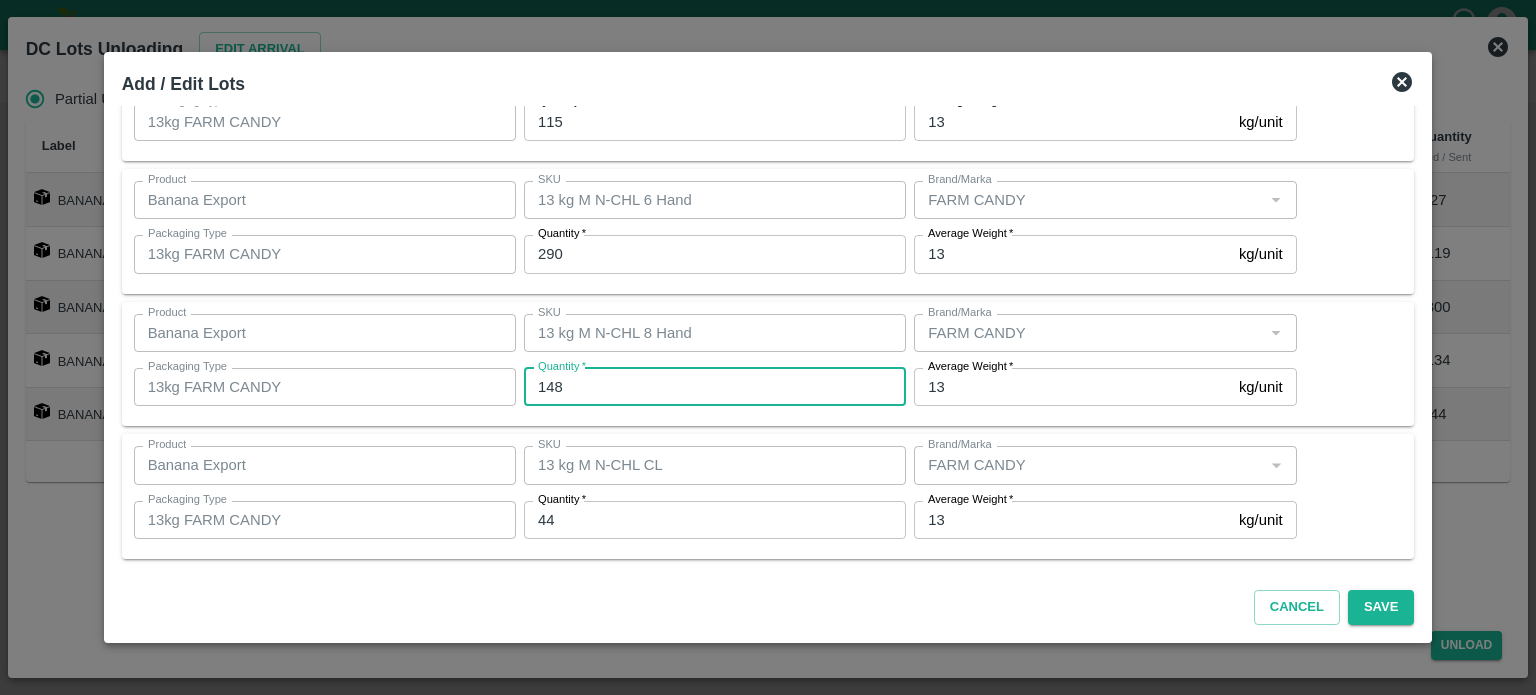 type on "148" 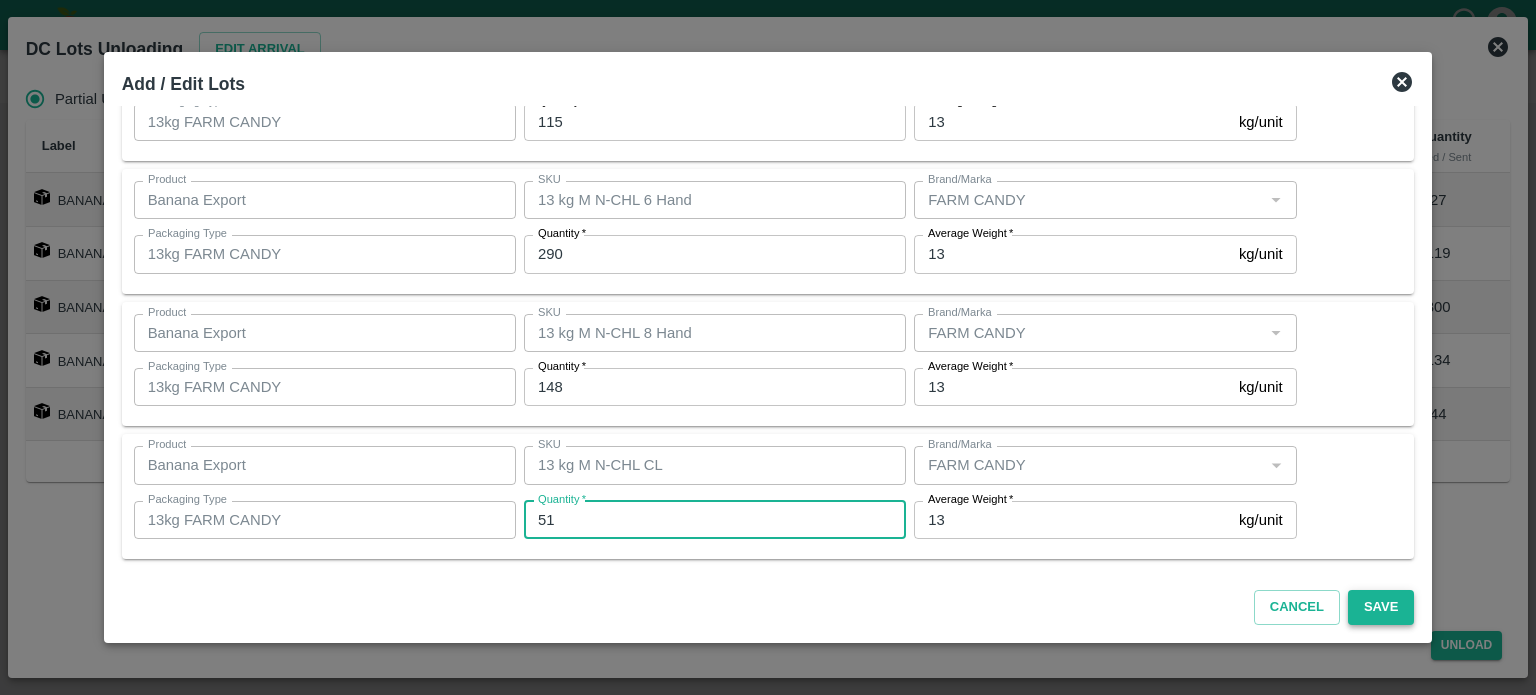 type on "51" 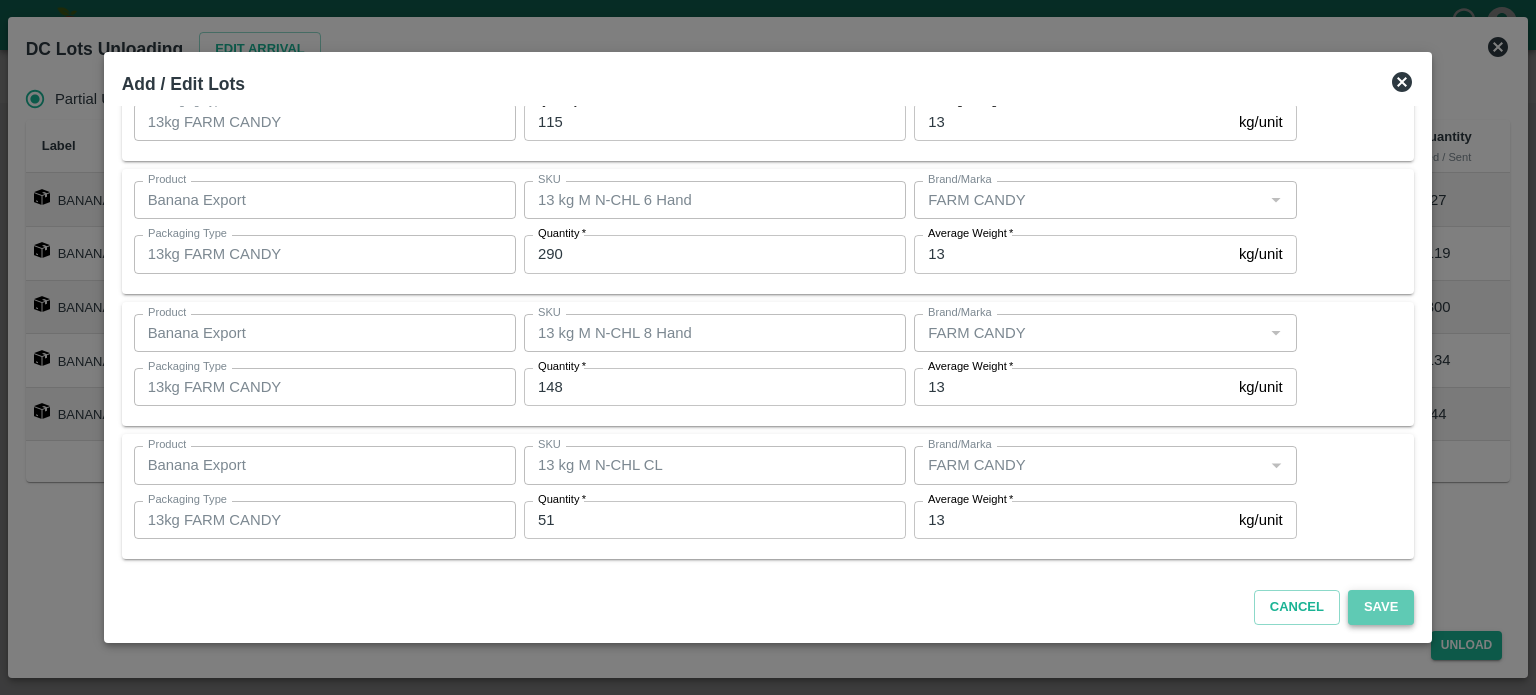 click on "Save" at bounding box center [1381, 607] 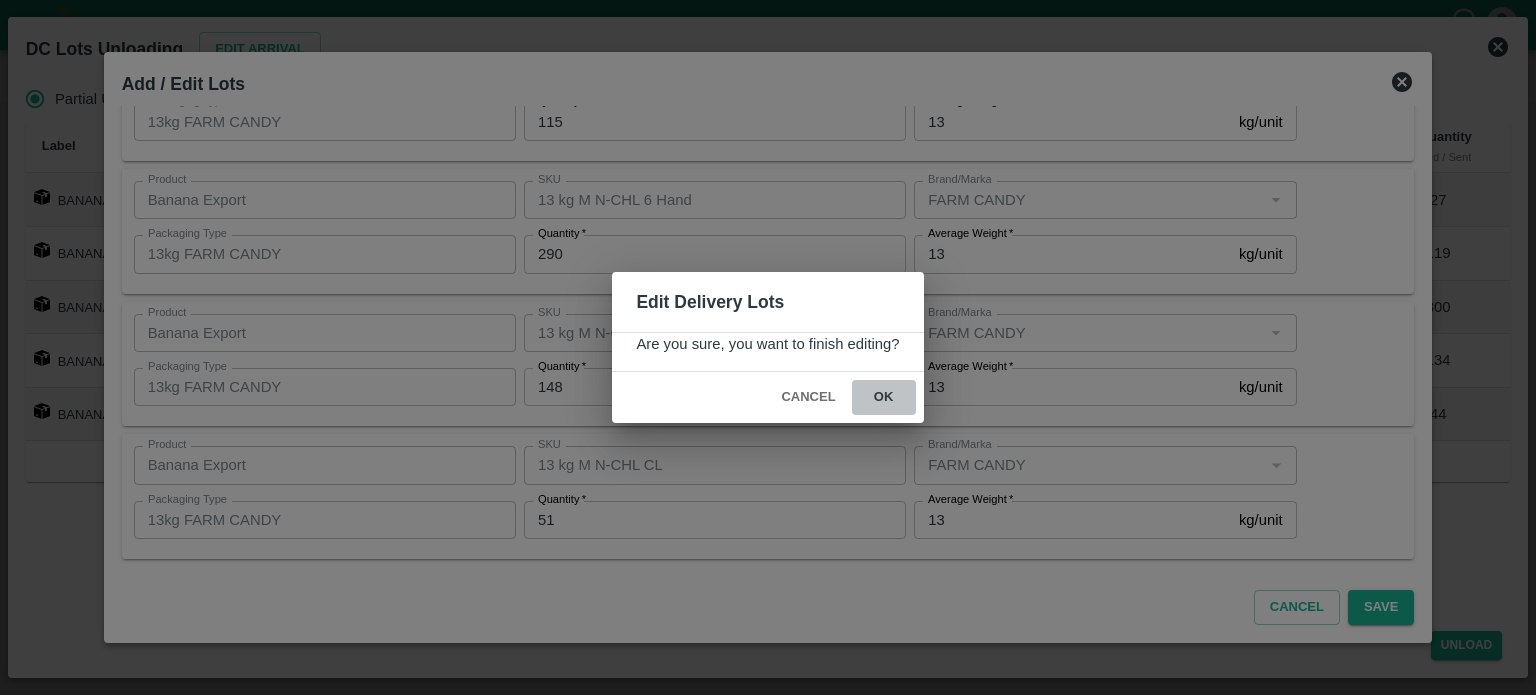 click on "ok" at bounding box center [884, 397] 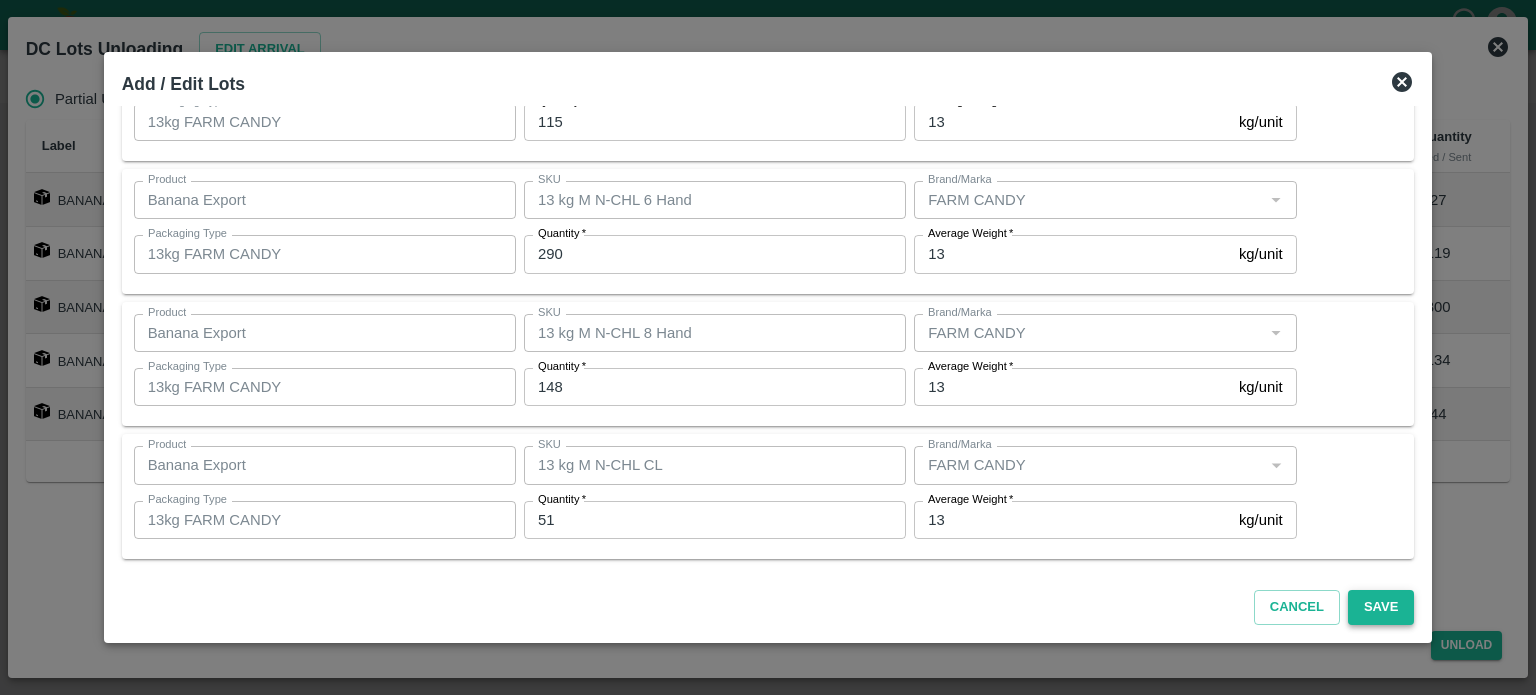 click on "Save" at bounding box center (1381, 607) 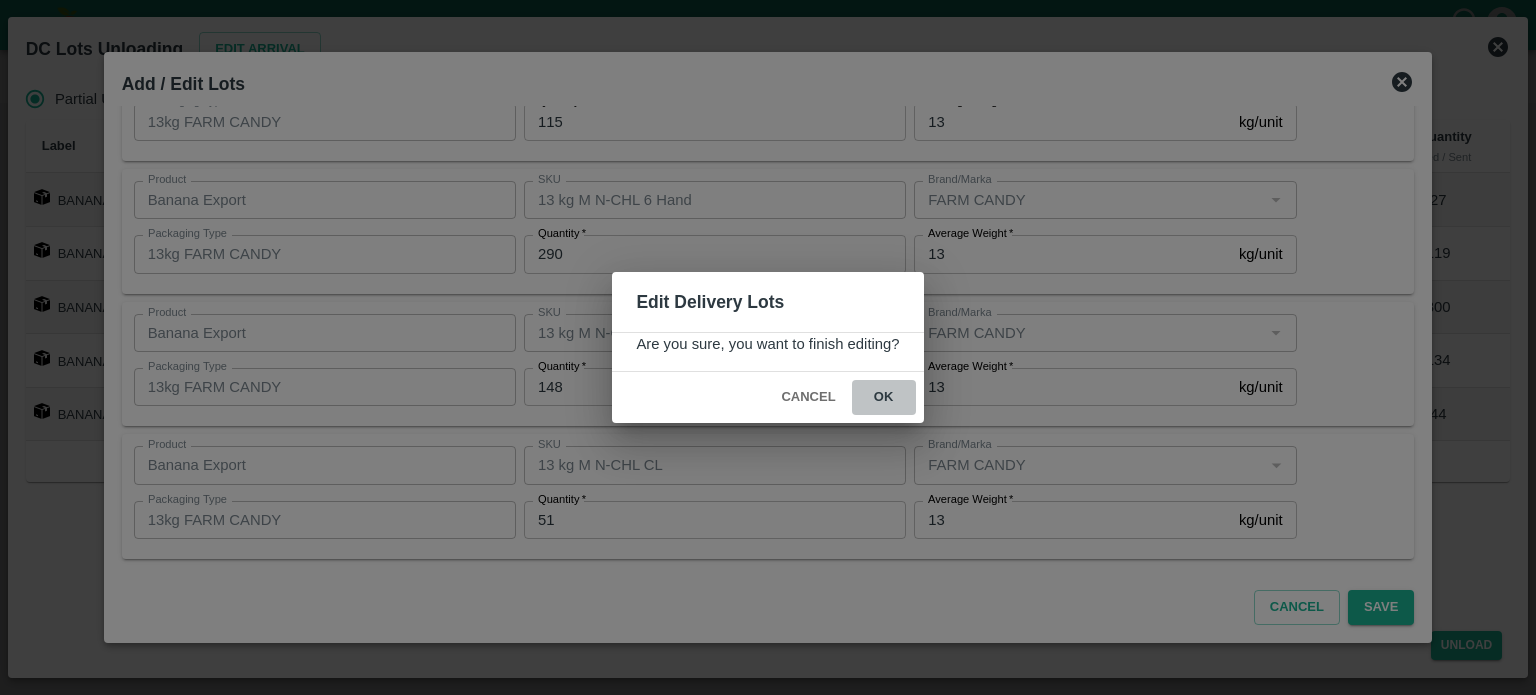 click on "ok" at bounding box center [884, 397] 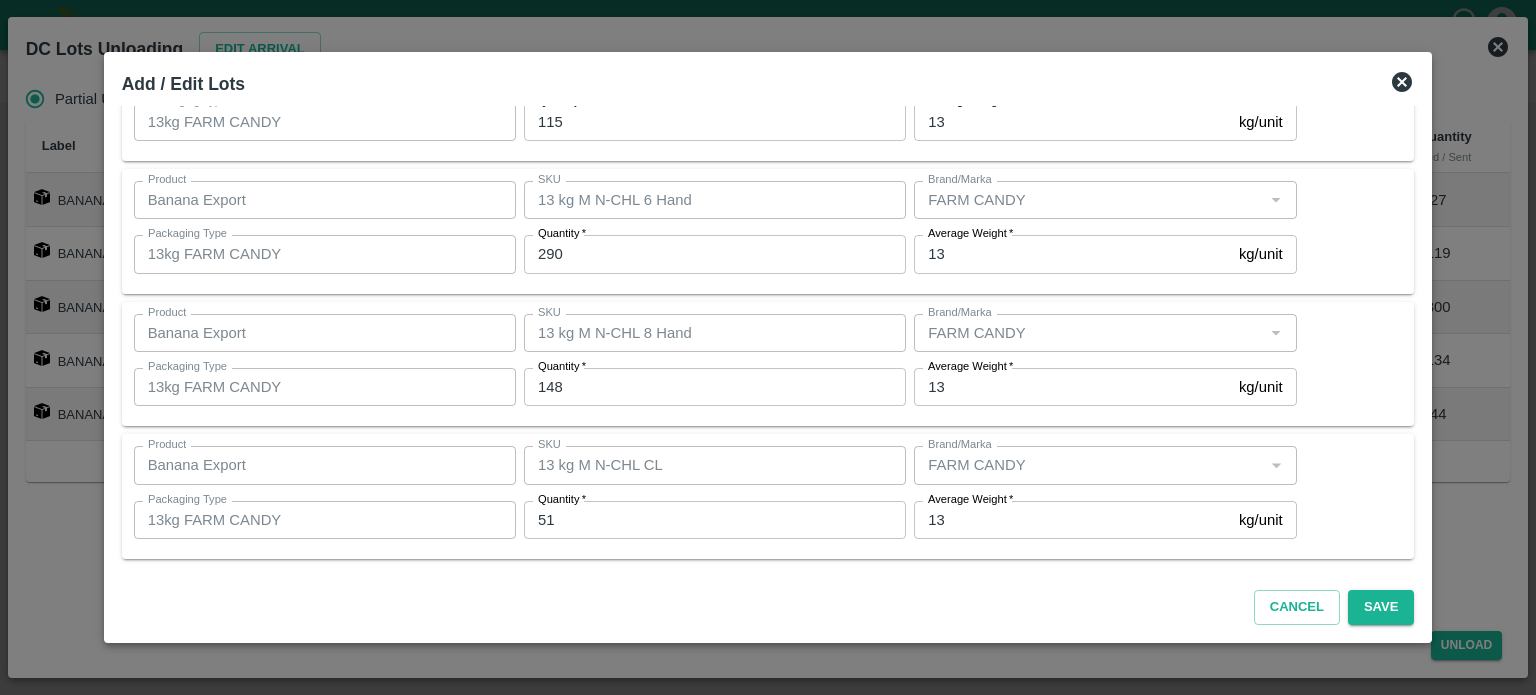 click 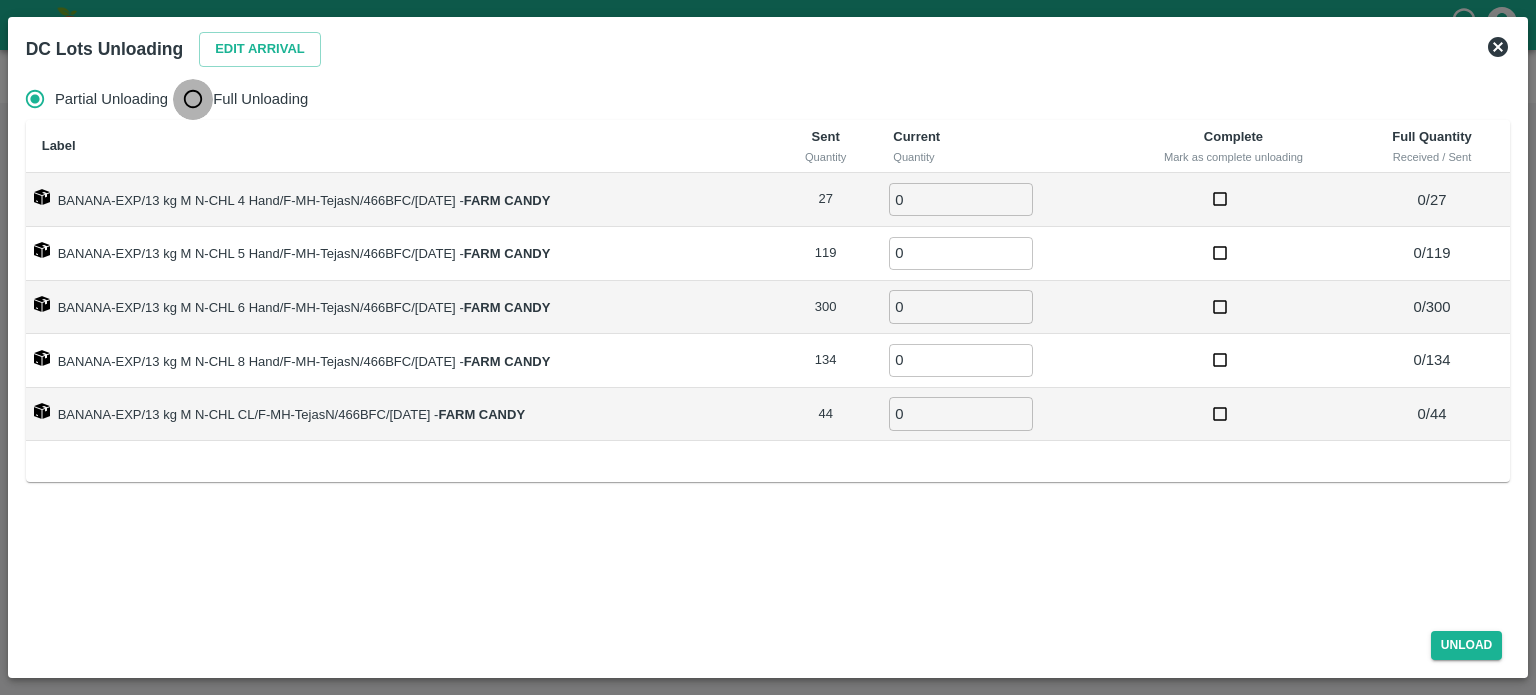 click on "Full Unloading" at bounding box center [193, 99] 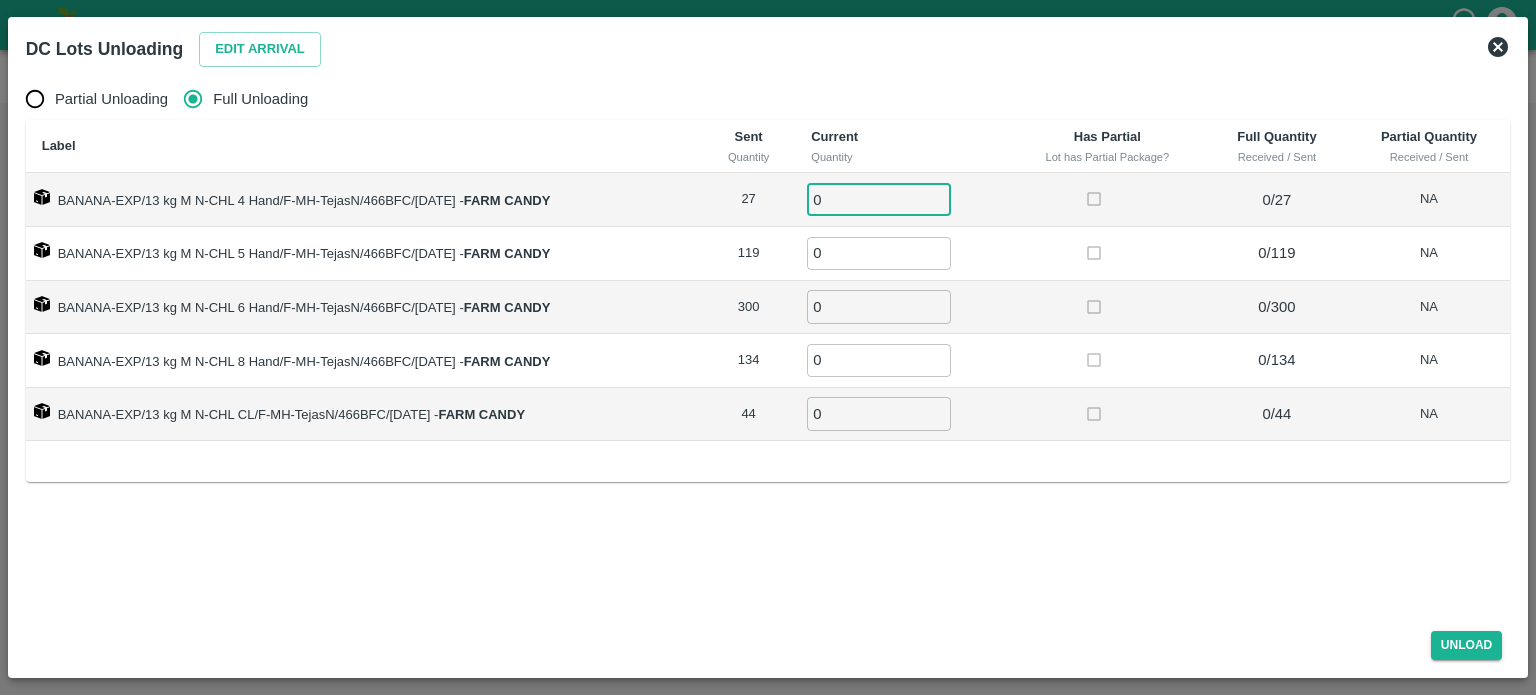 click on "0" at bounding box center [879, 199] 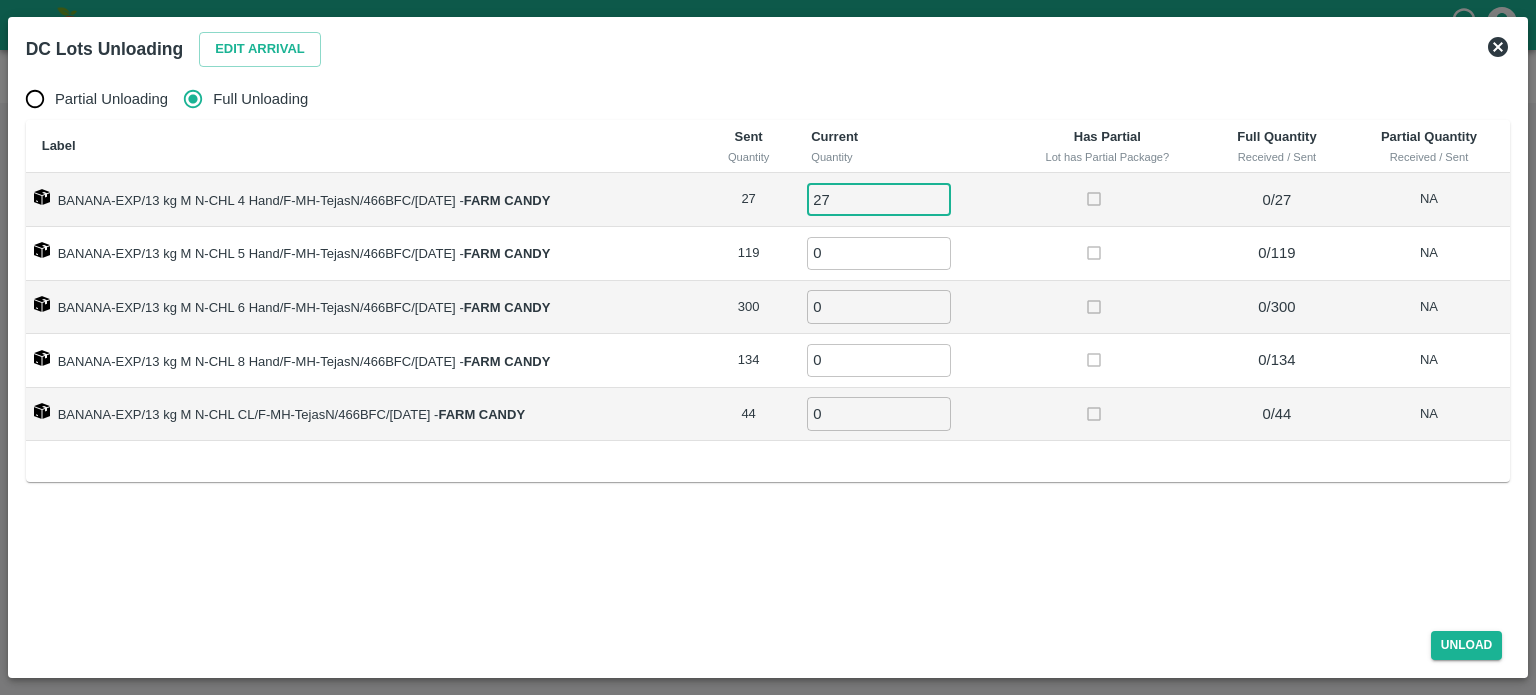 type on "27" 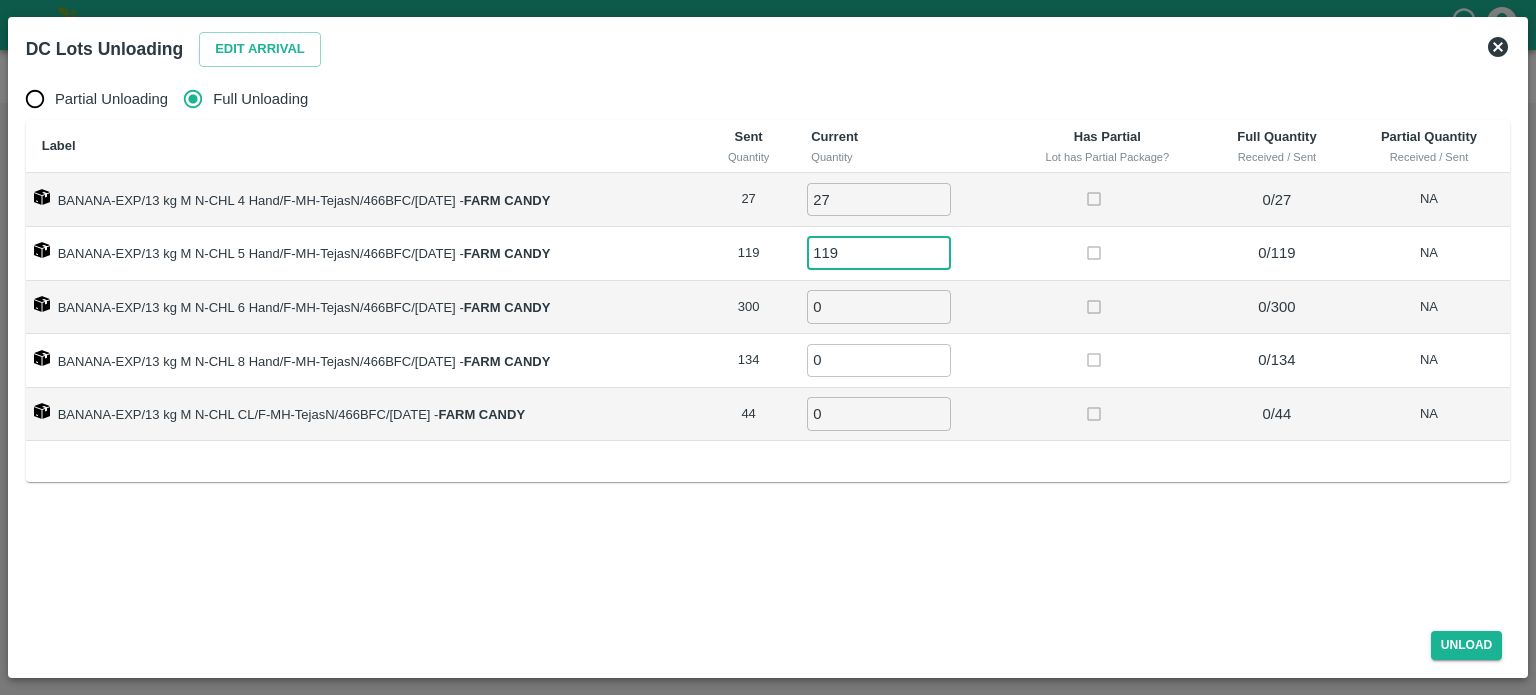 type on "119" 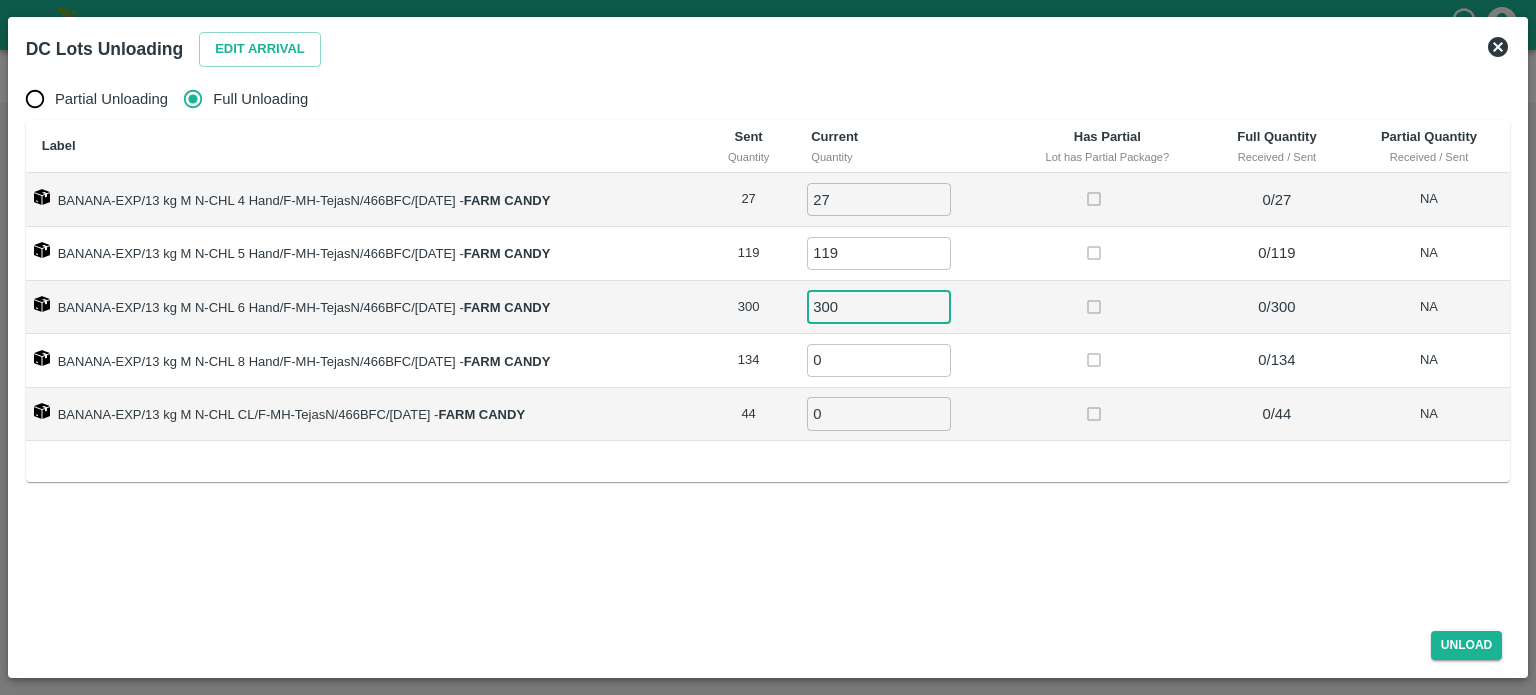 type on "300" 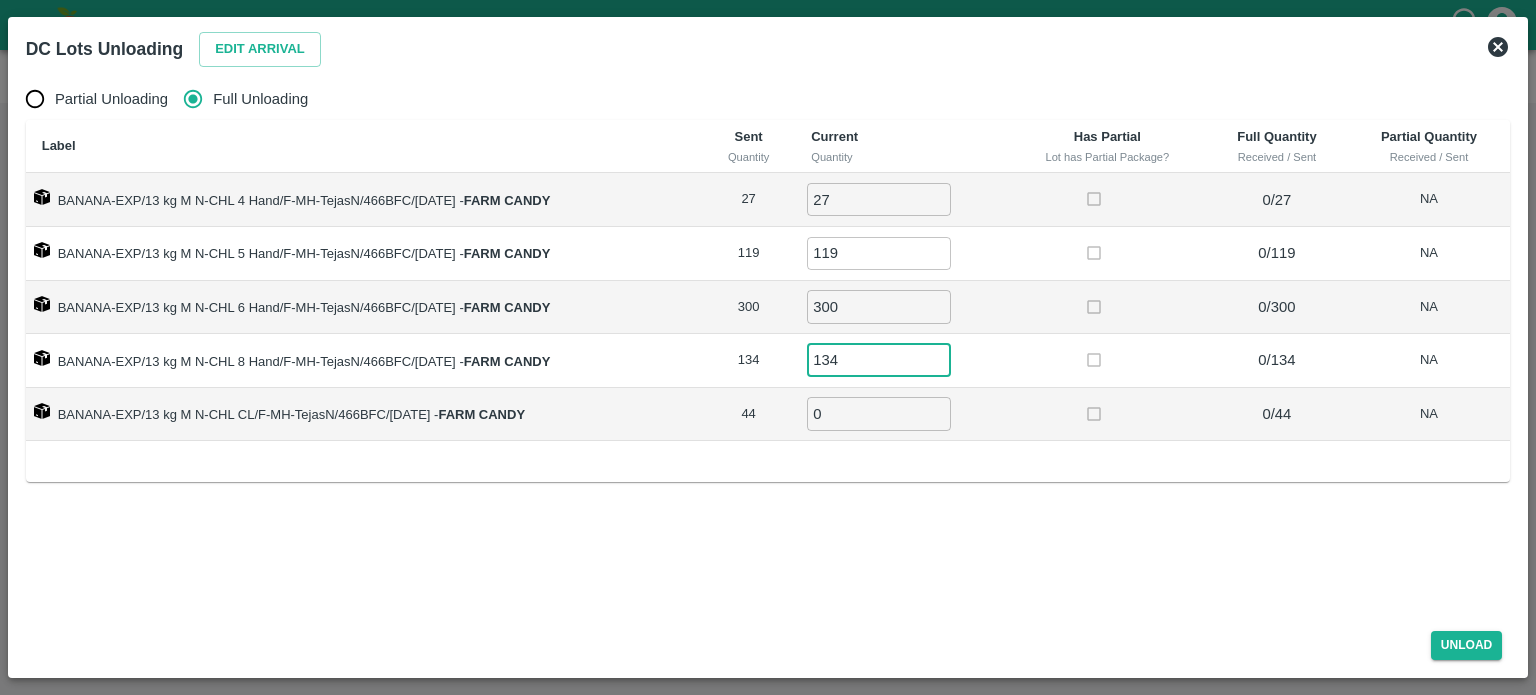 type on "134" 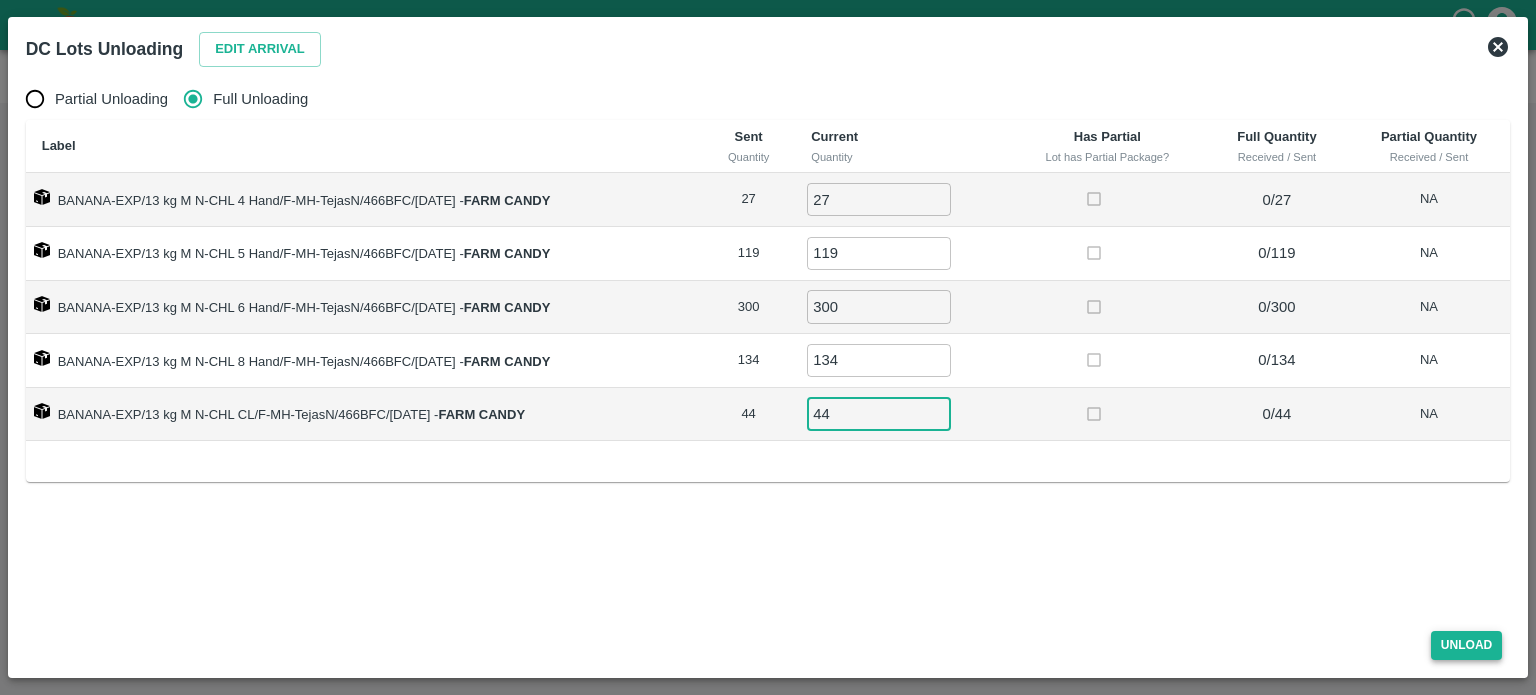 type on "44" 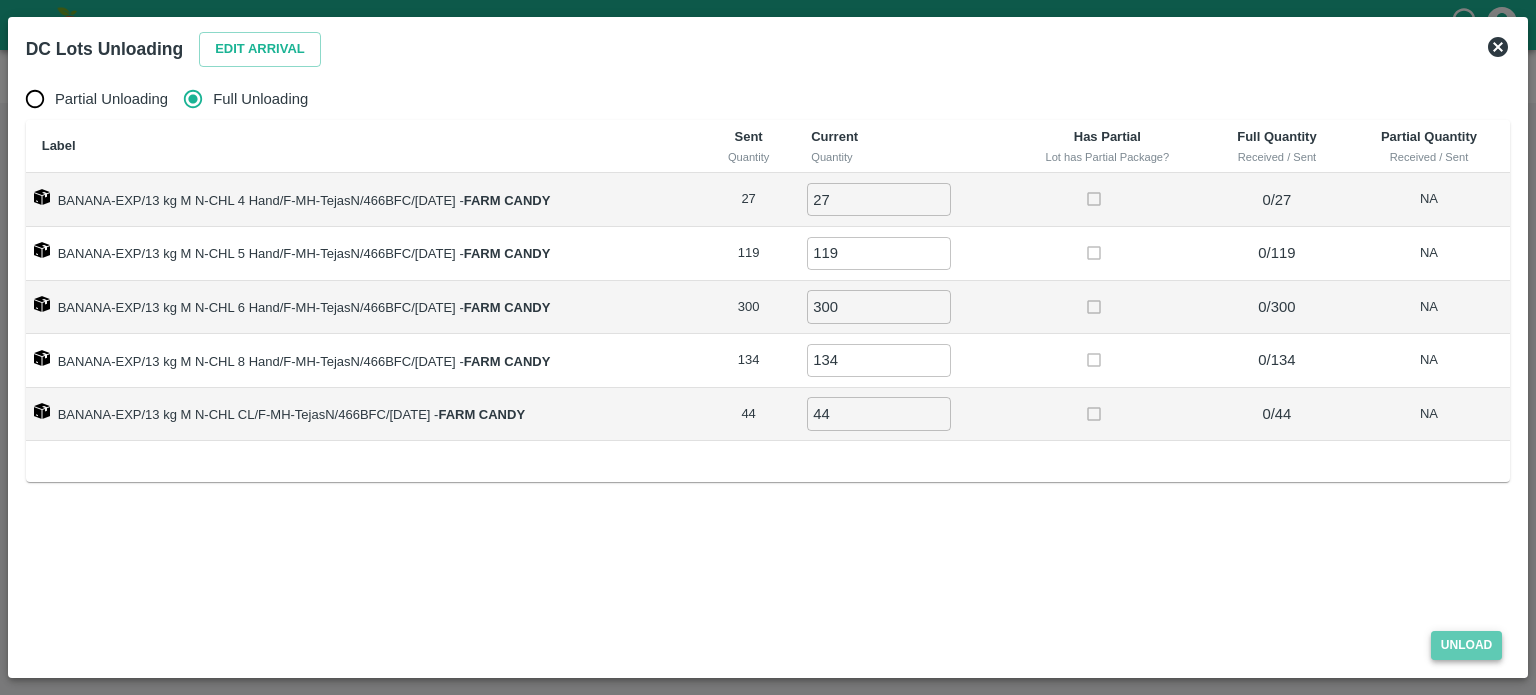 click on "Unload" at bounding box center (1467, 645) 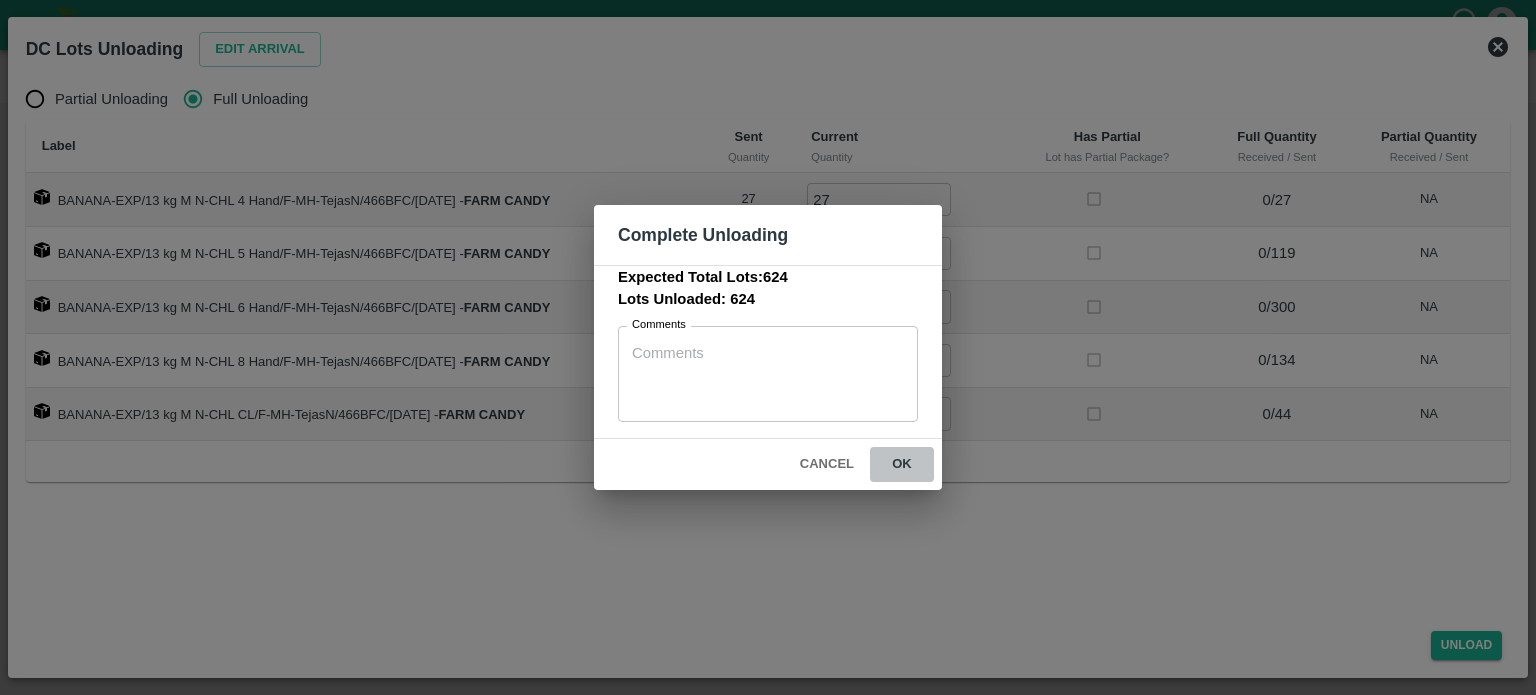 click on "ok" at bounding box center [902, 464] 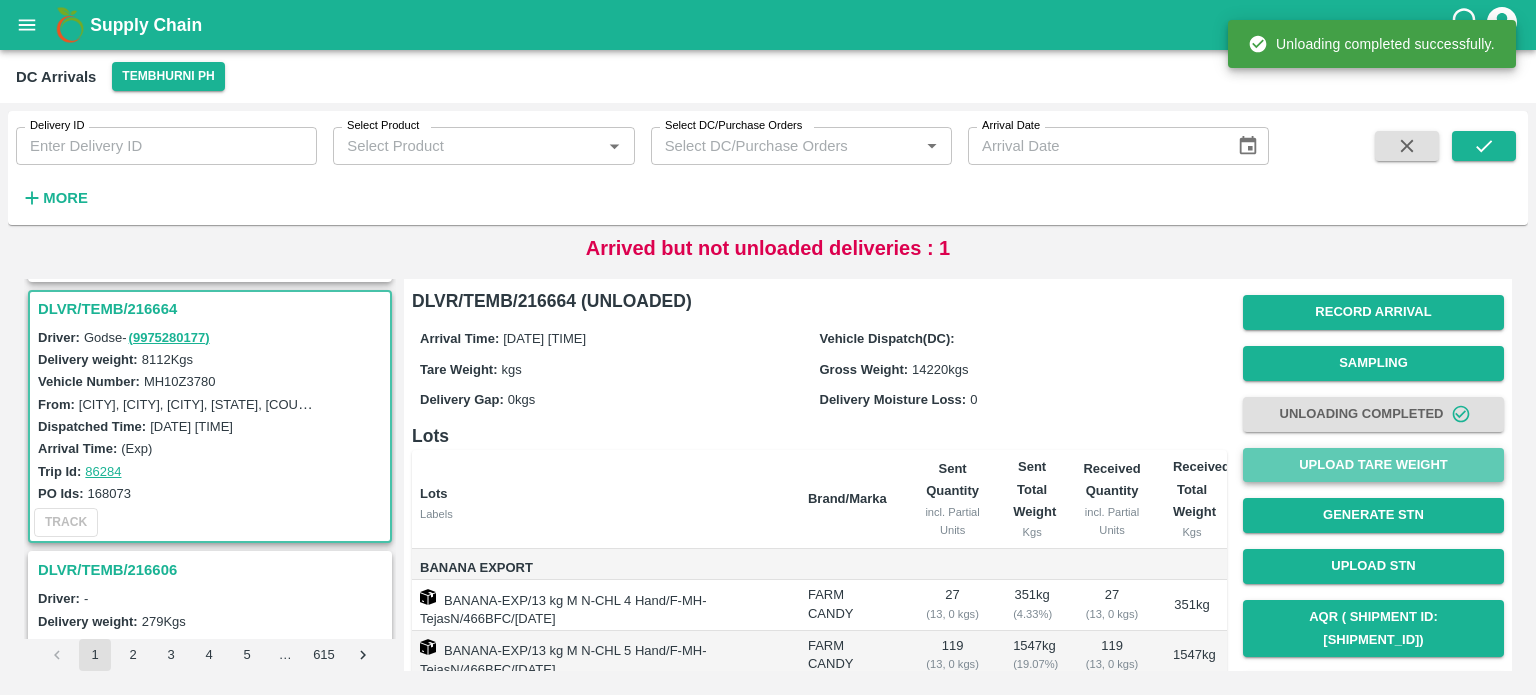 click on "Upload Tare Weight" at bounding box center [1373, 465] 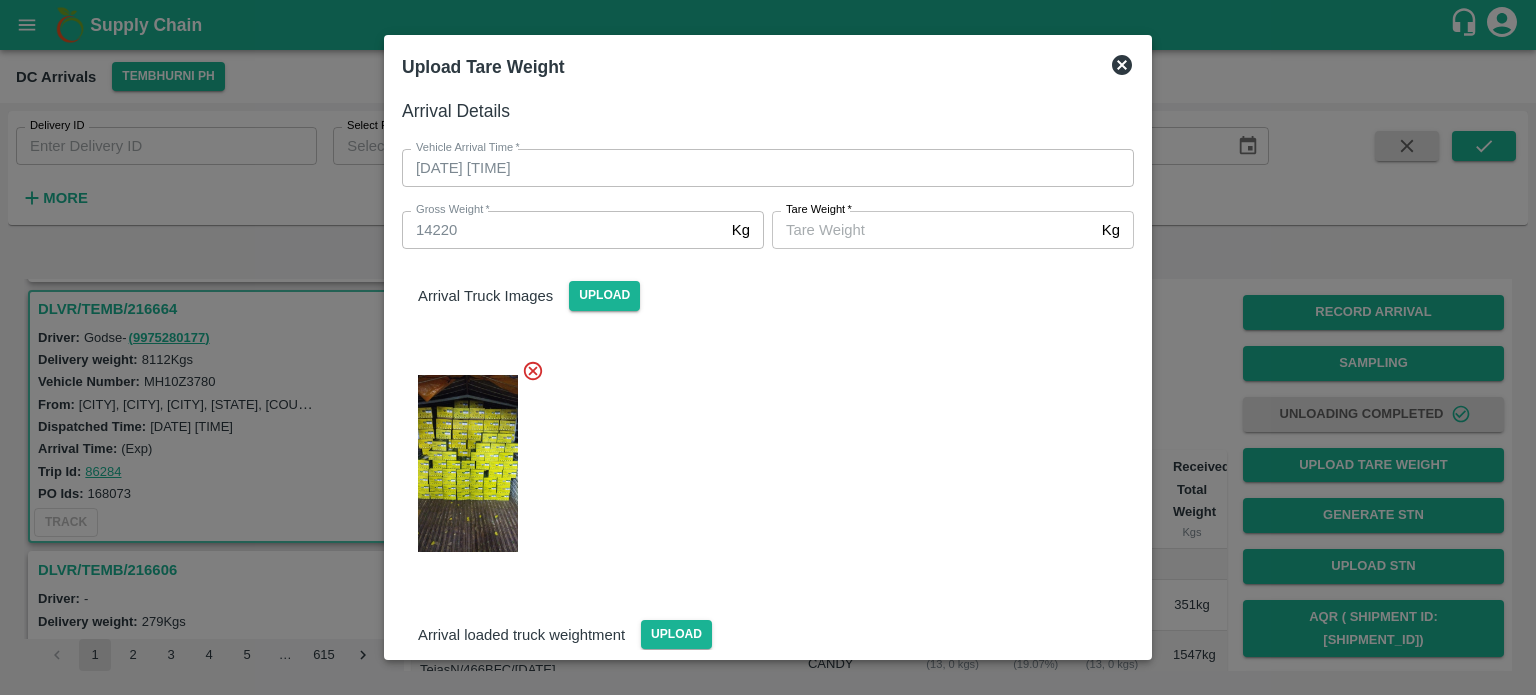 click on "Tare Weight   *" at bounding box center (933, 230) 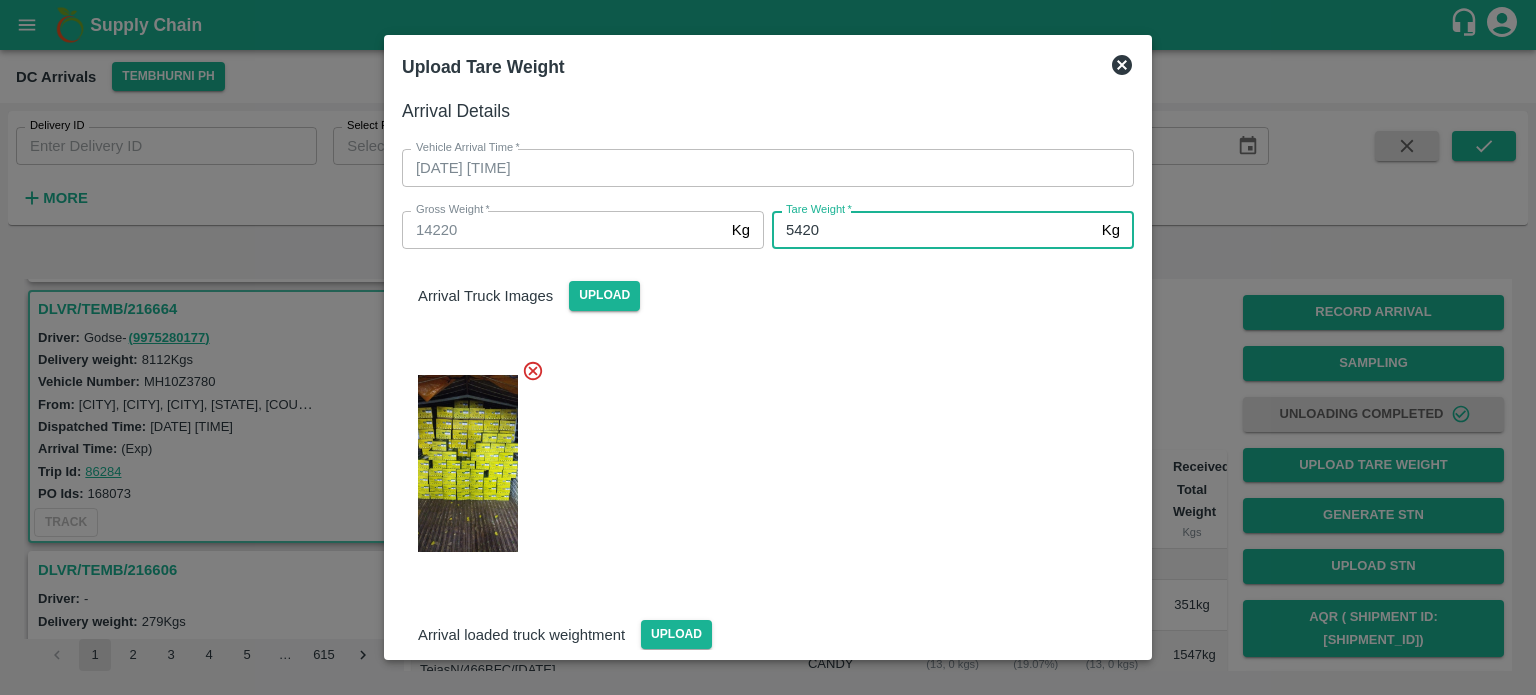type on "5420" 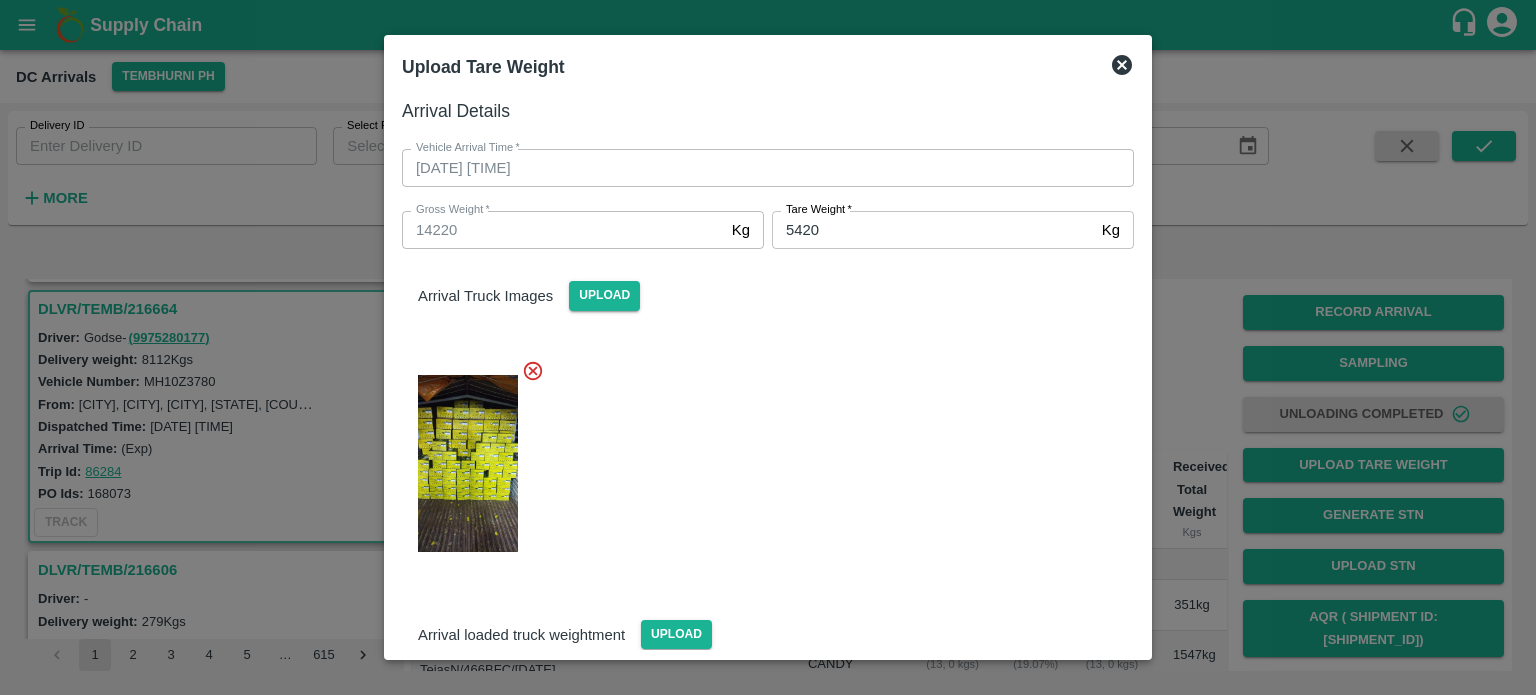 click at bounding box center (760, 458) 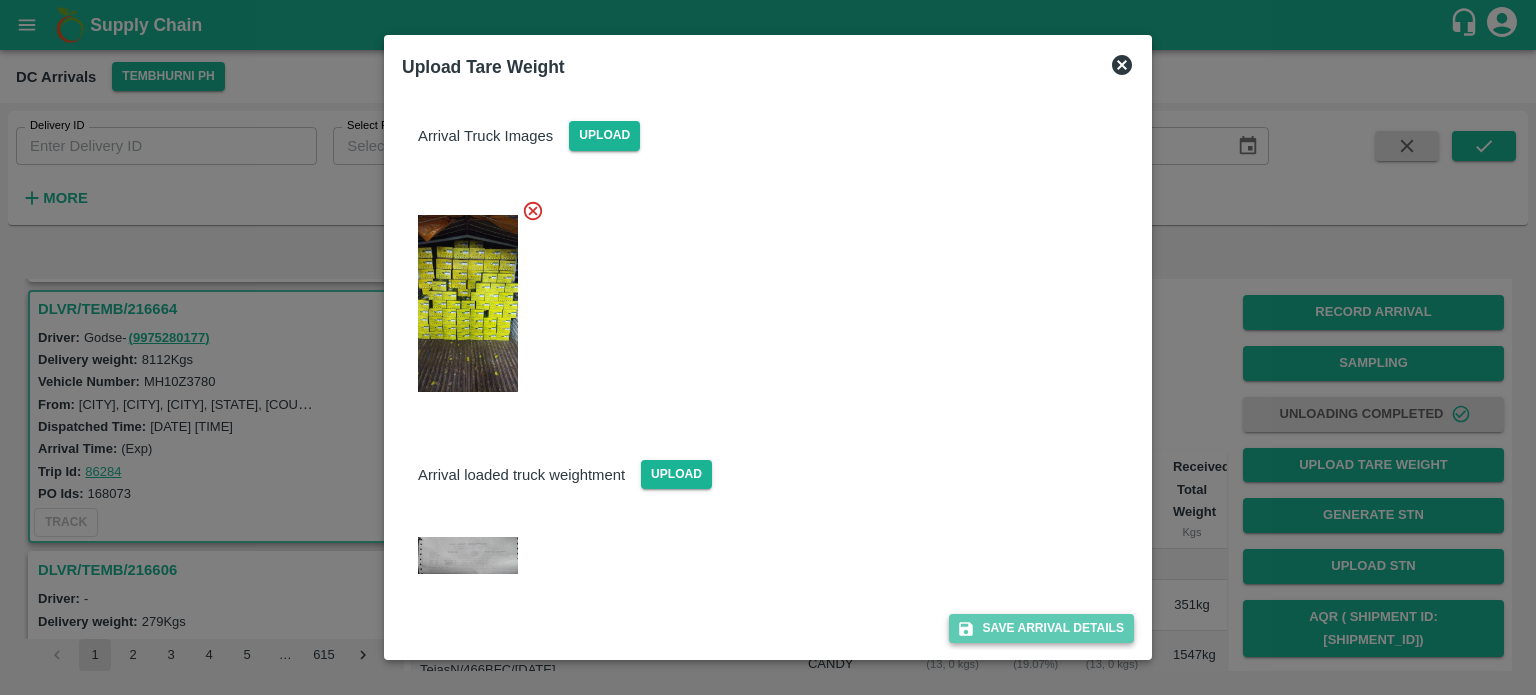 click on "Save Arrival Details" at bounding box center [1041, 628] 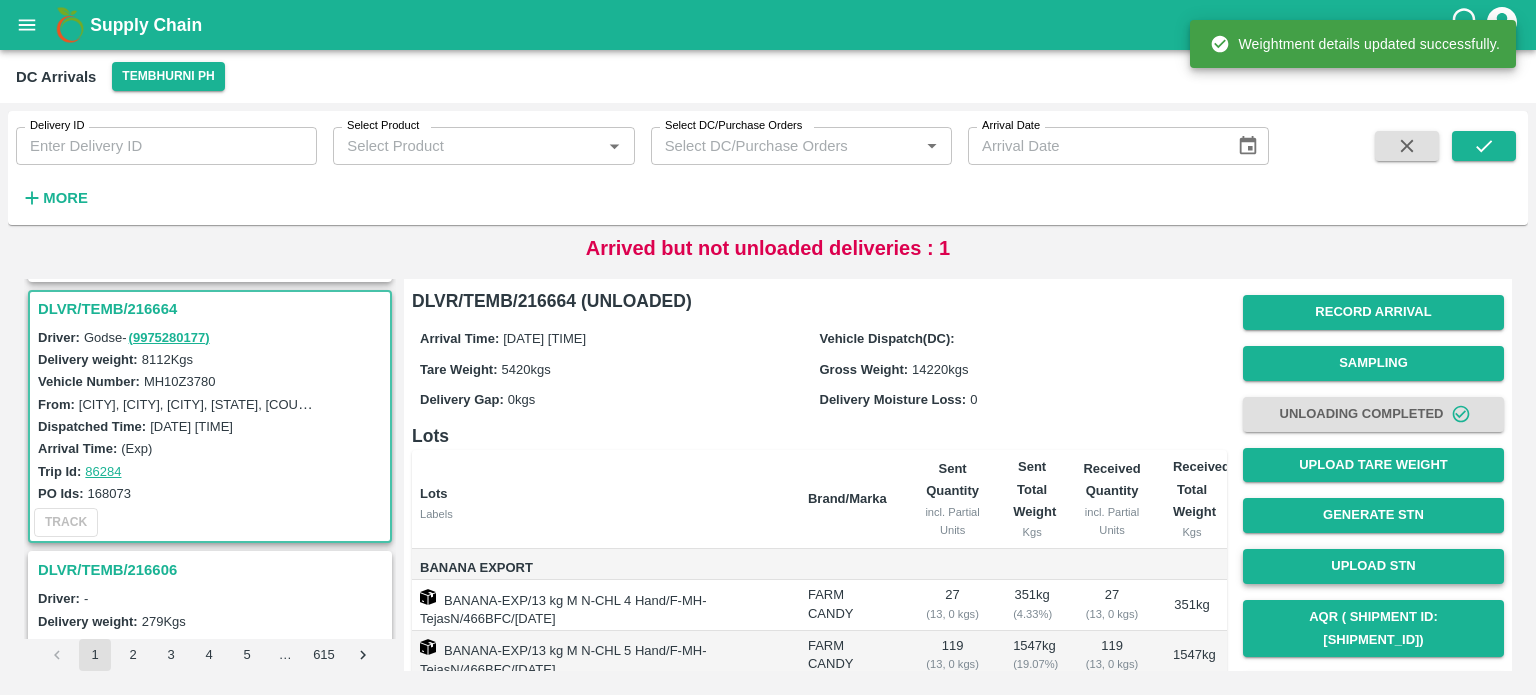 scroll, scrollTop: 214, scrollLeft: 0, axis: vertical 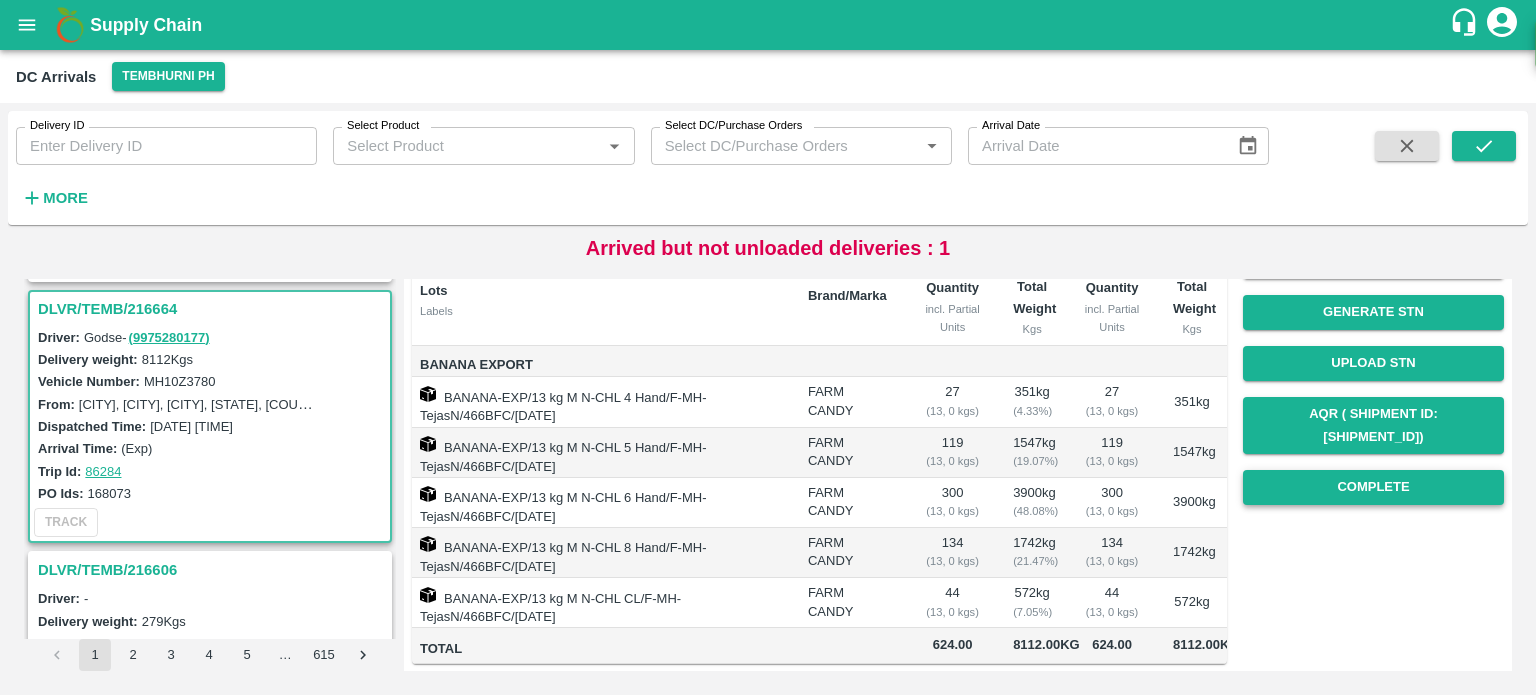 click on "Complete" at bounding box center (1373, 487) 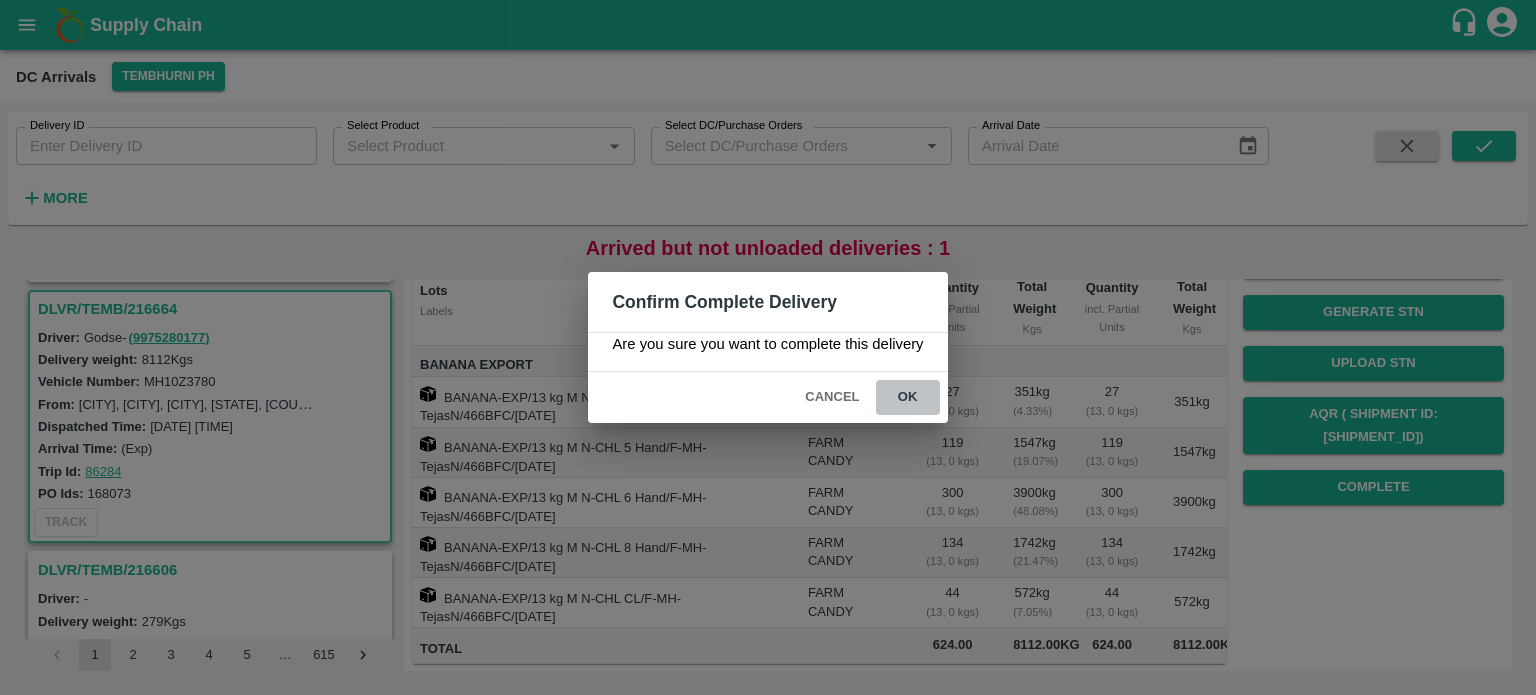 click on "ok" at bounding box center [908, 397] 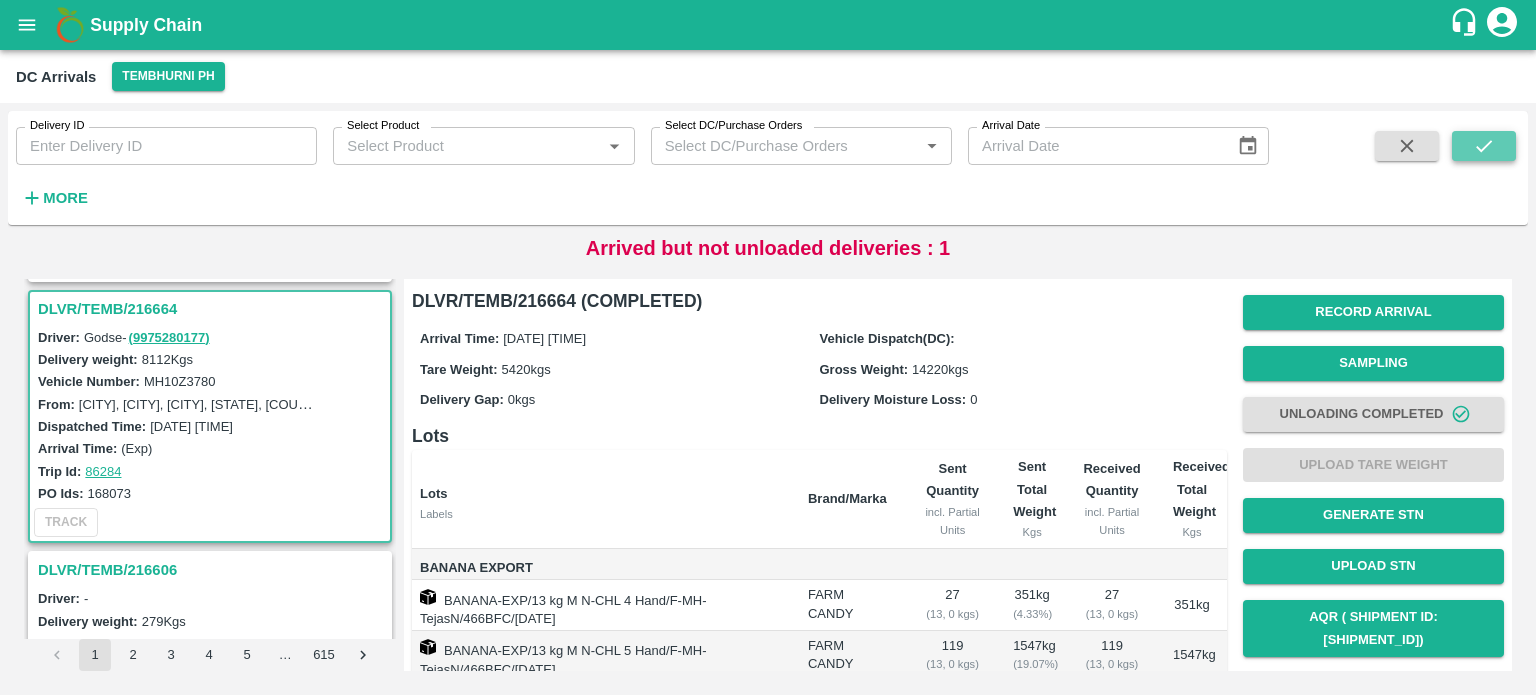 click at bounding box center [1484, 146] 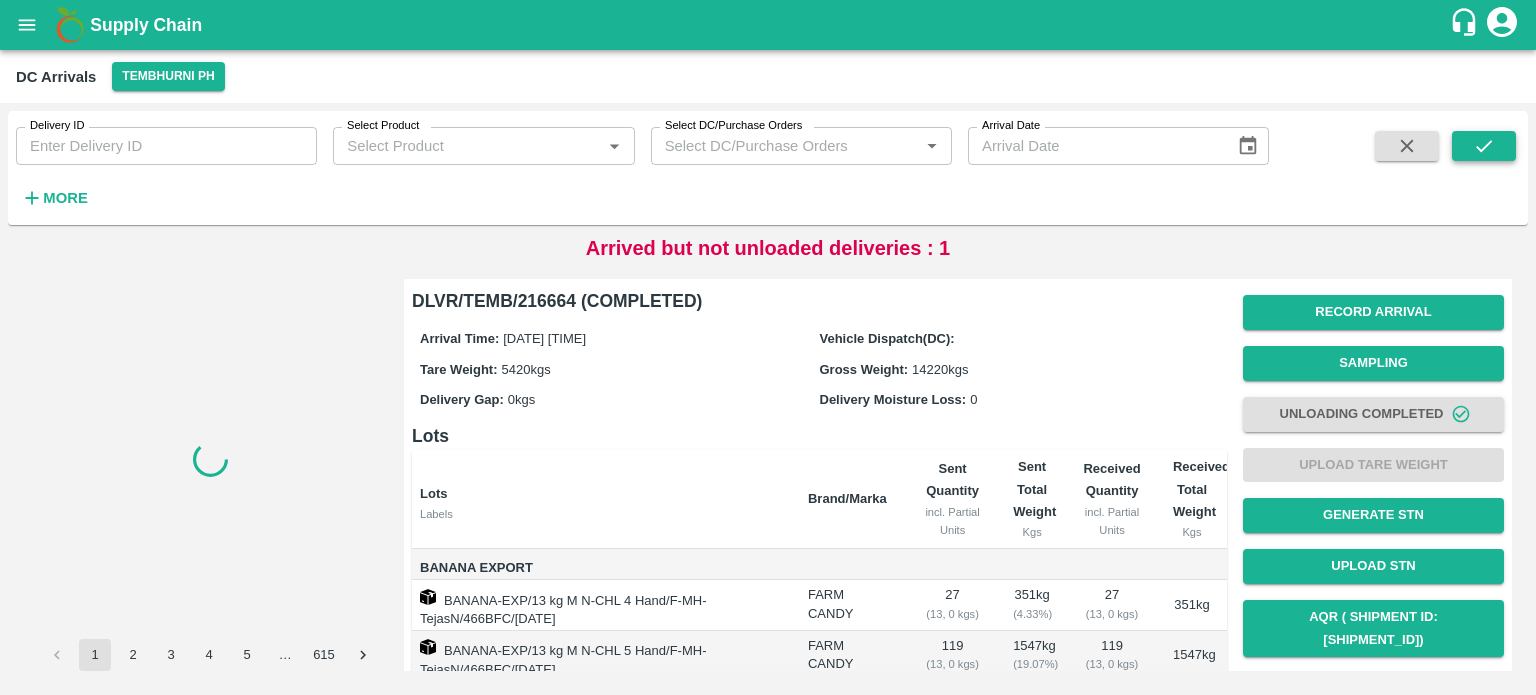 scroll, scrollTop: 0, scrollLeft: 0, axis: both 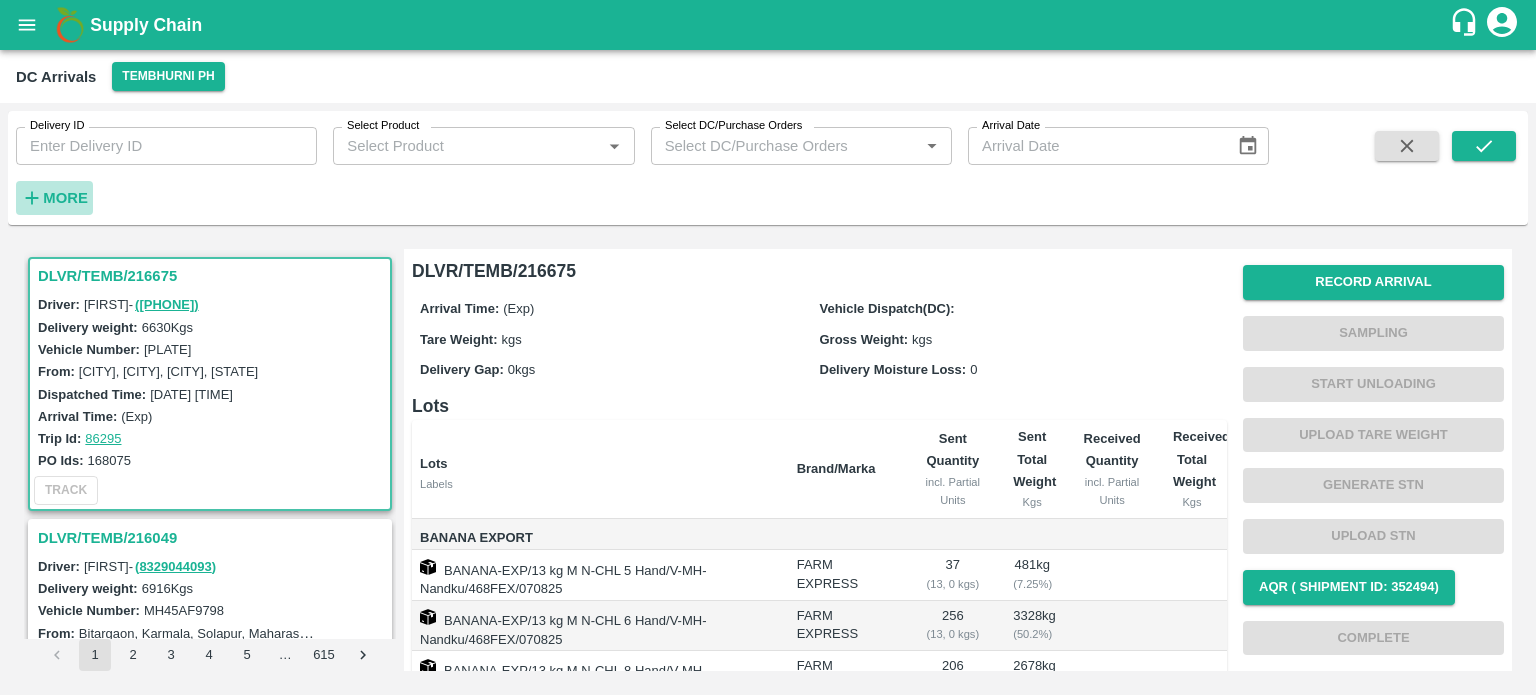 click on "More" at bounding box center (65, 198) 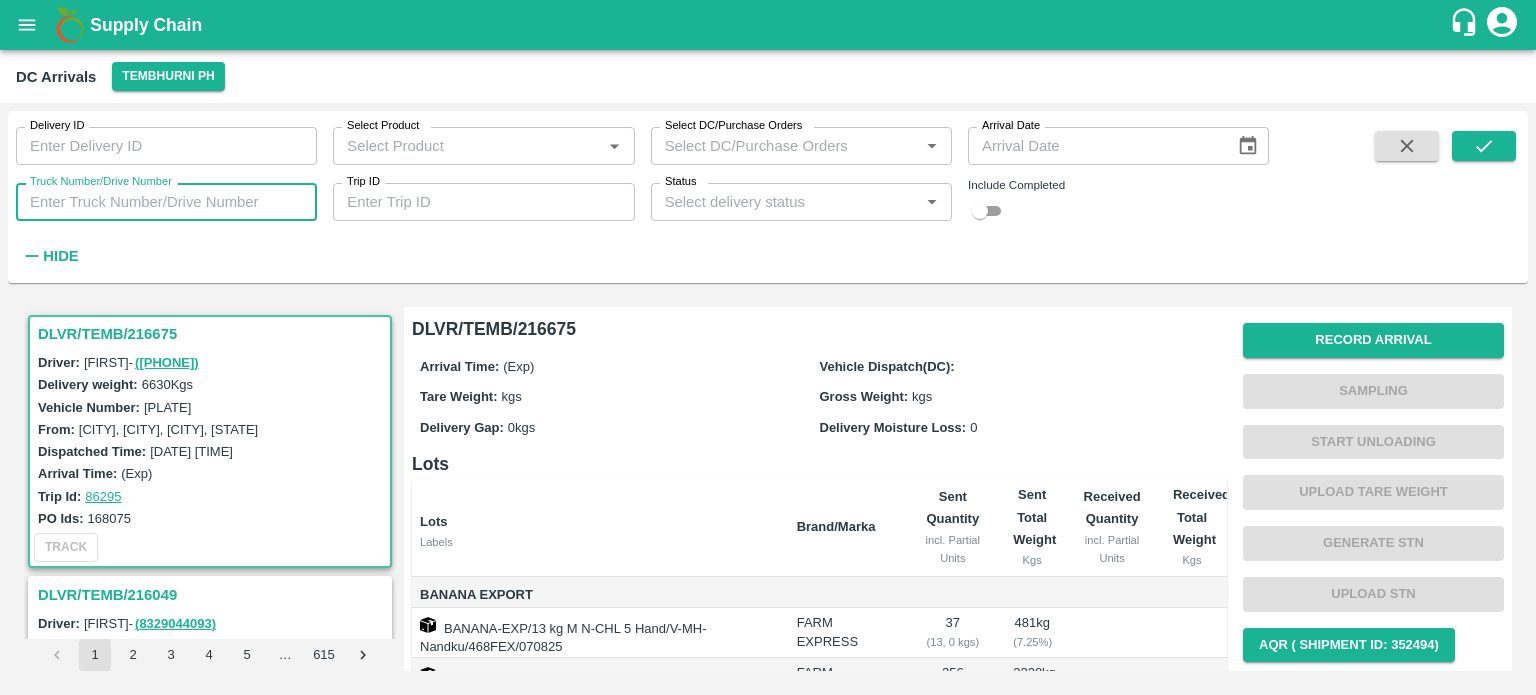 click on "Truck Number/Drive Number" at bounding box center [166, 202] 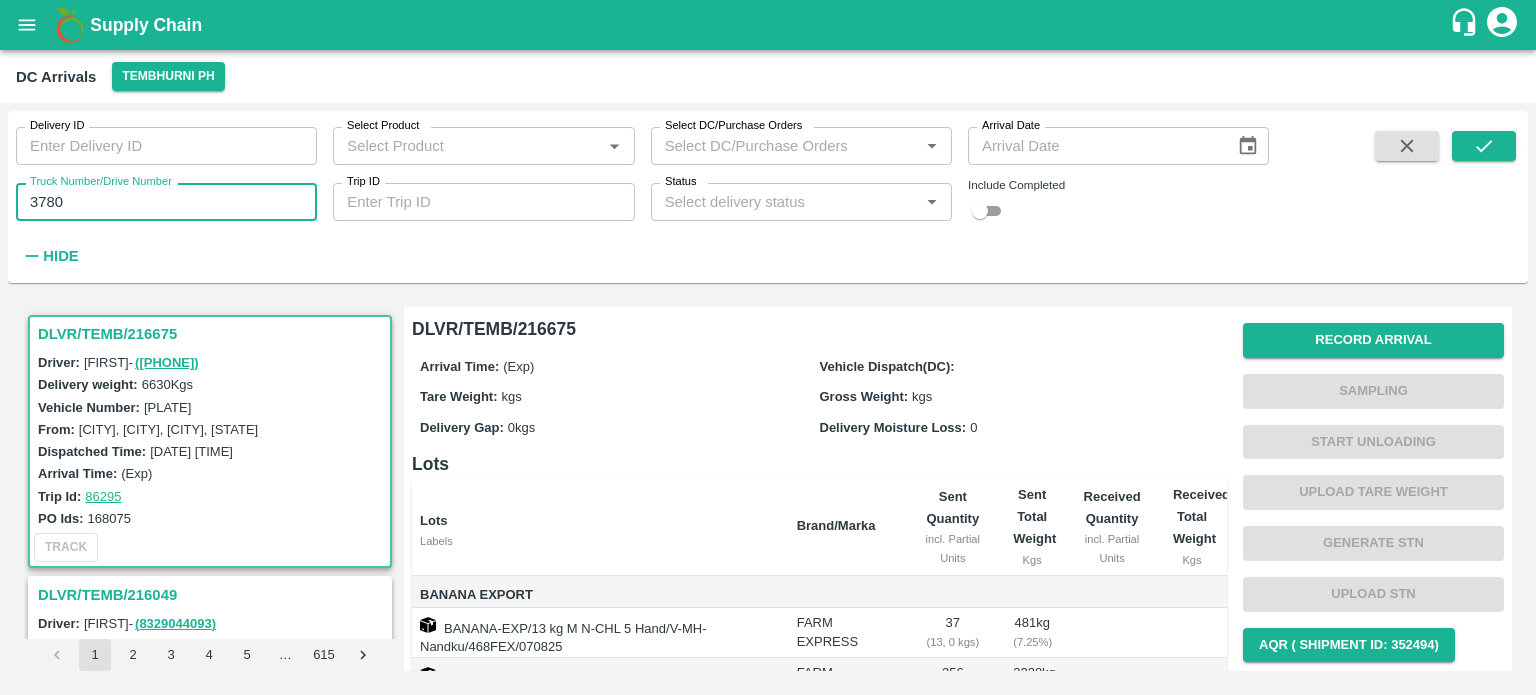 type on "3780" 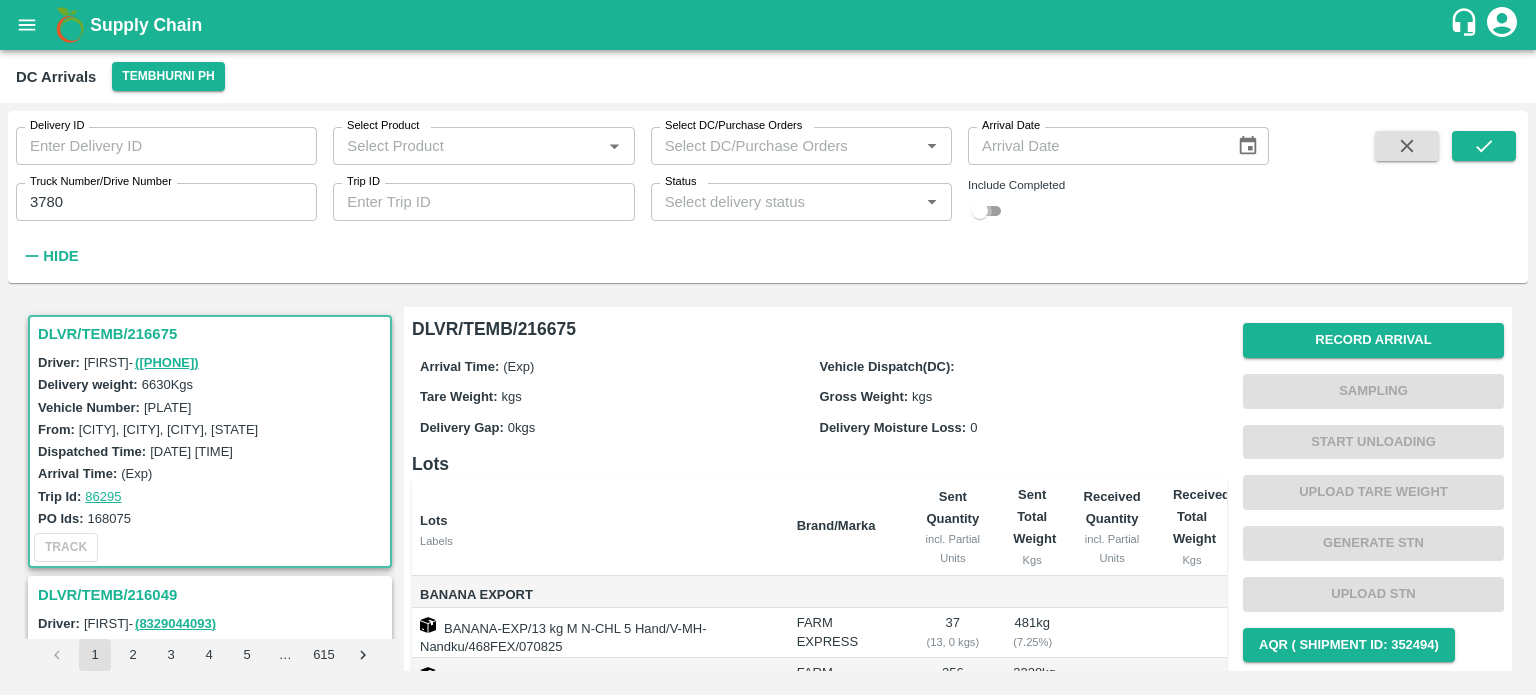 click at bounding box center (980, 211) 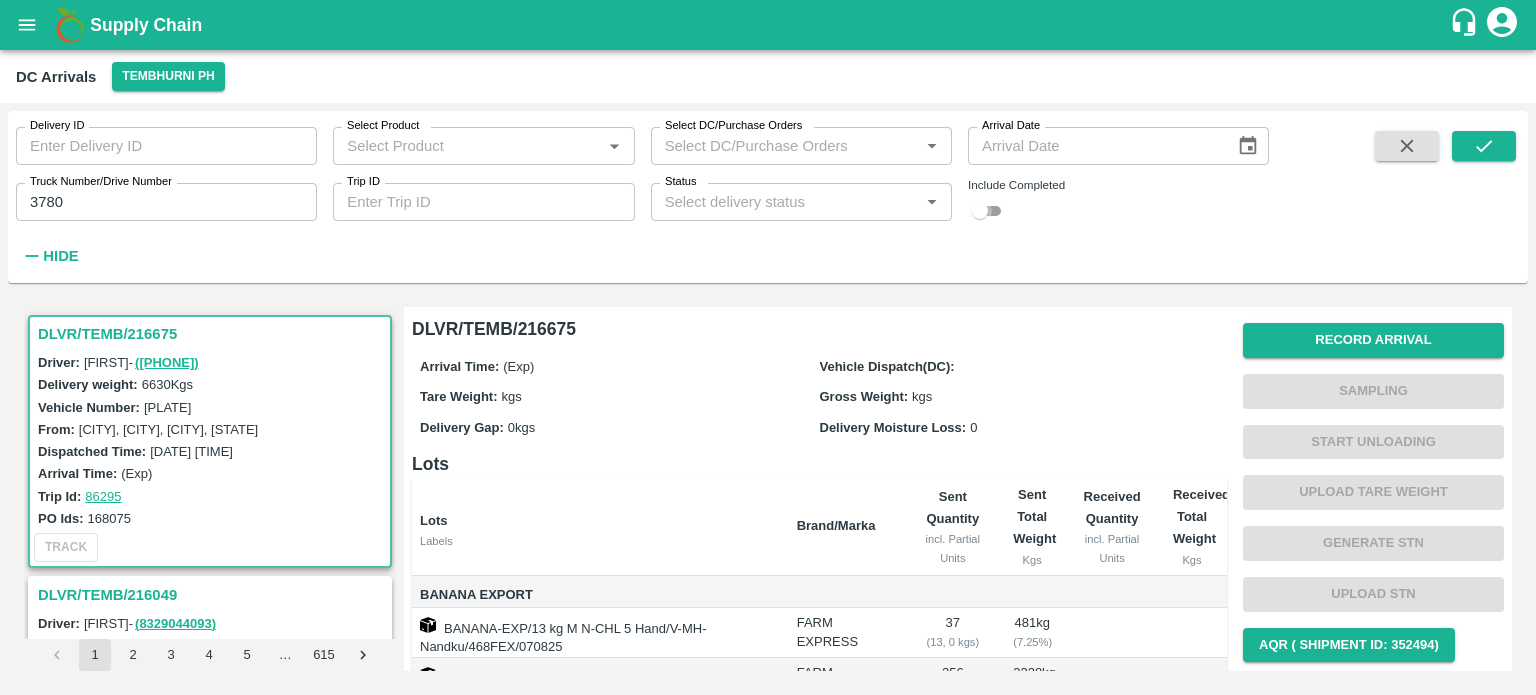 checkbox on "true" 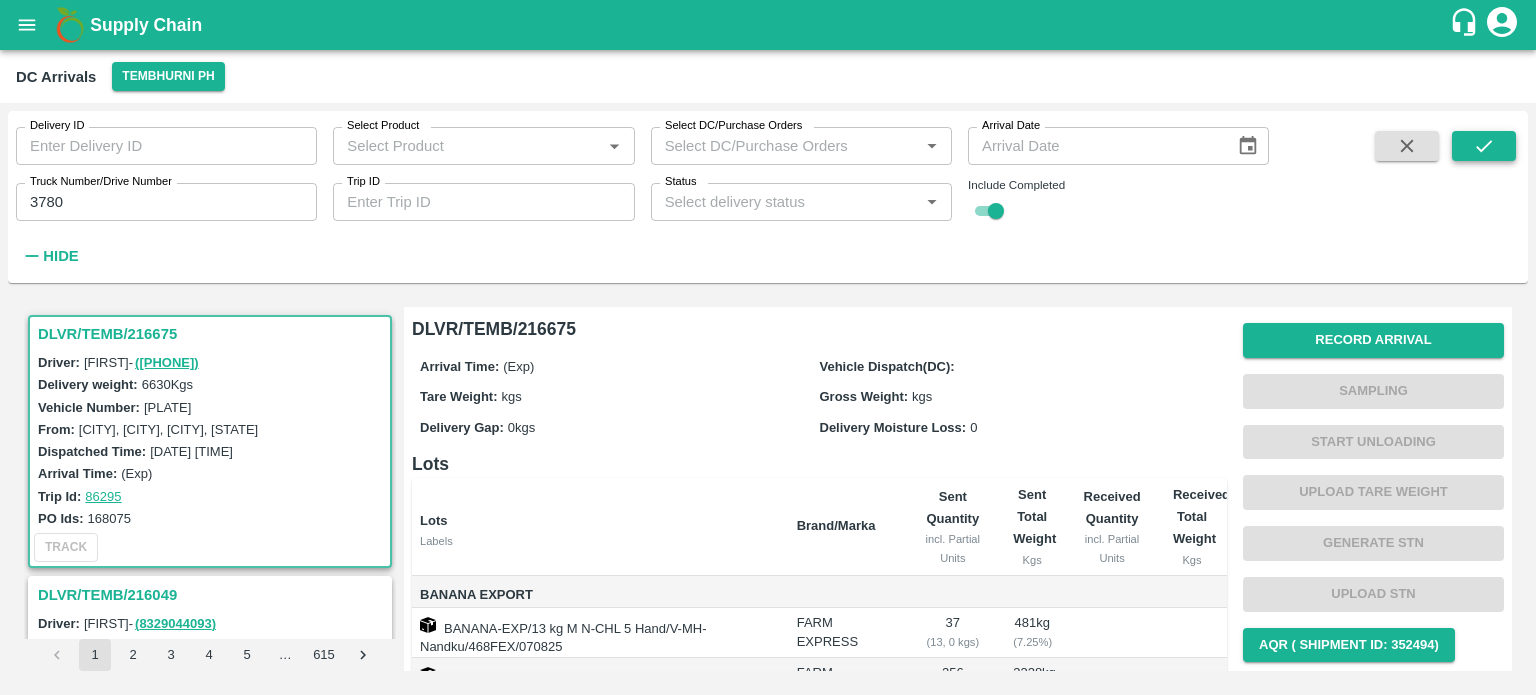 click 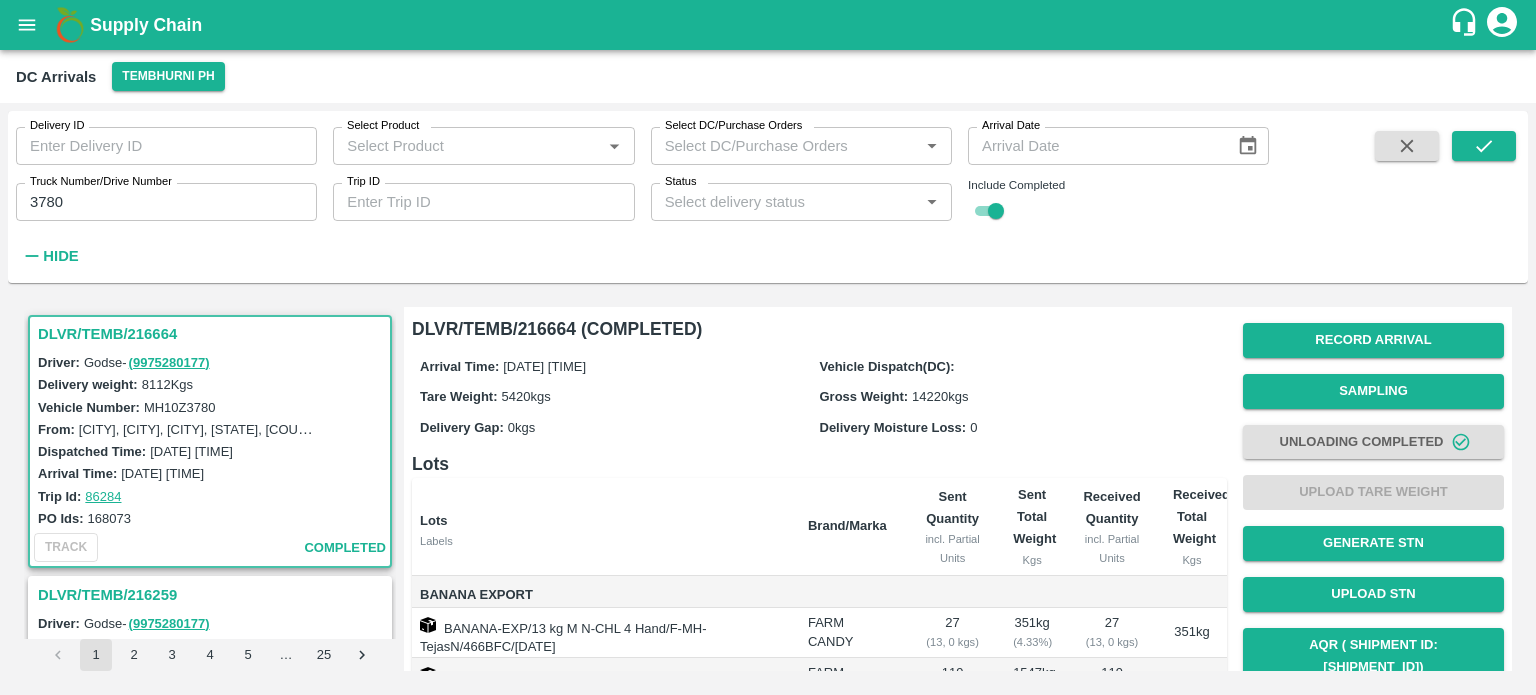 scroll, scrollTop: 12, scrollLeft: 0, axis: vertical 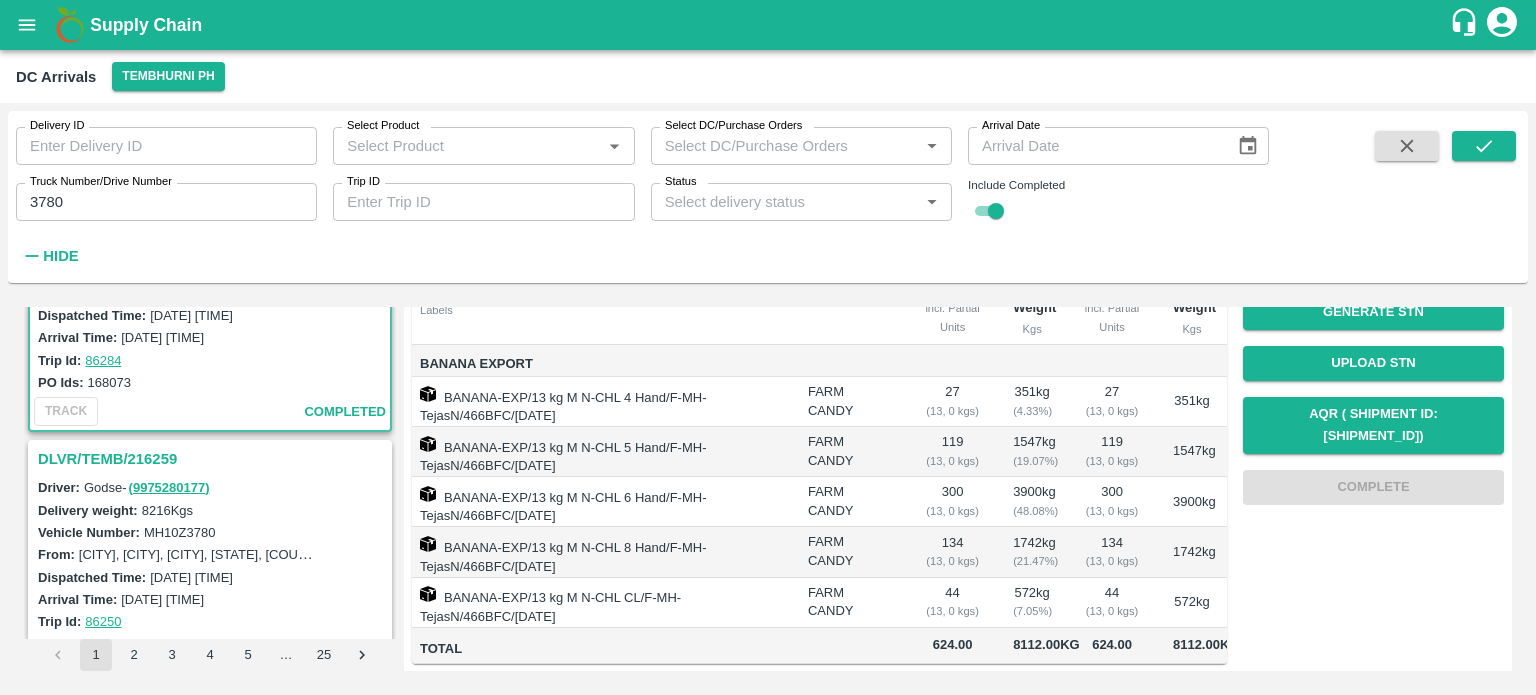 click on "DLVR/TEMB/216259" at bounding box center [213, 459] 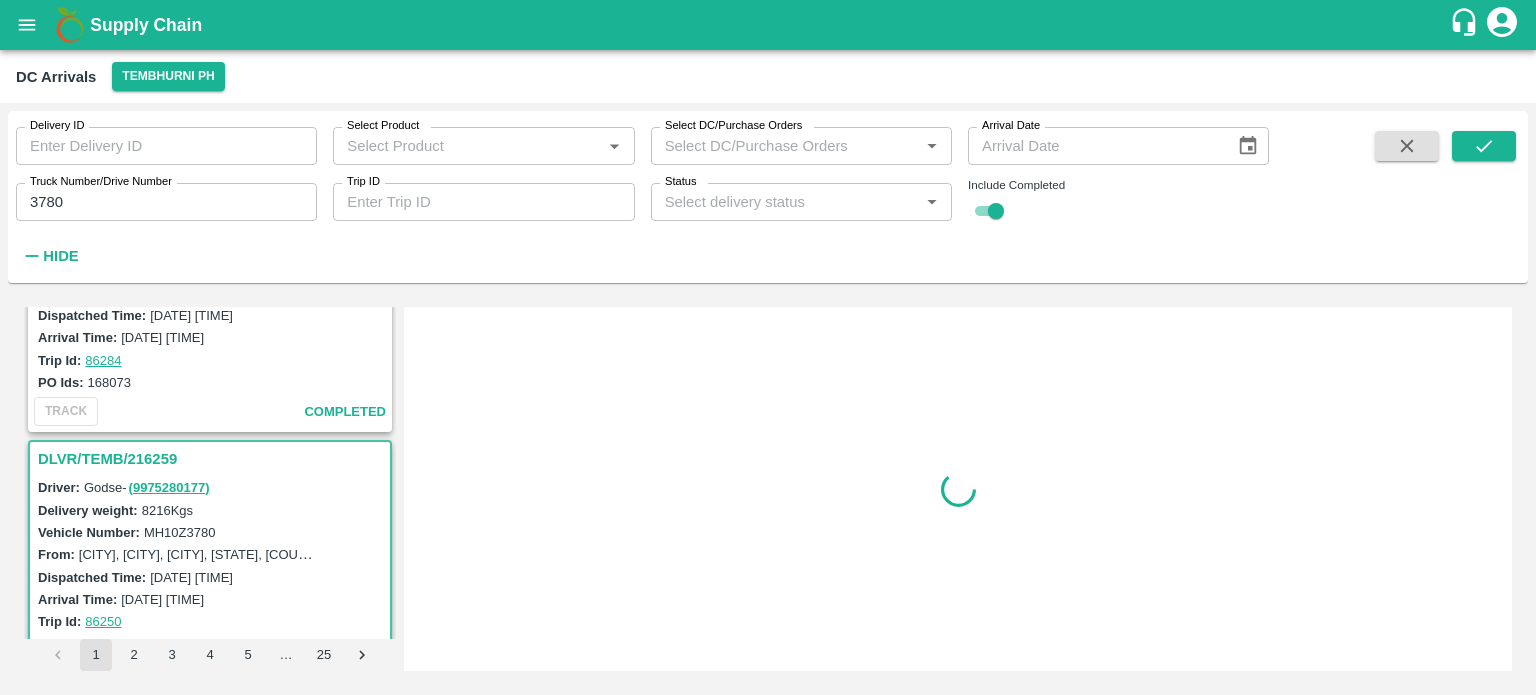 scroll, scrollTop: 0, scrollLeft: 0, axis: both 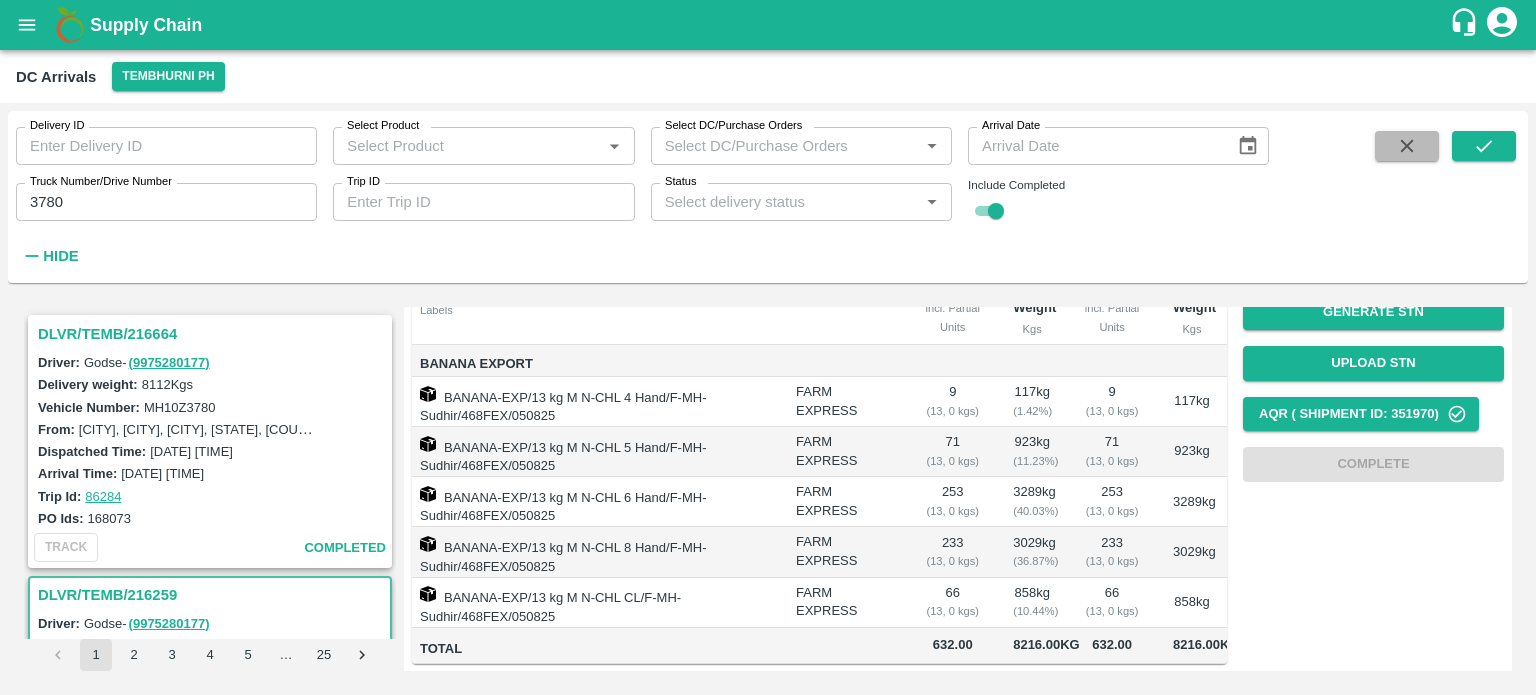 click 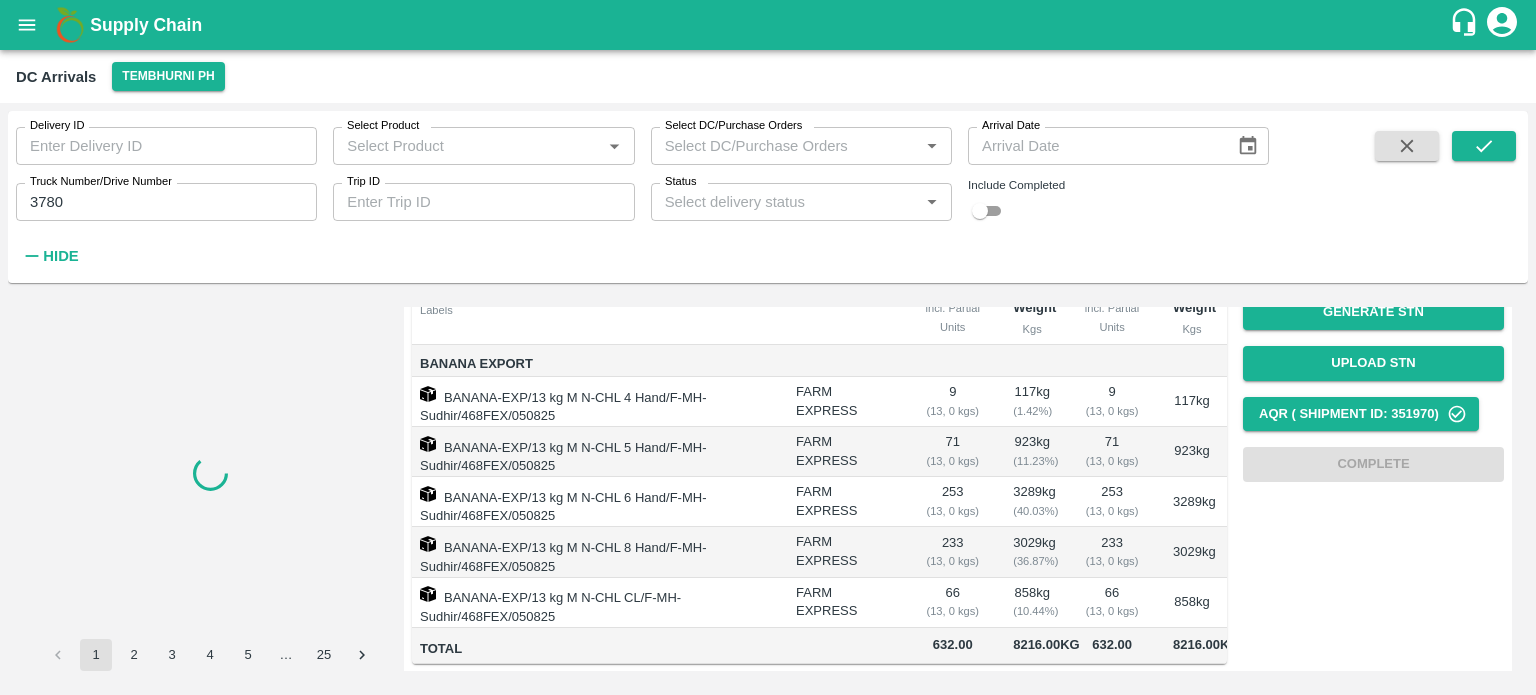 type 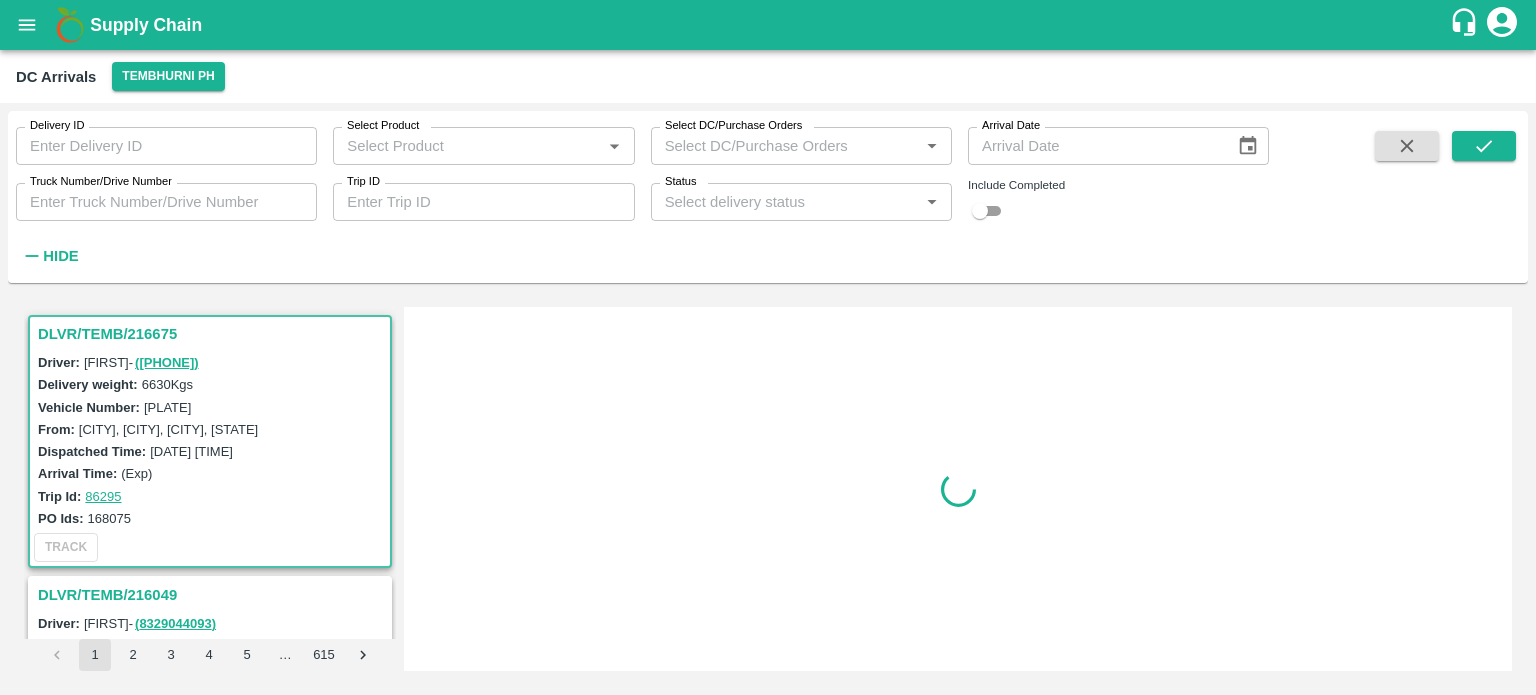 scroll, scrollTop: 0, scrollLeft: 0, axis: both 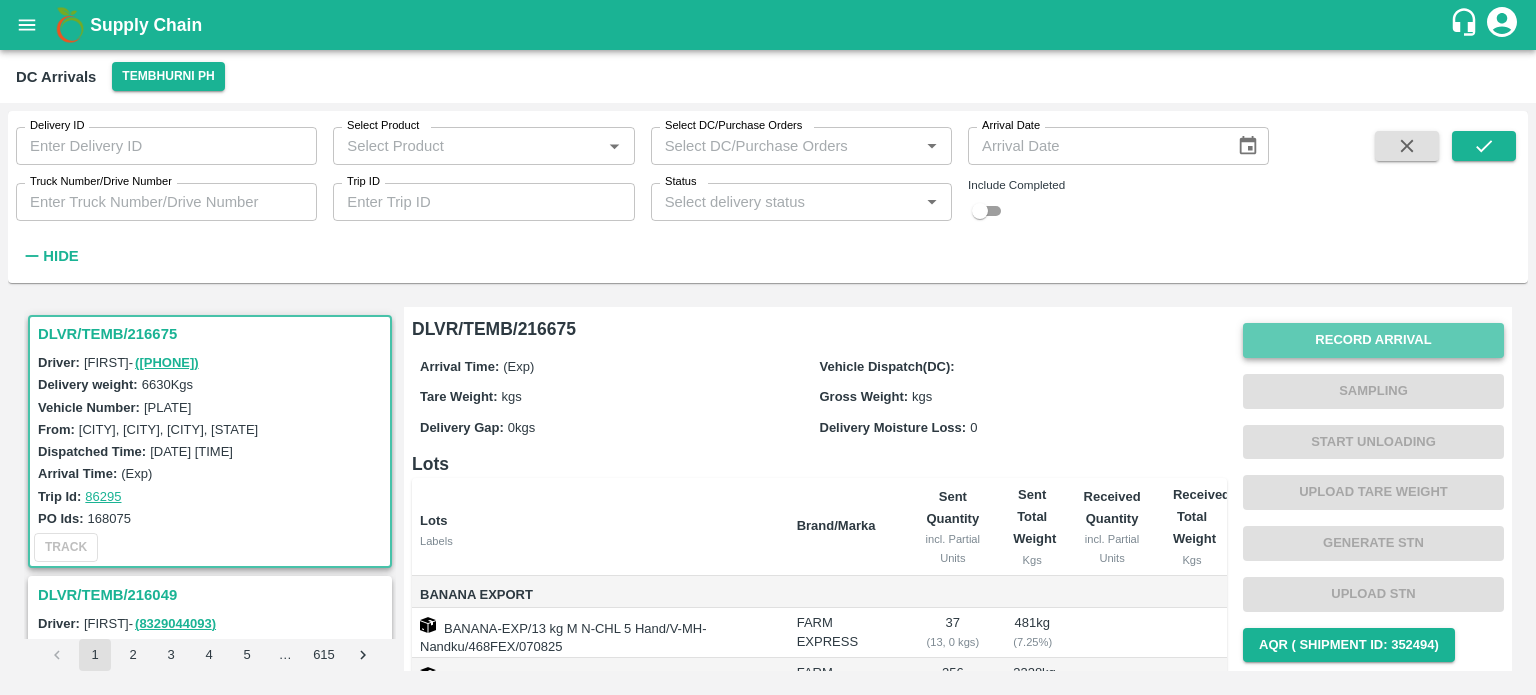 click on "Record Arrival" at bounding box center (1373, 340) 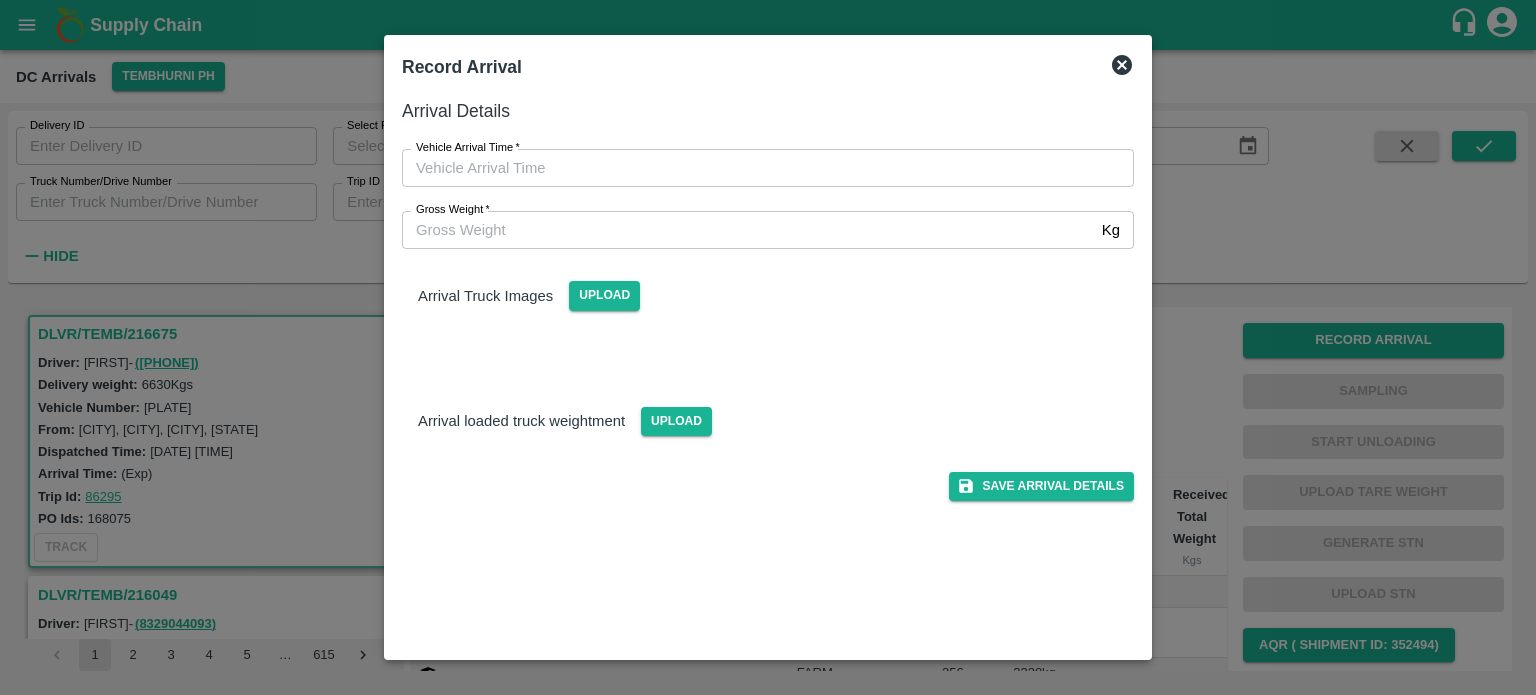 type on "DD/MM/YYYY hh:mm aa" 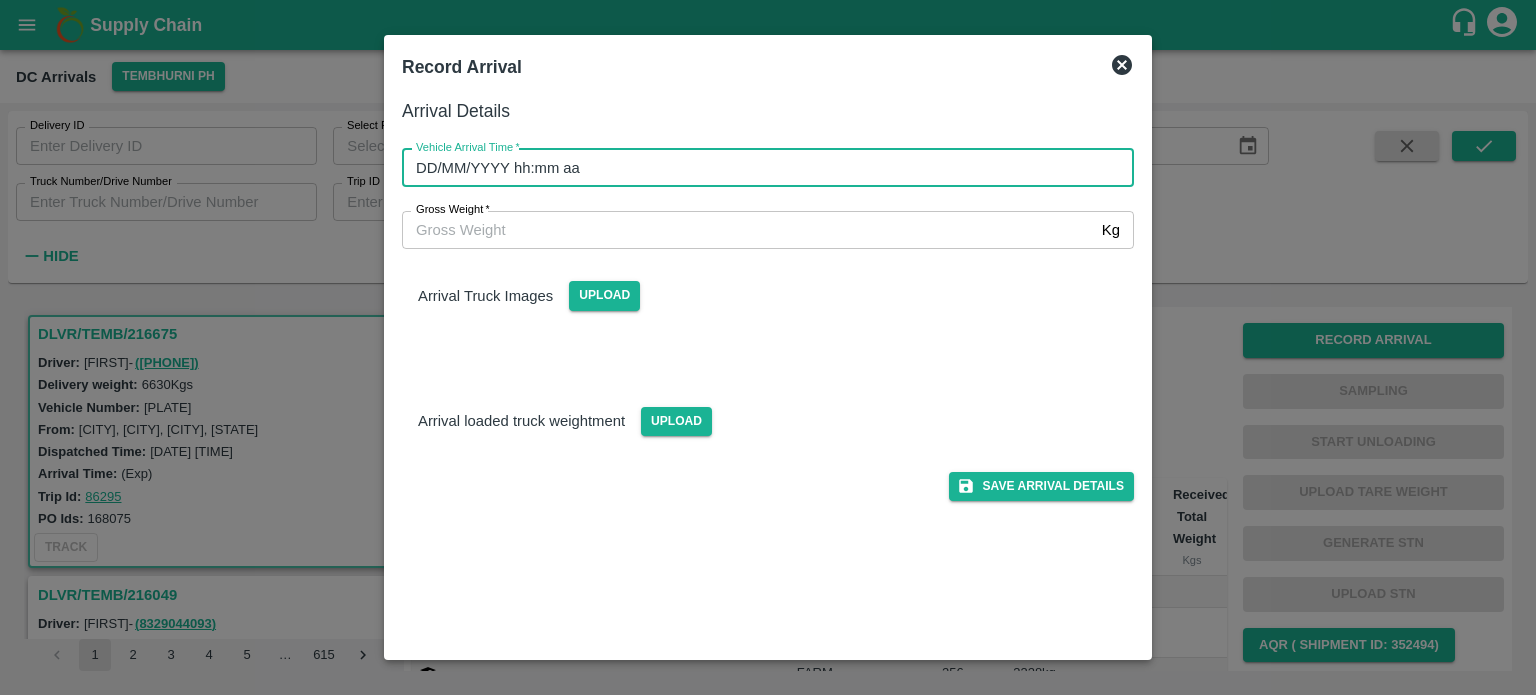 click on "DD/MM/YYYY hh:mm aa" at bounding box center [761, 168] 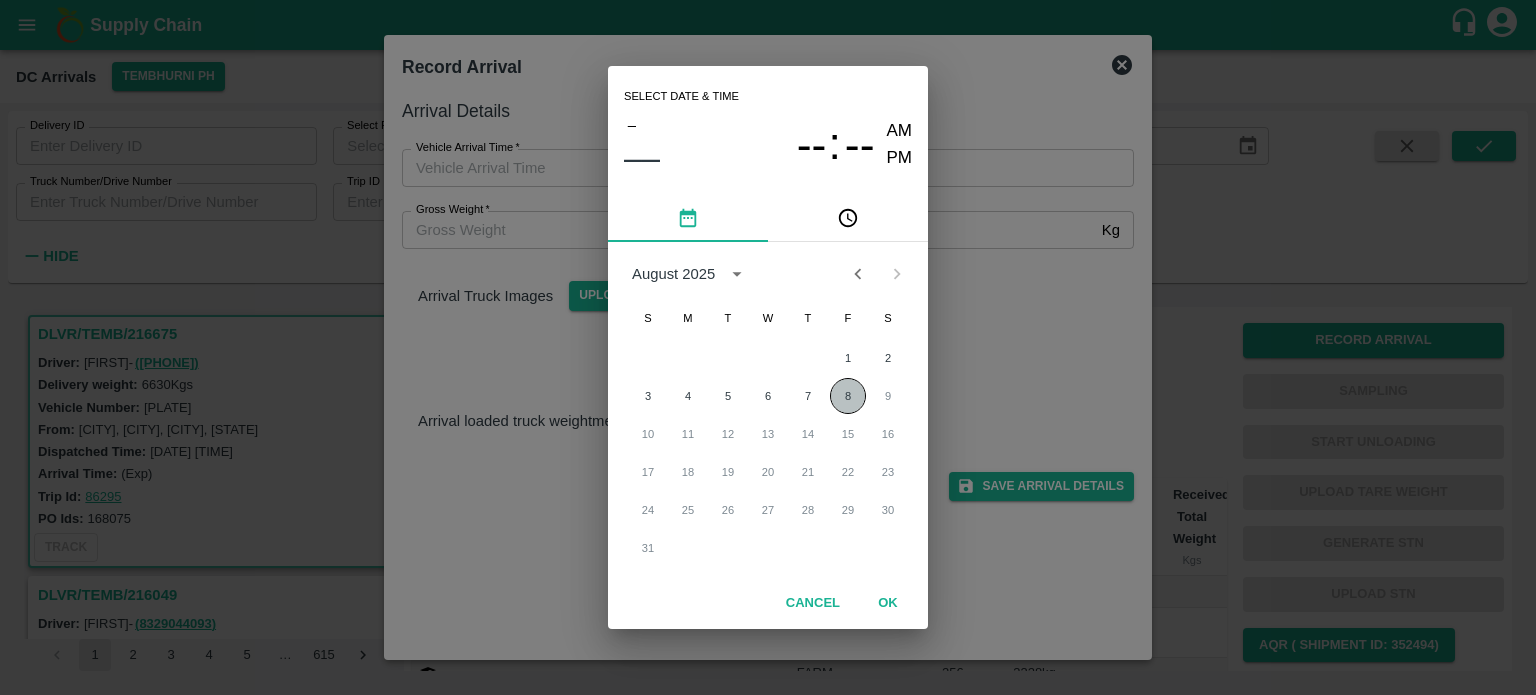 click on "8" at bounding box center [848, 396] 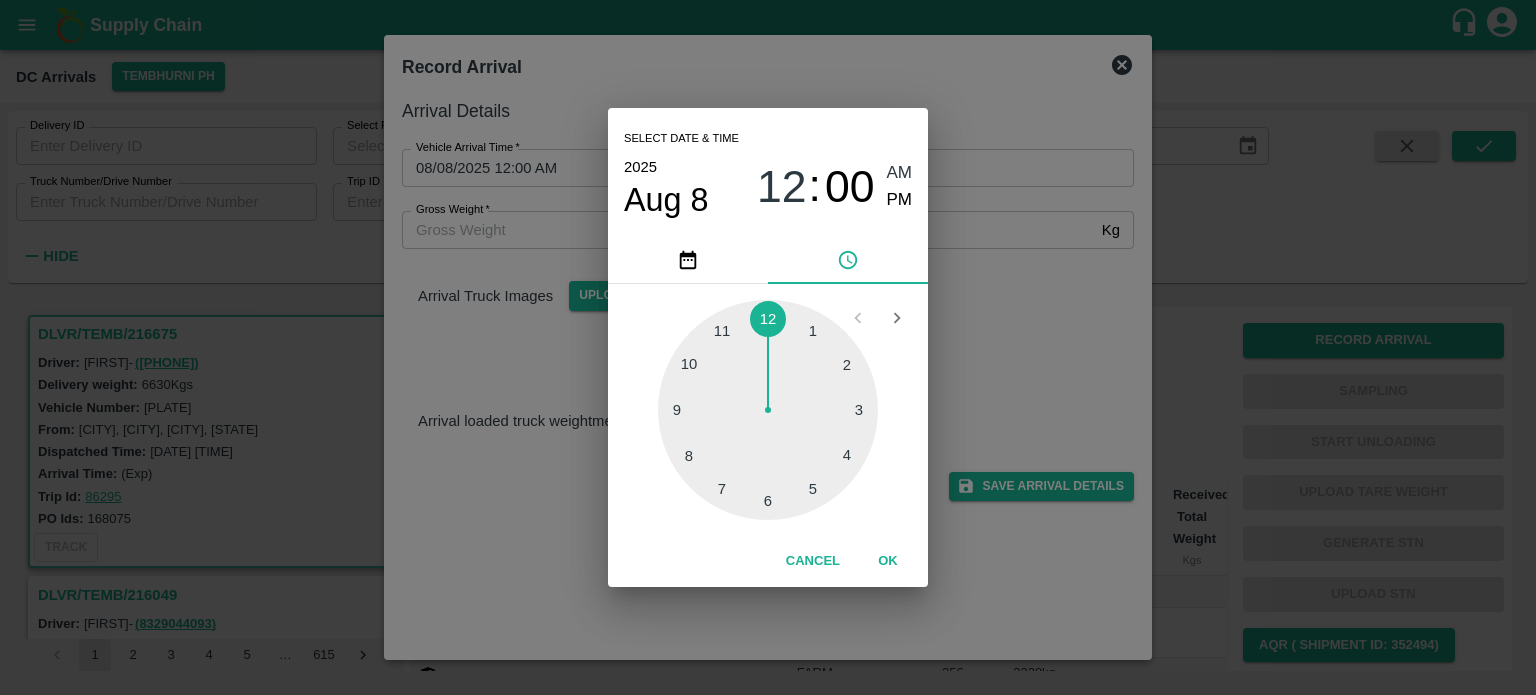 click at bounding box center (768, 410) 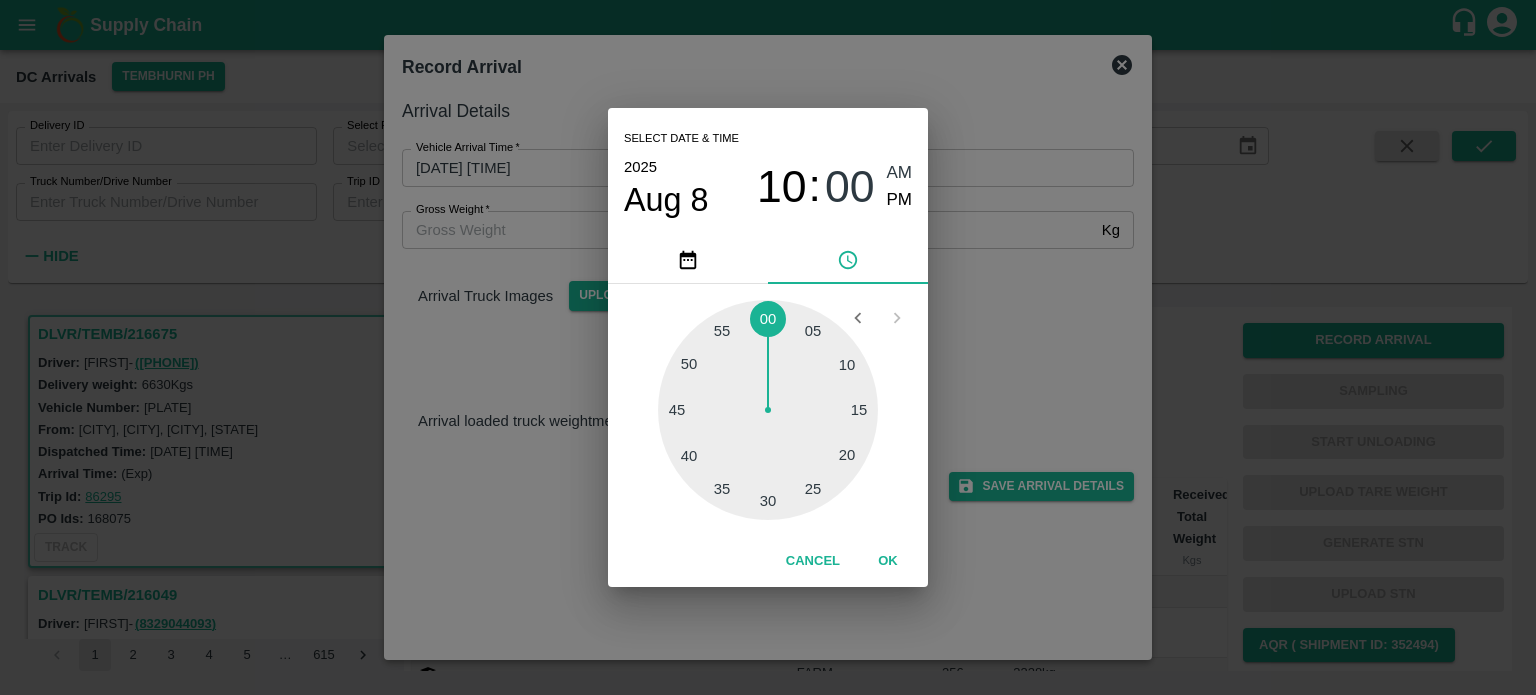 click at bounding box center [768, 410] 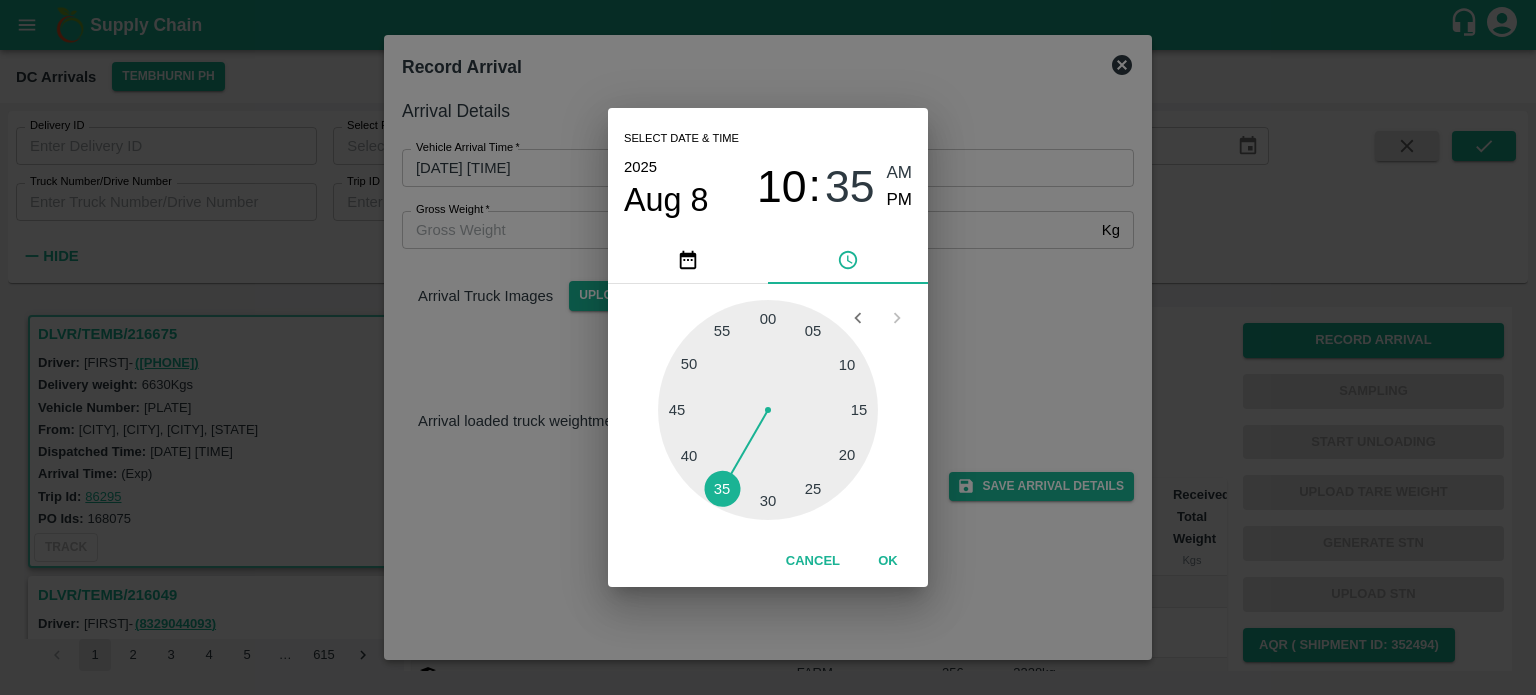 type on "[DATE] [TIME]" 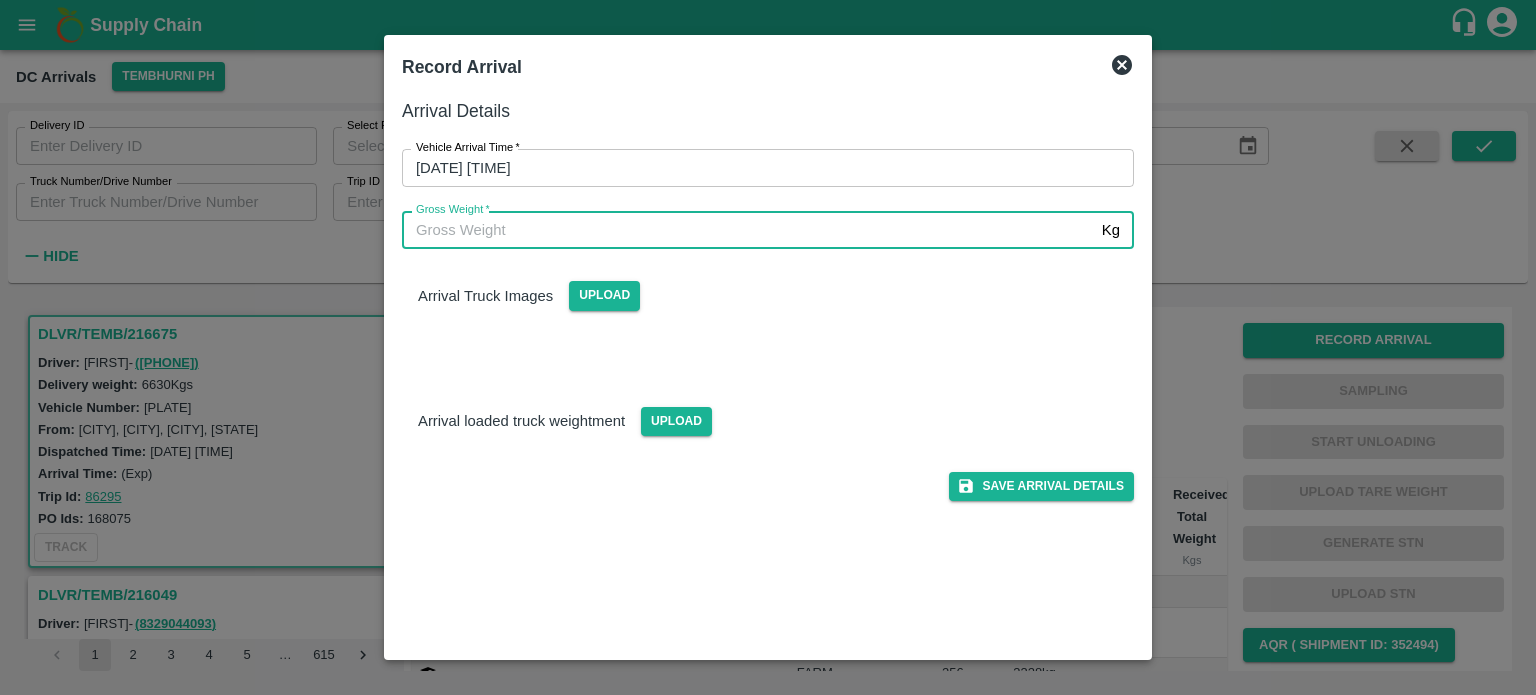 click on "Gross Weight   *" at bounding box center [748, 230] 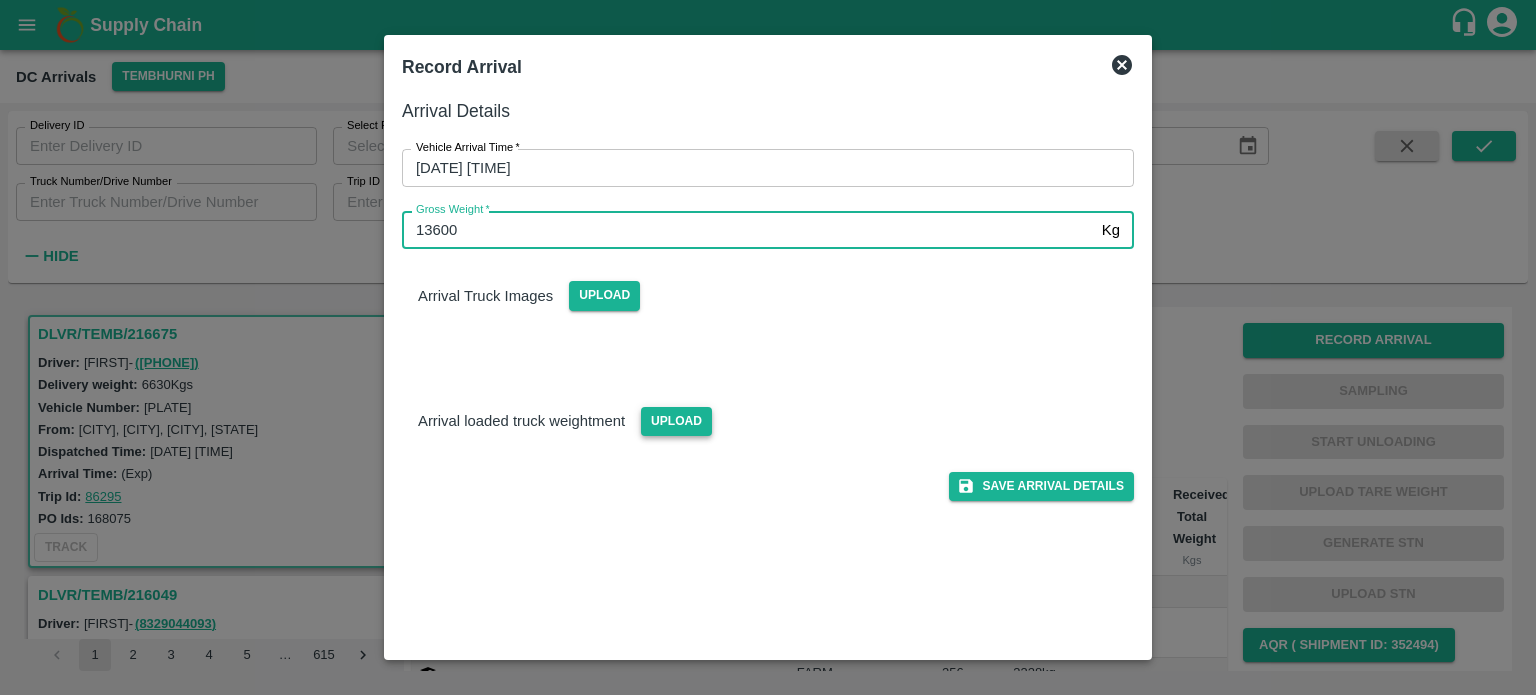 type on "13600" 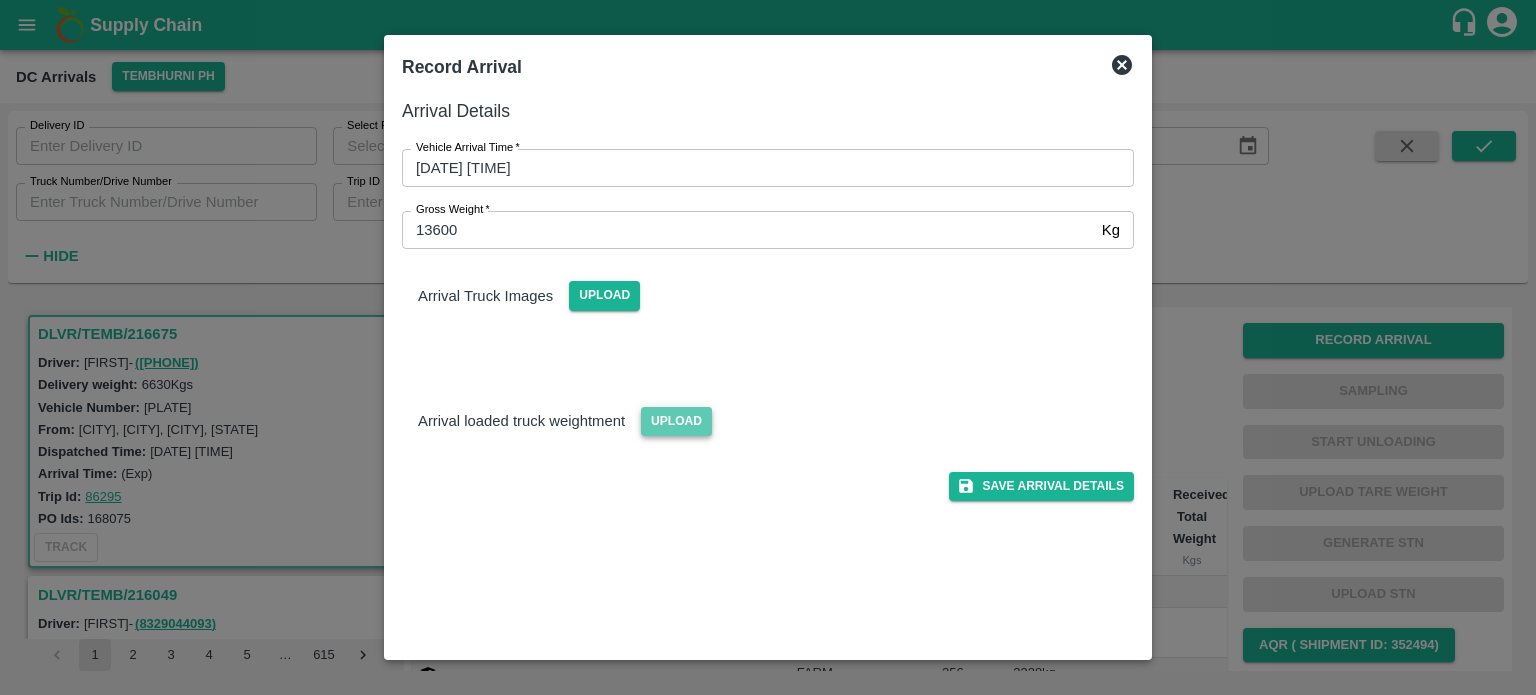 click on "Upload" at bounding box center (676, 421) 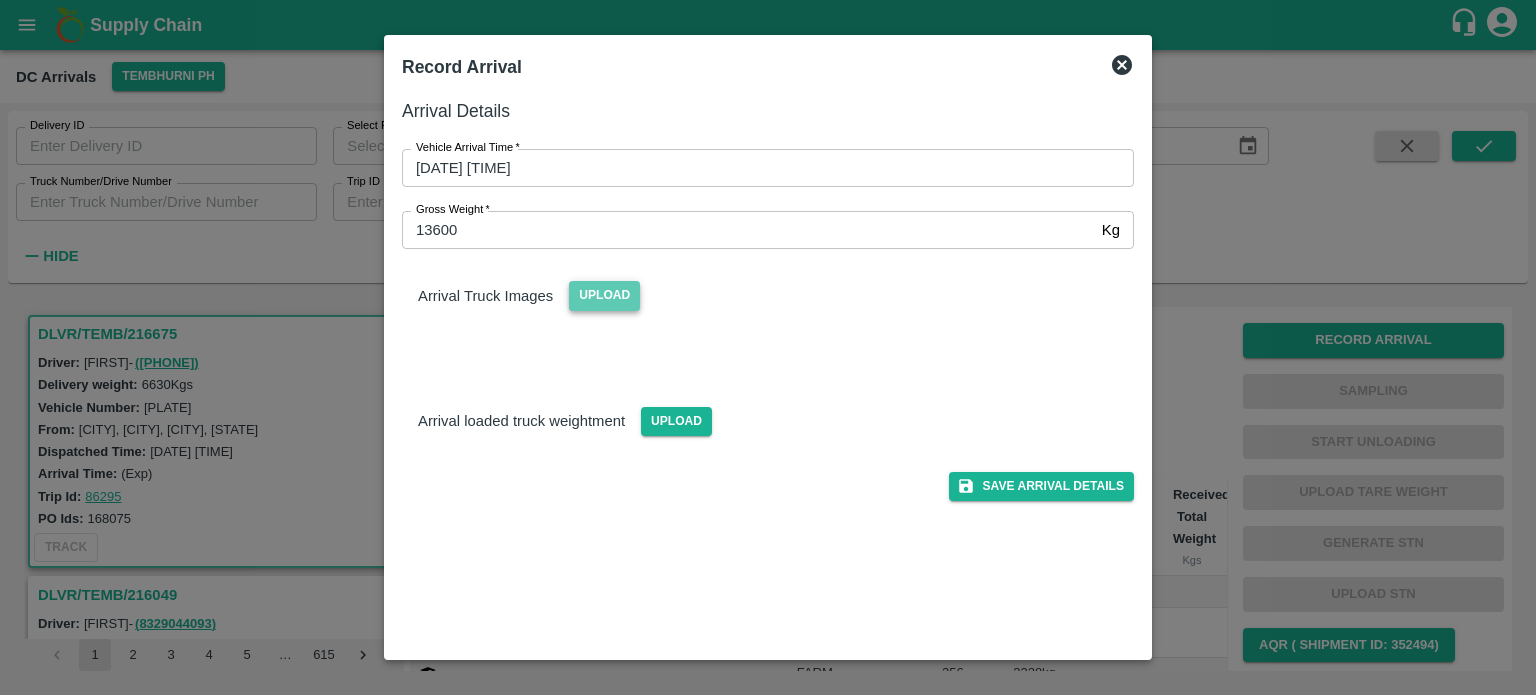 click on "Upload" at bounding box center [604, 295] 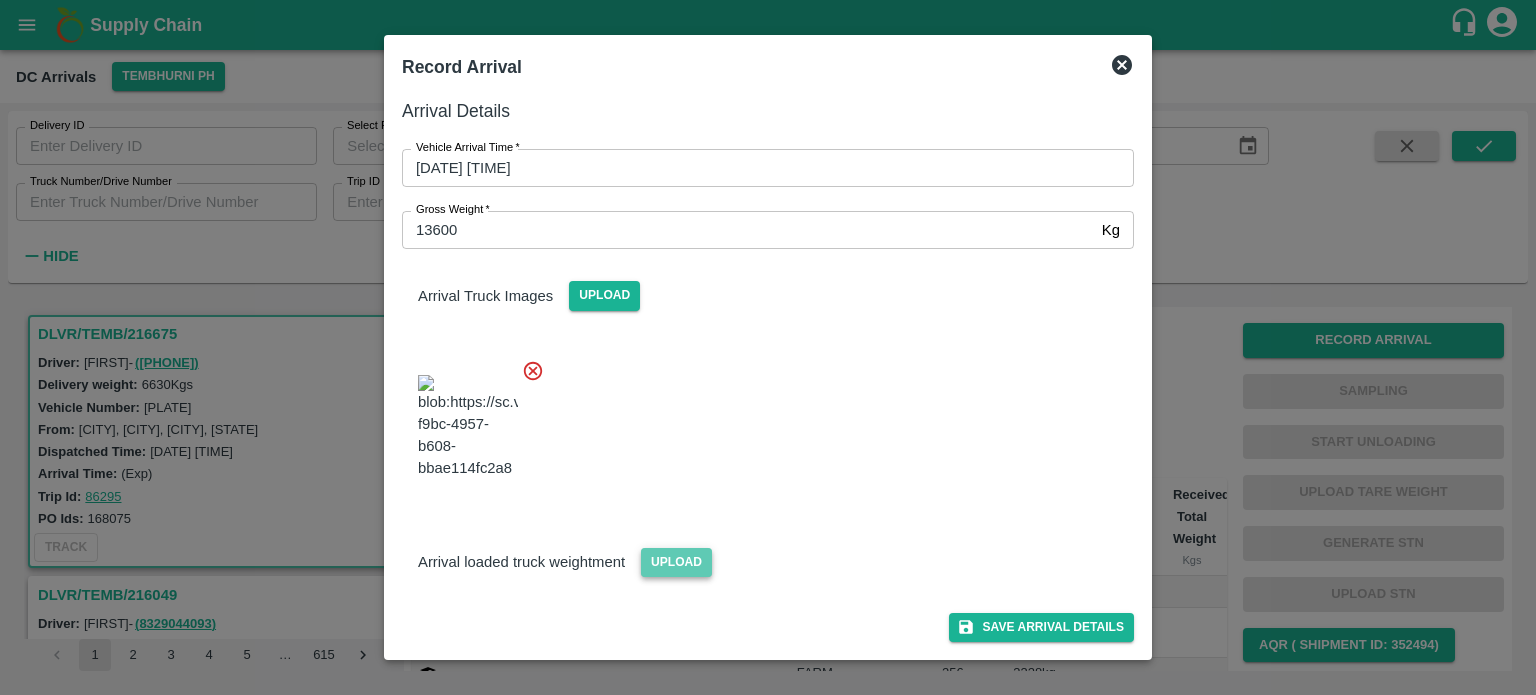 click on "Upload" at bounding box center [676, 562] 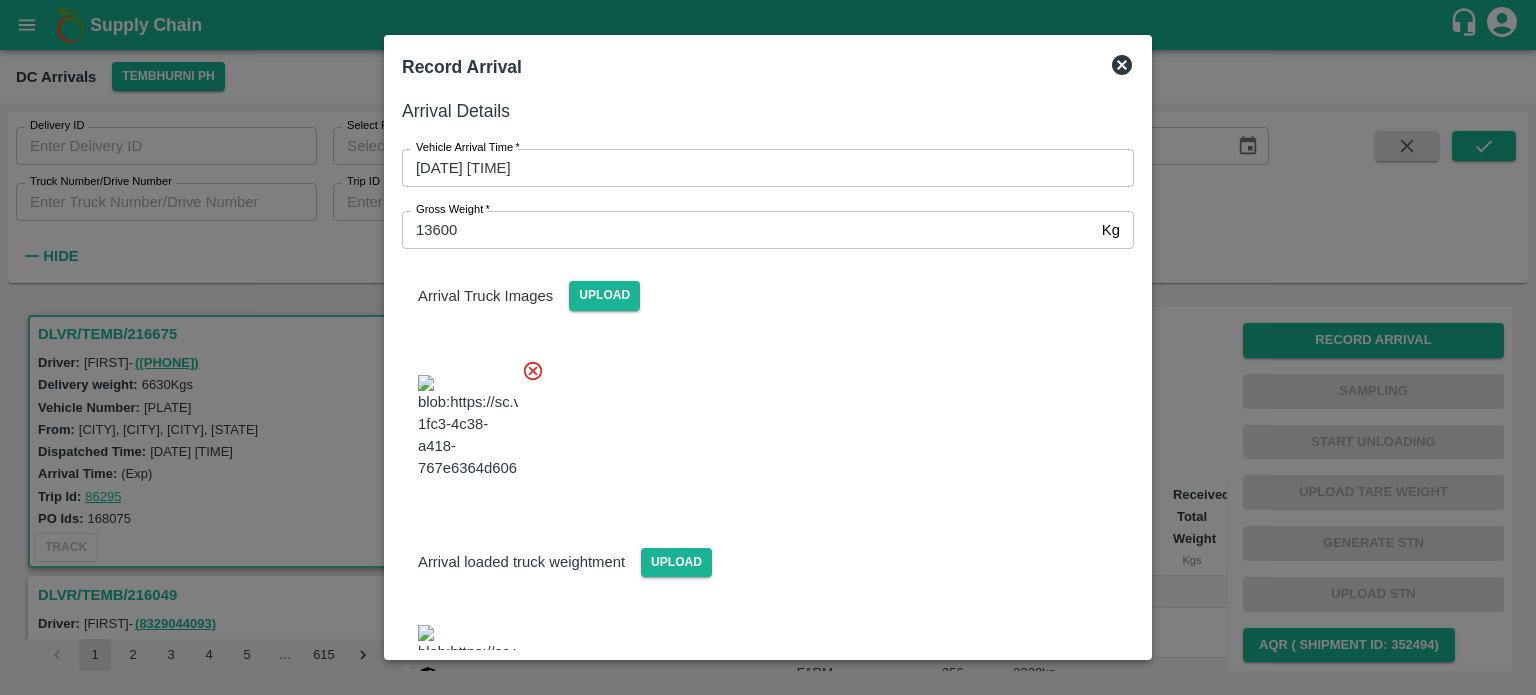 click at bounding box center [760, 421] 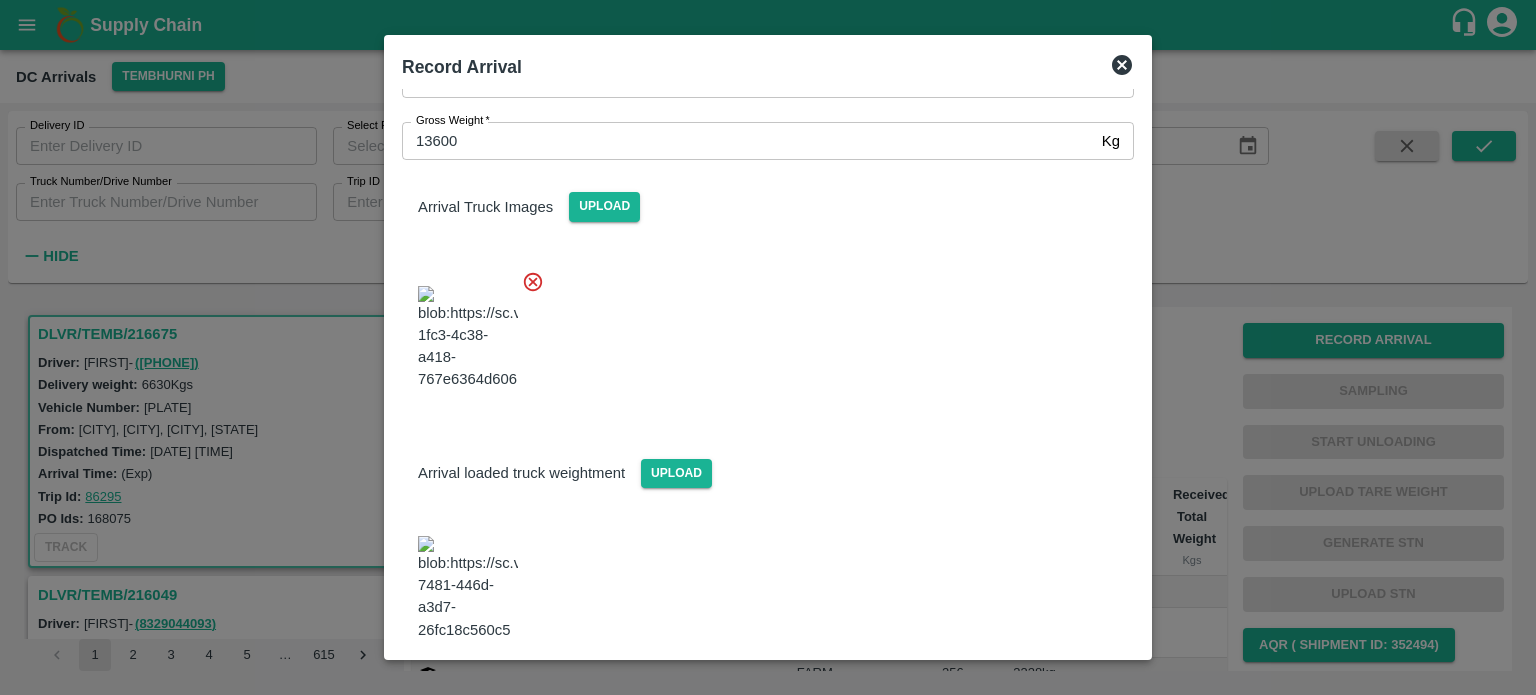 click on "Save Arrival Details" at bounding box center [1041, 695] 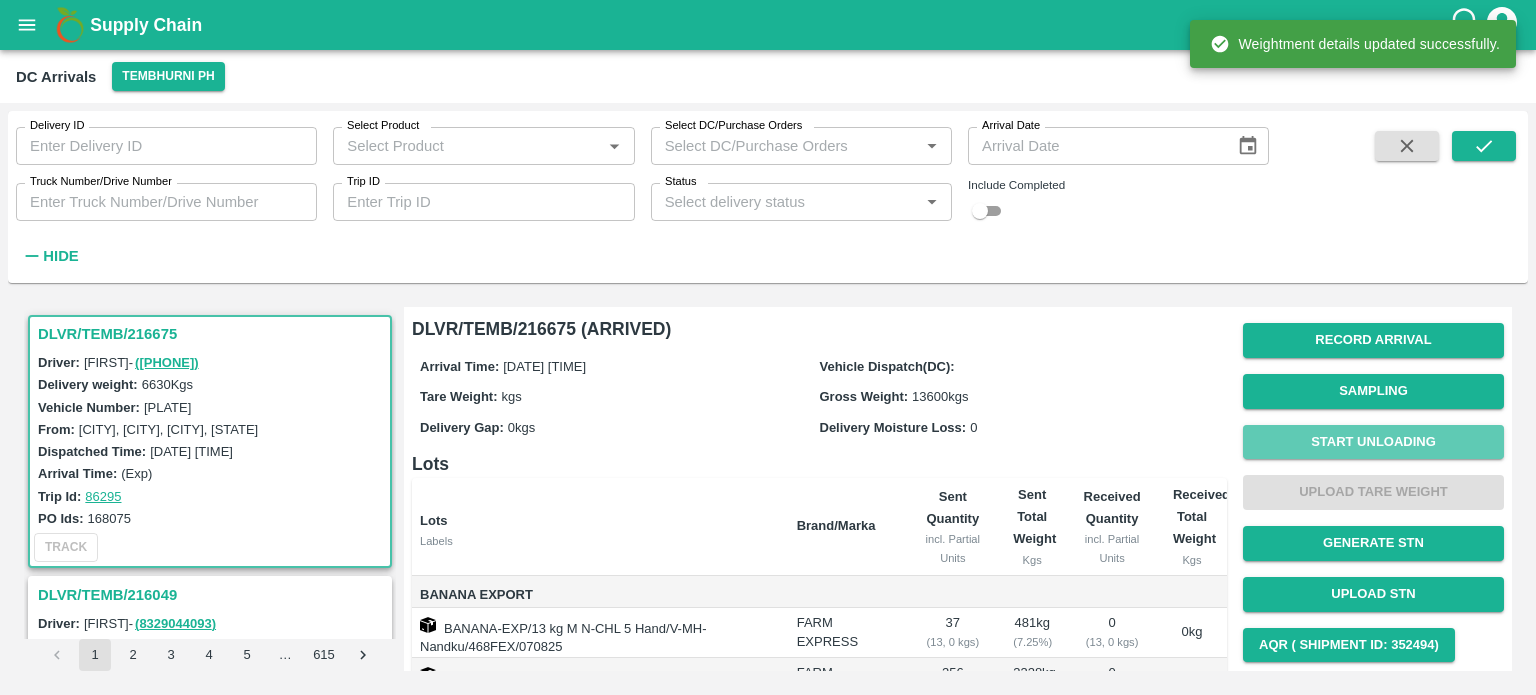 click on "Start Unloading" at bounding box center (1373, 442) 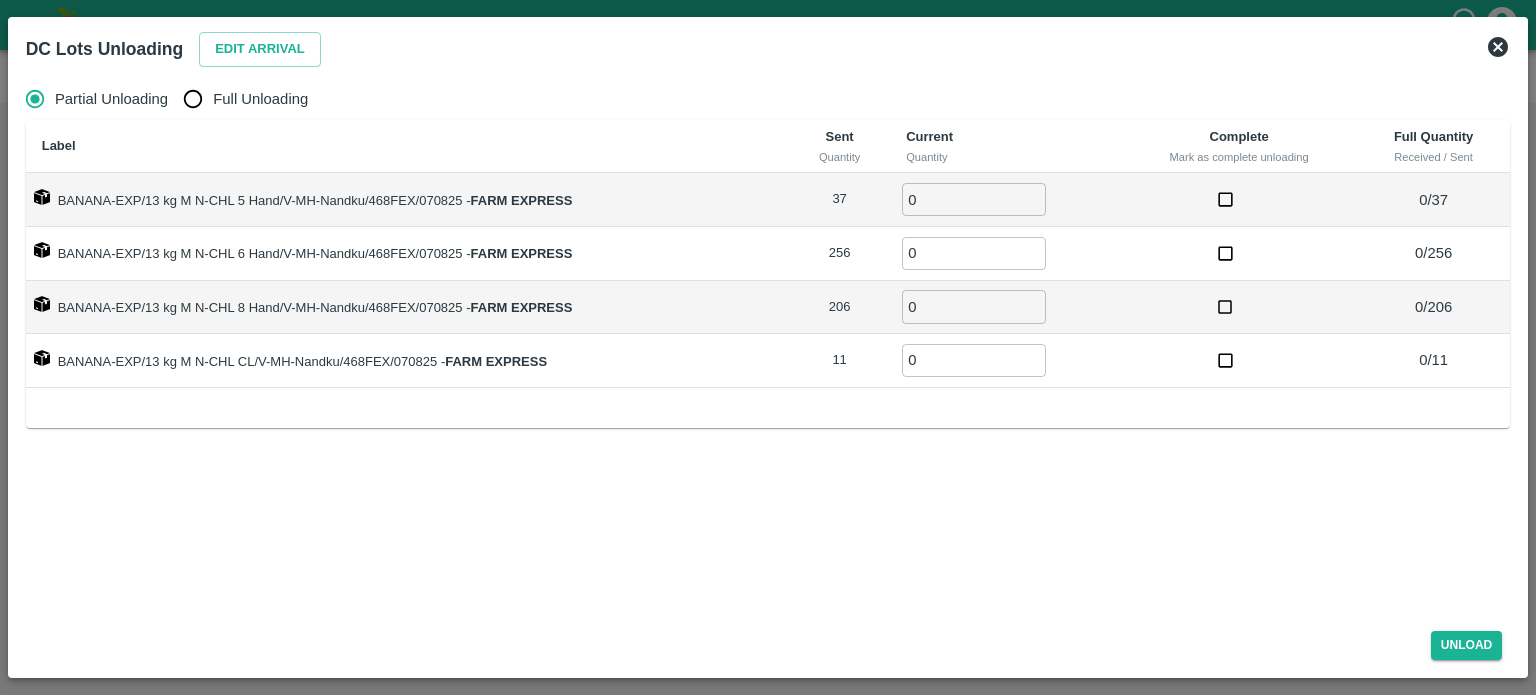 click on "Edit Arrival" at bounding box center (260, 49) 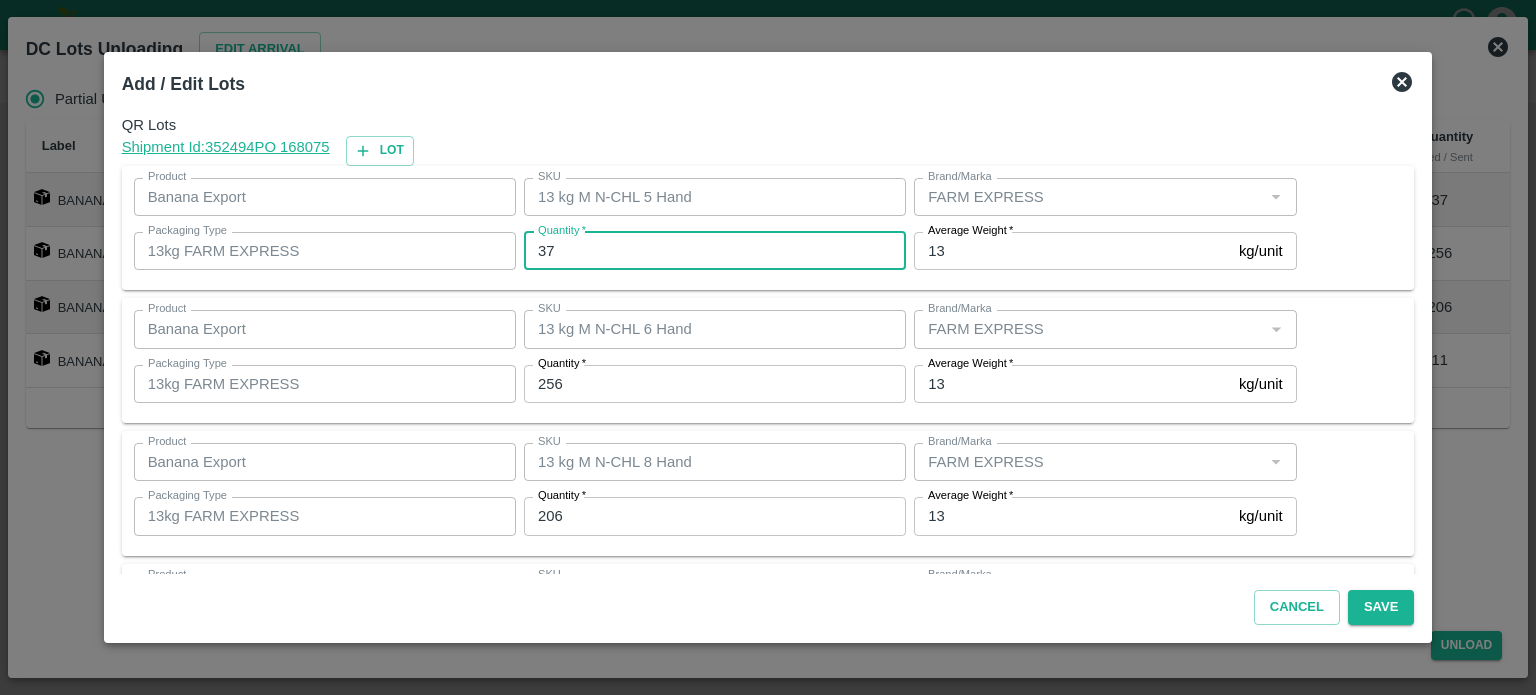 click on "37" at bounding box center (715, 251) 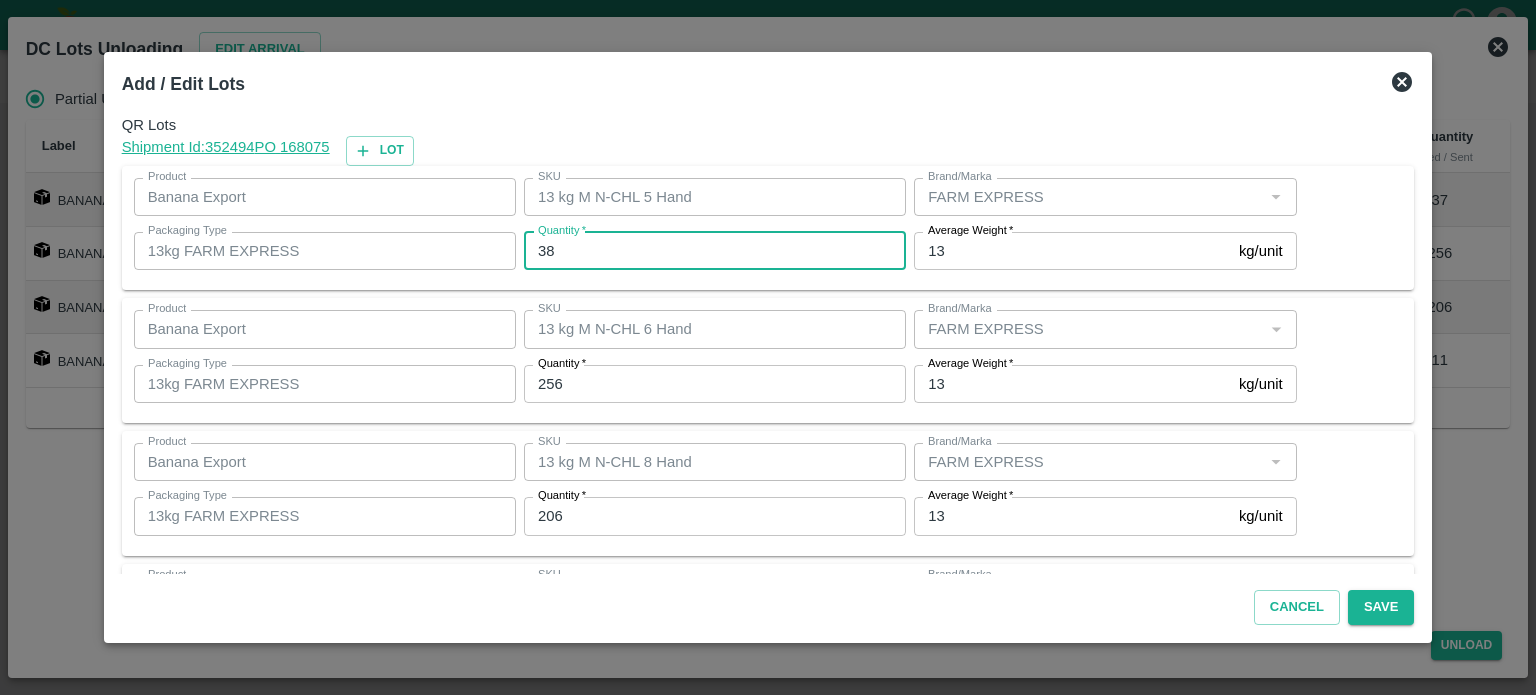 type on "38" 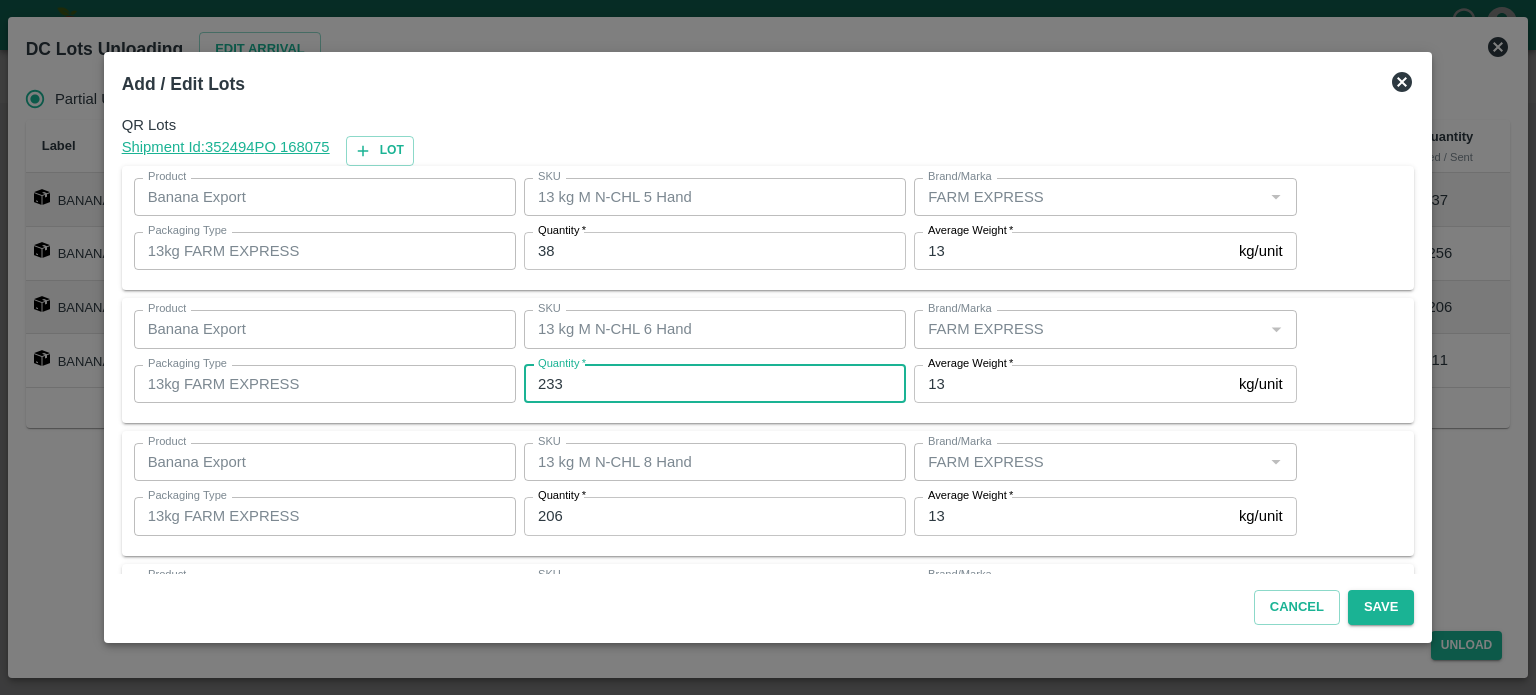 type on "233" 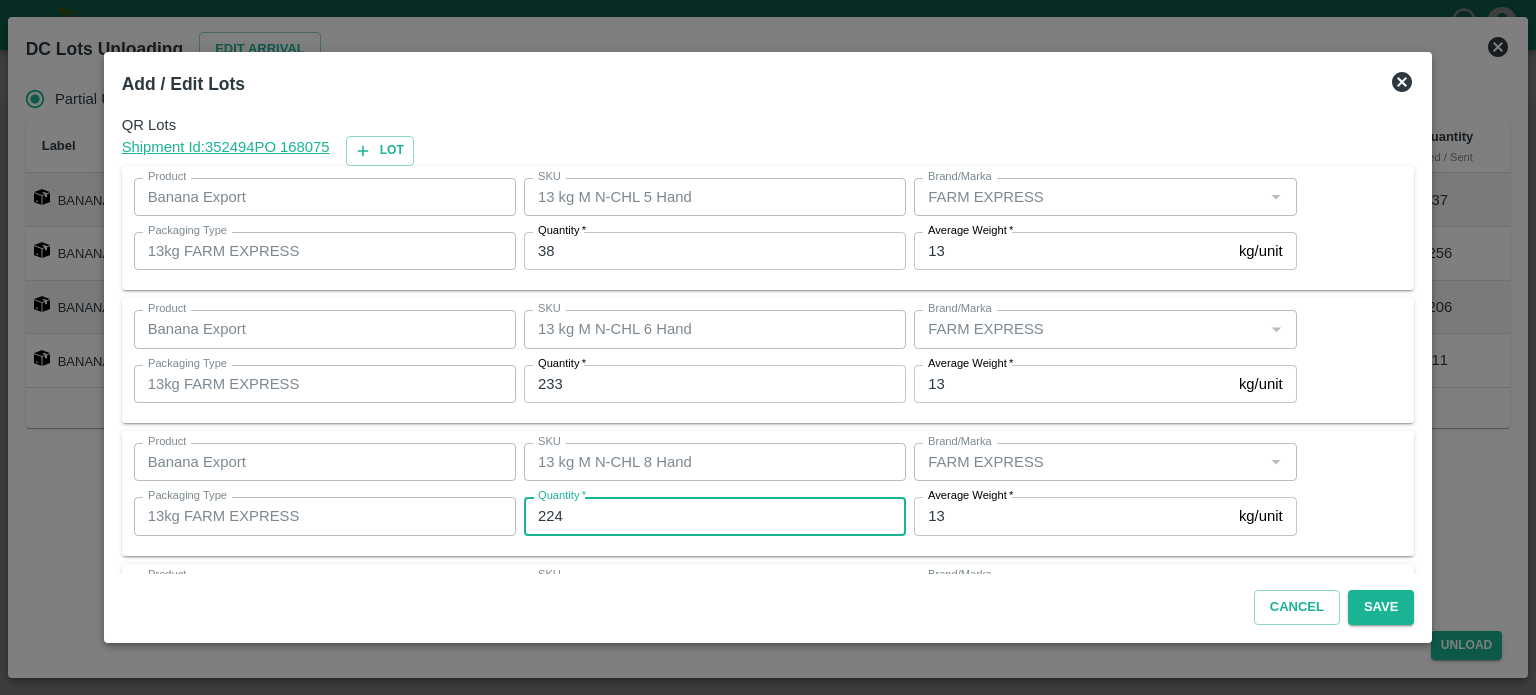 type on "224" 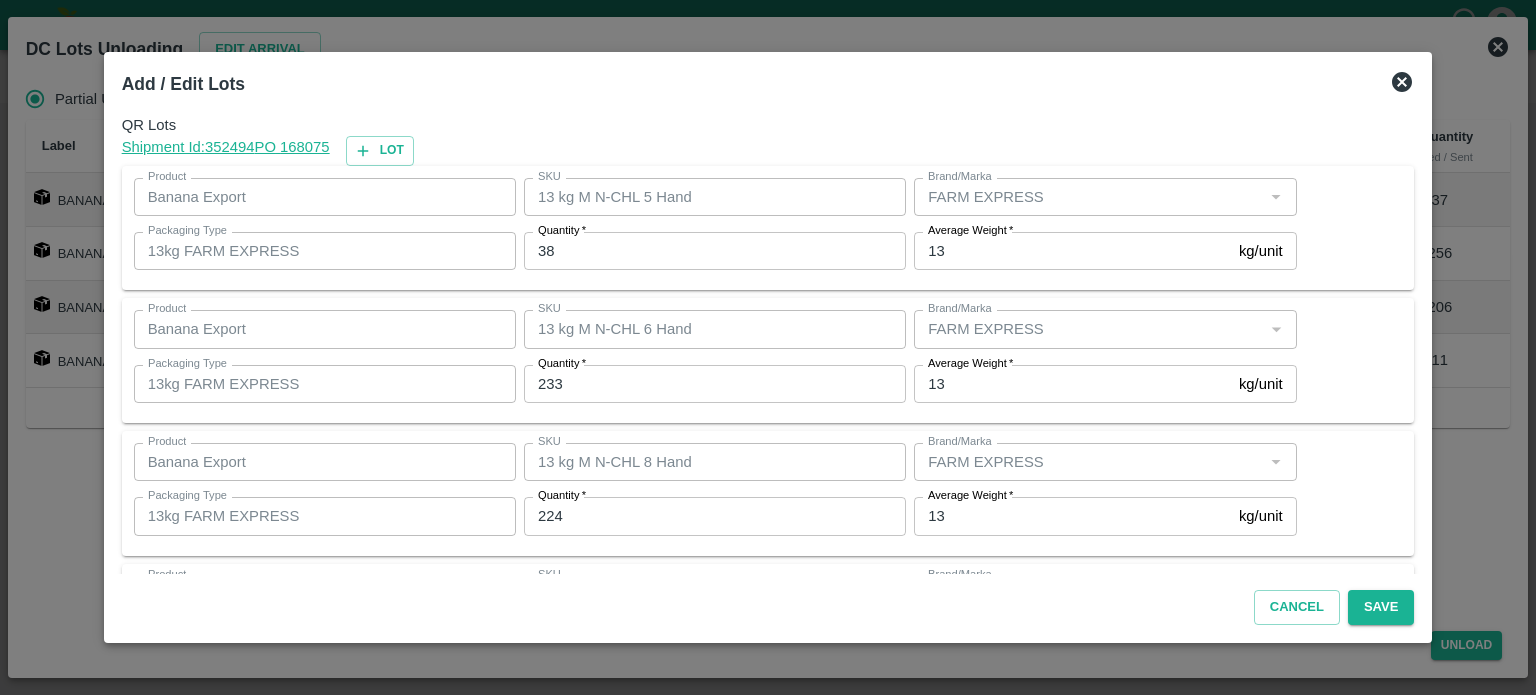 scroll, scrollTop: 129, scrollLeft: 0, axis: vertical 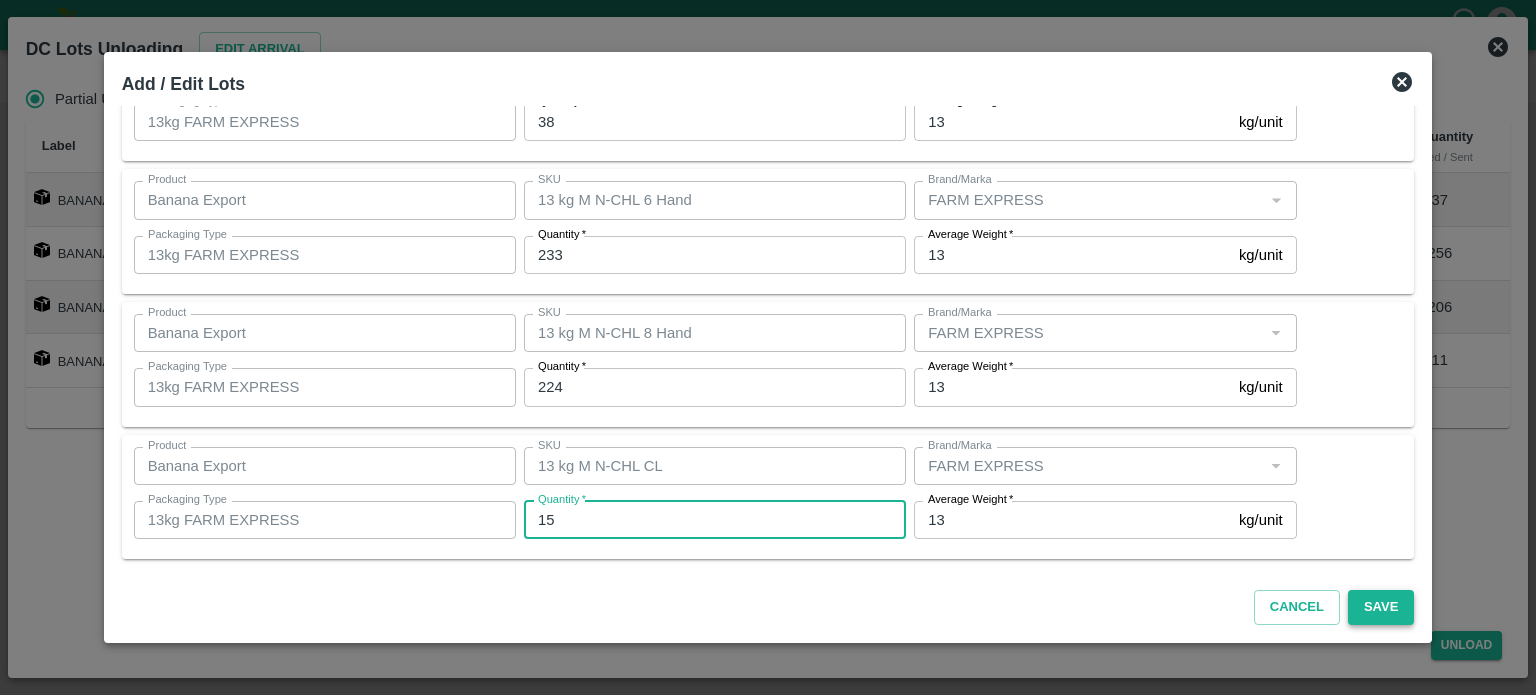 type on "15" 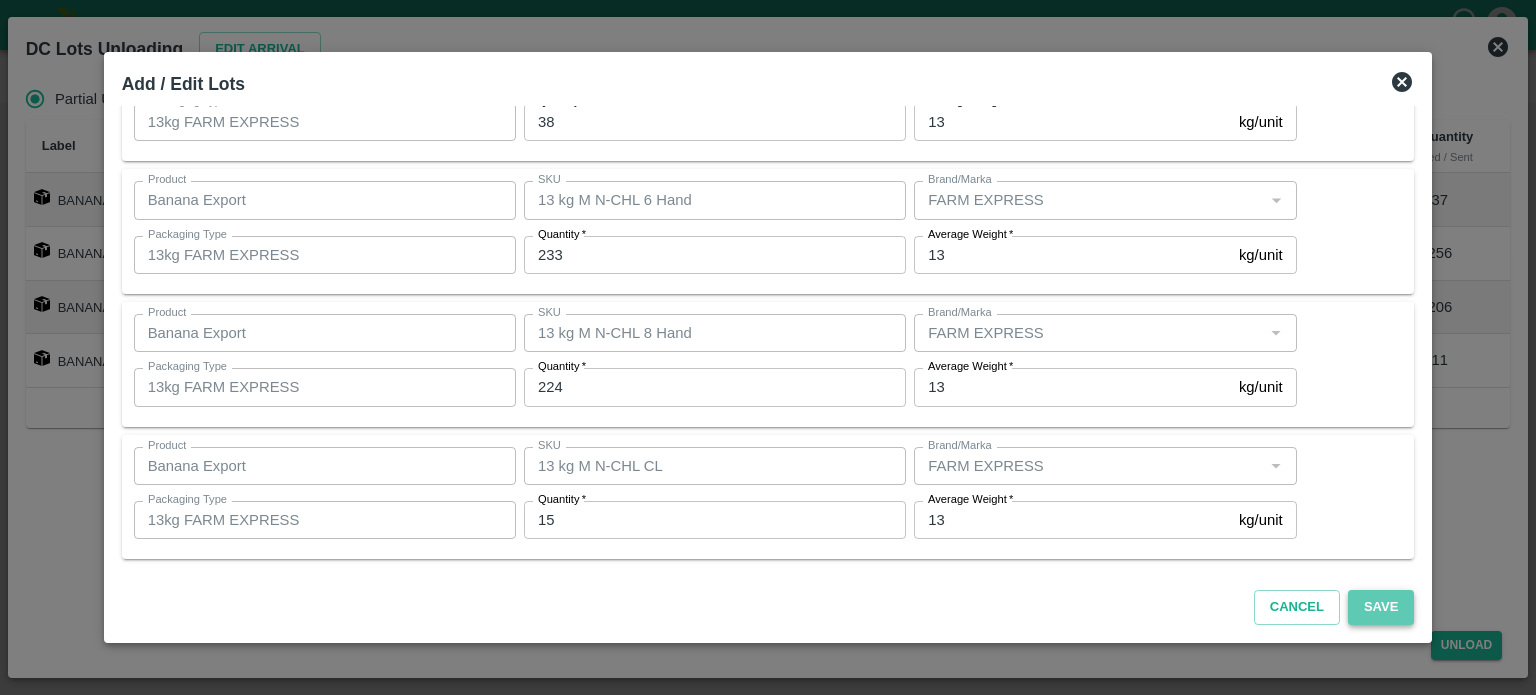 click on "Save" at bounding box center [1381, 607] 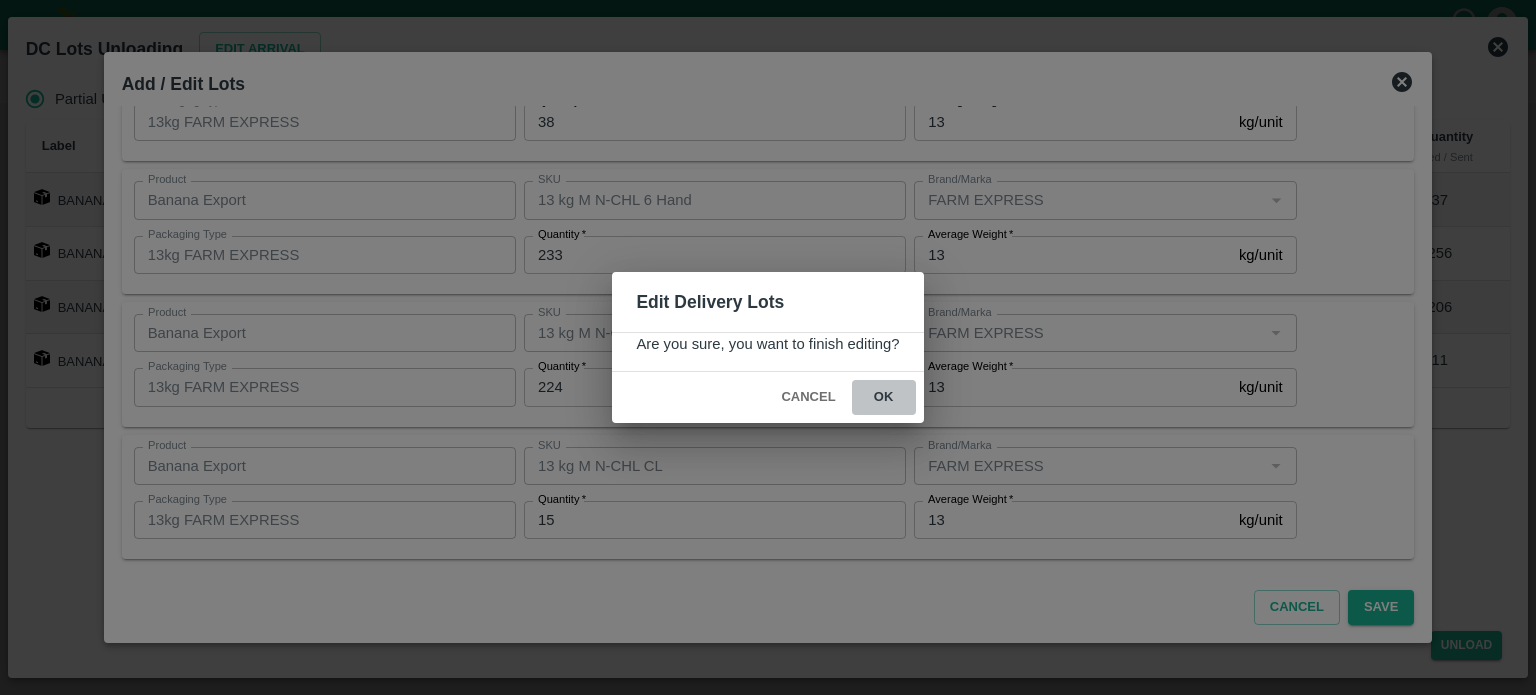 click on "ok" at bounding box center [884, 397] 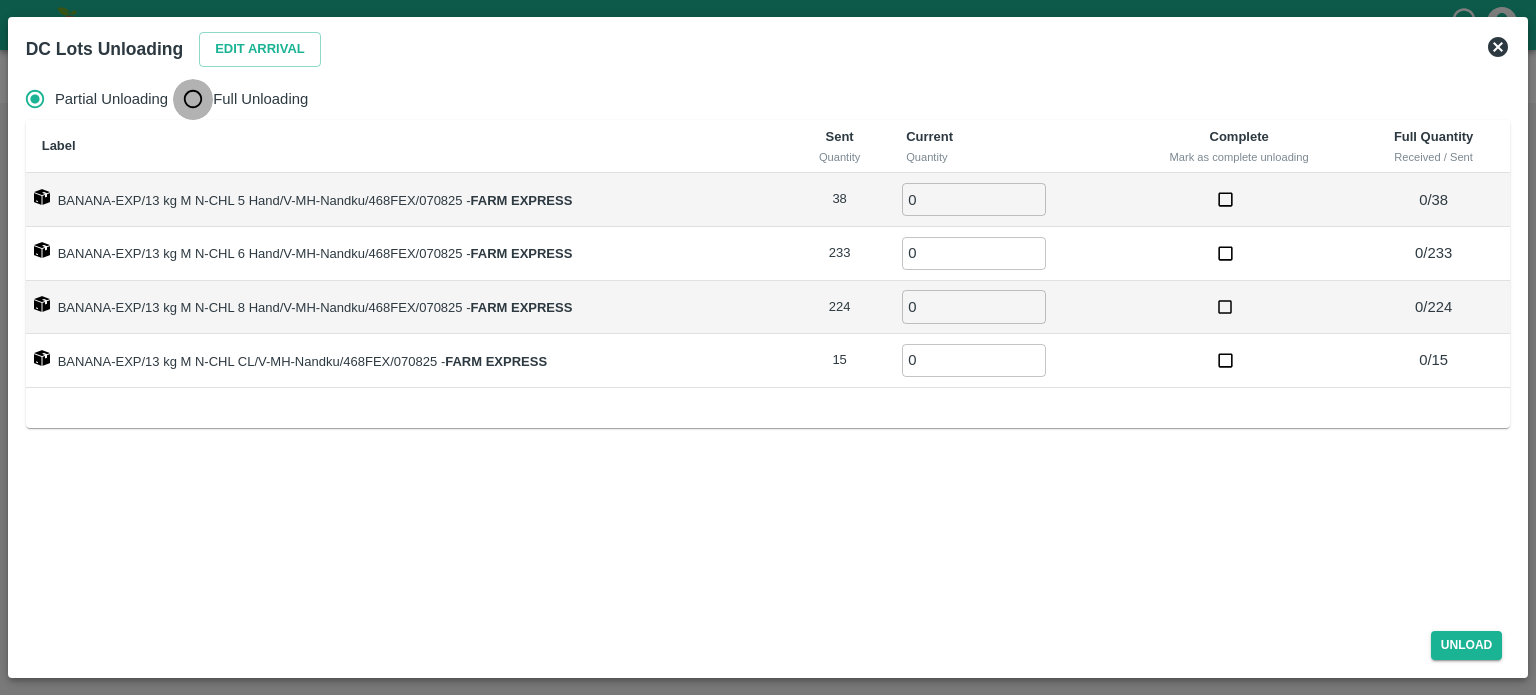 click on "Full Unloading" at bounding box center (193, 99) 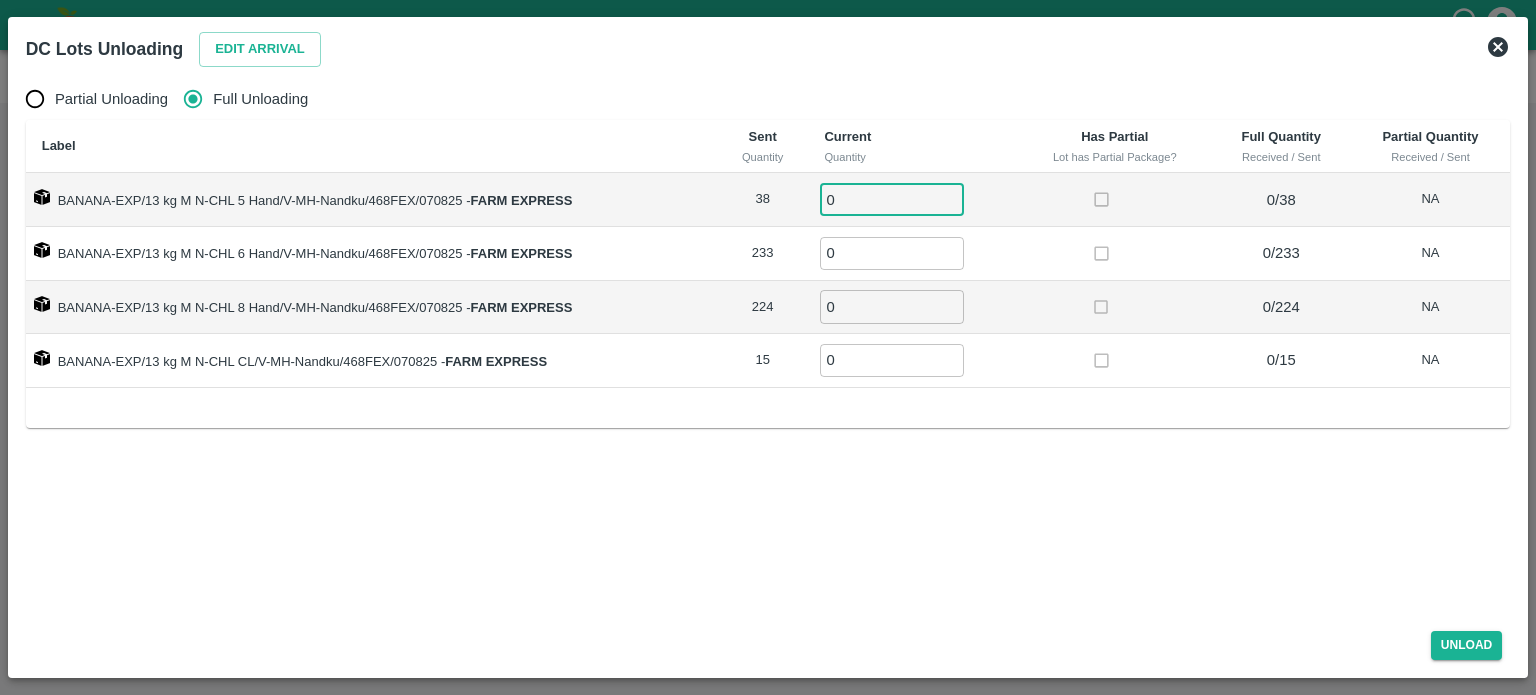 click on "0" at bounding box center [892, 199] 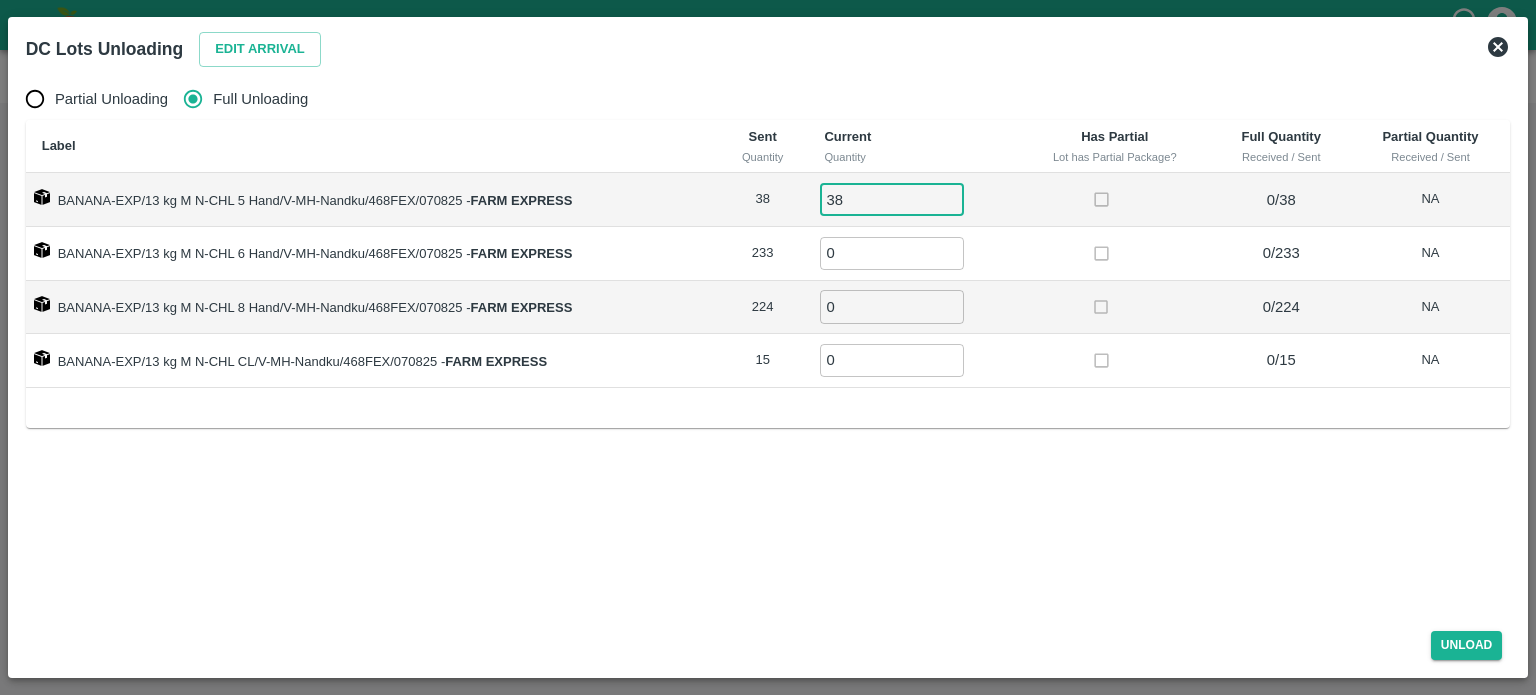 type on "38" 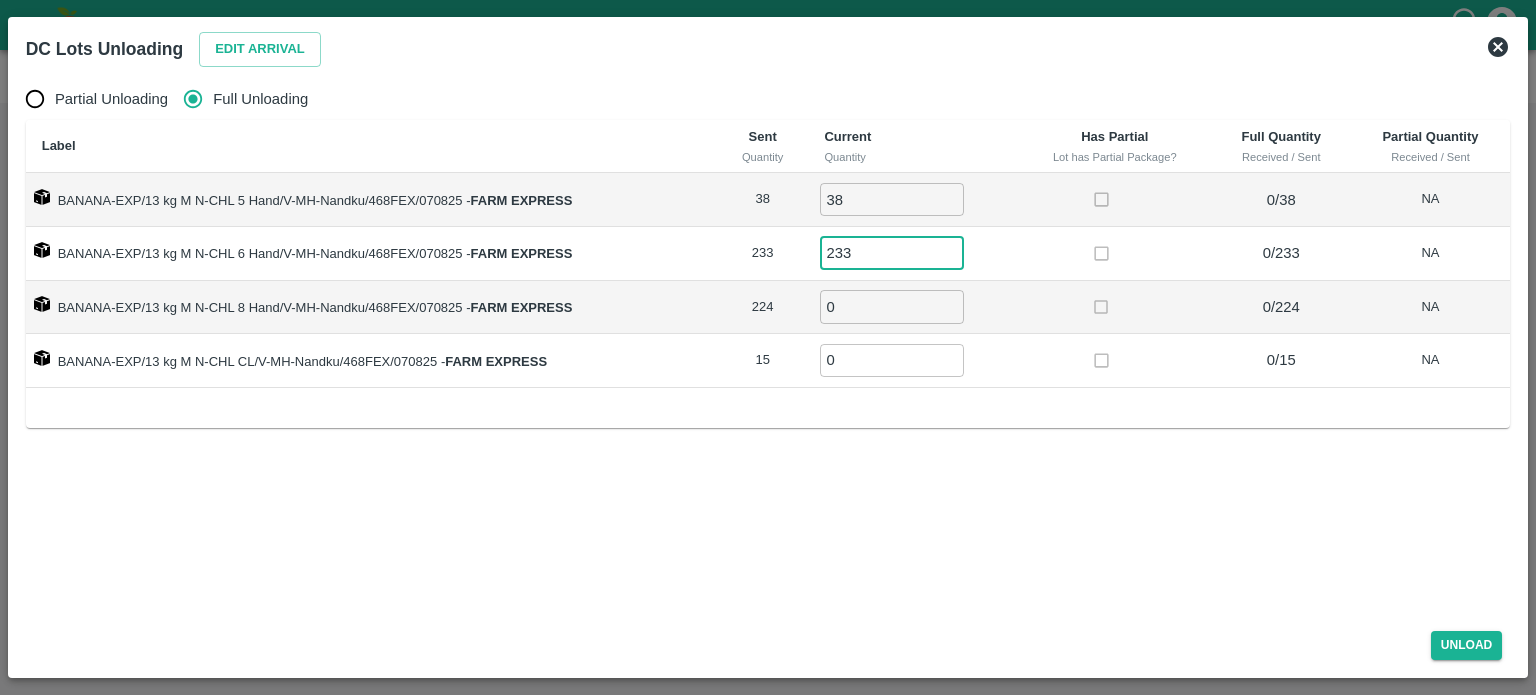 type on "233" 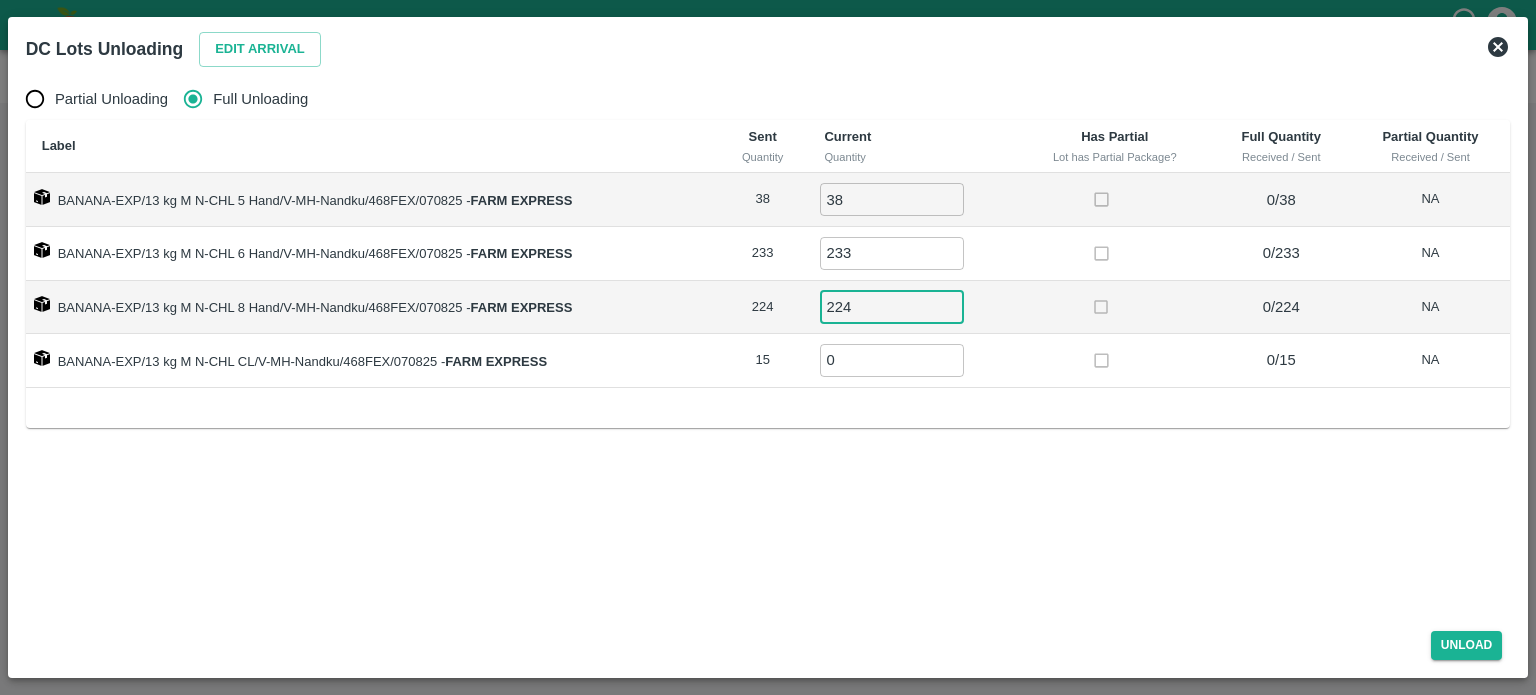 type on "224" 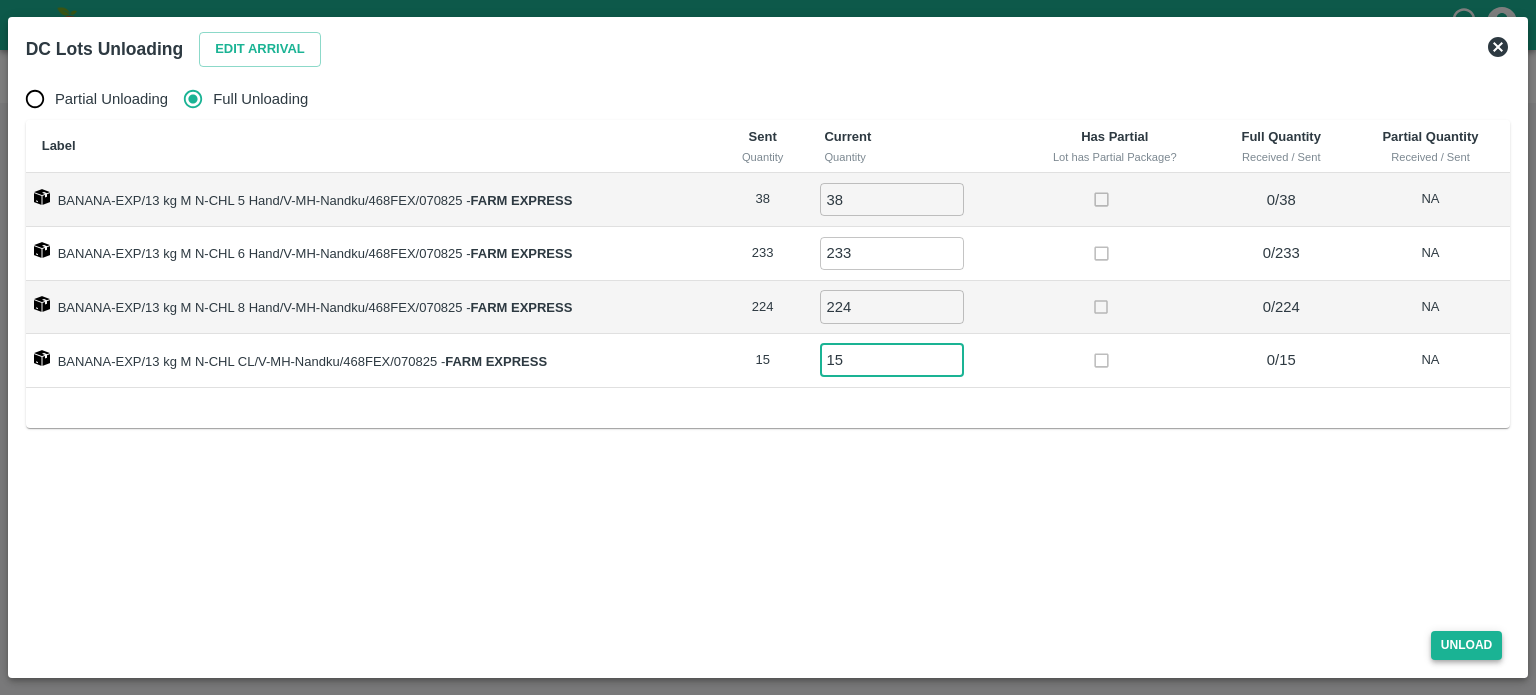 type on "15" 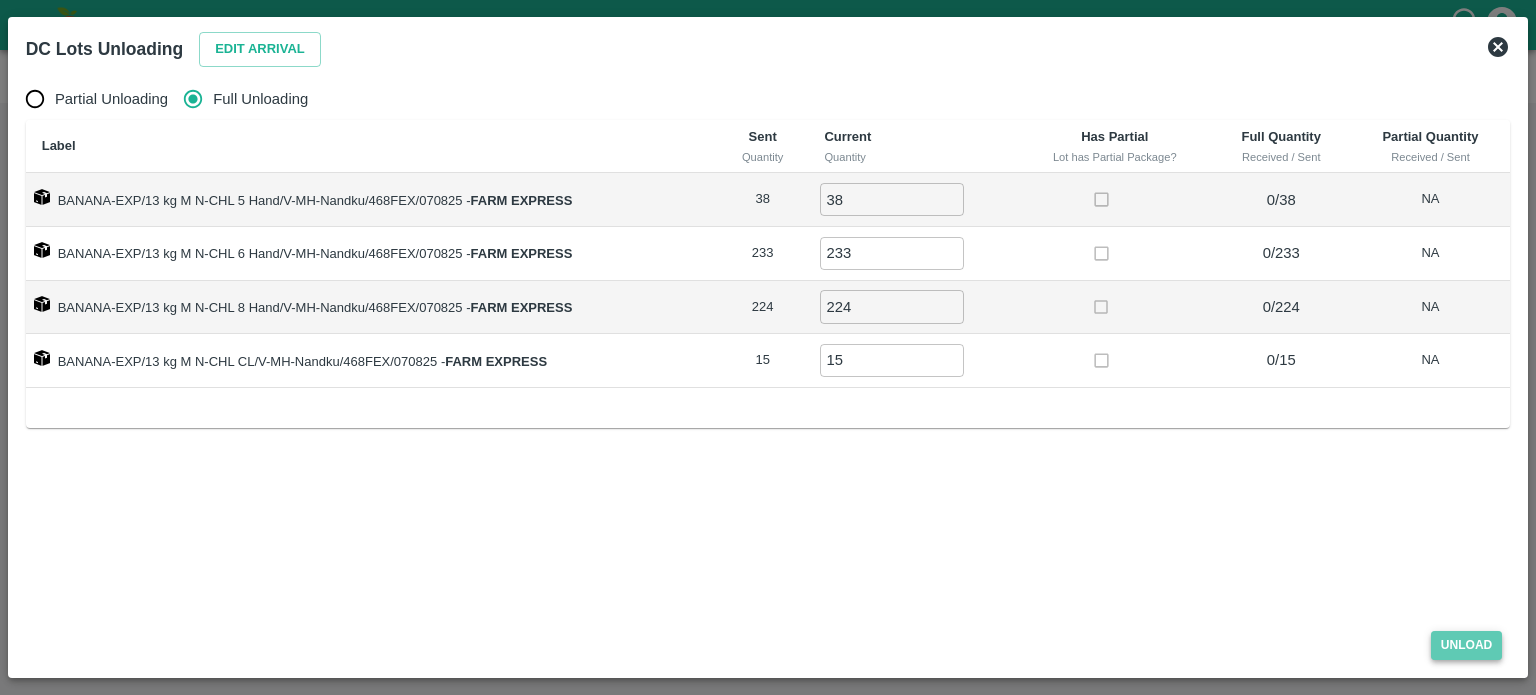 click on "Unload" at bounding box center (1467, 645) 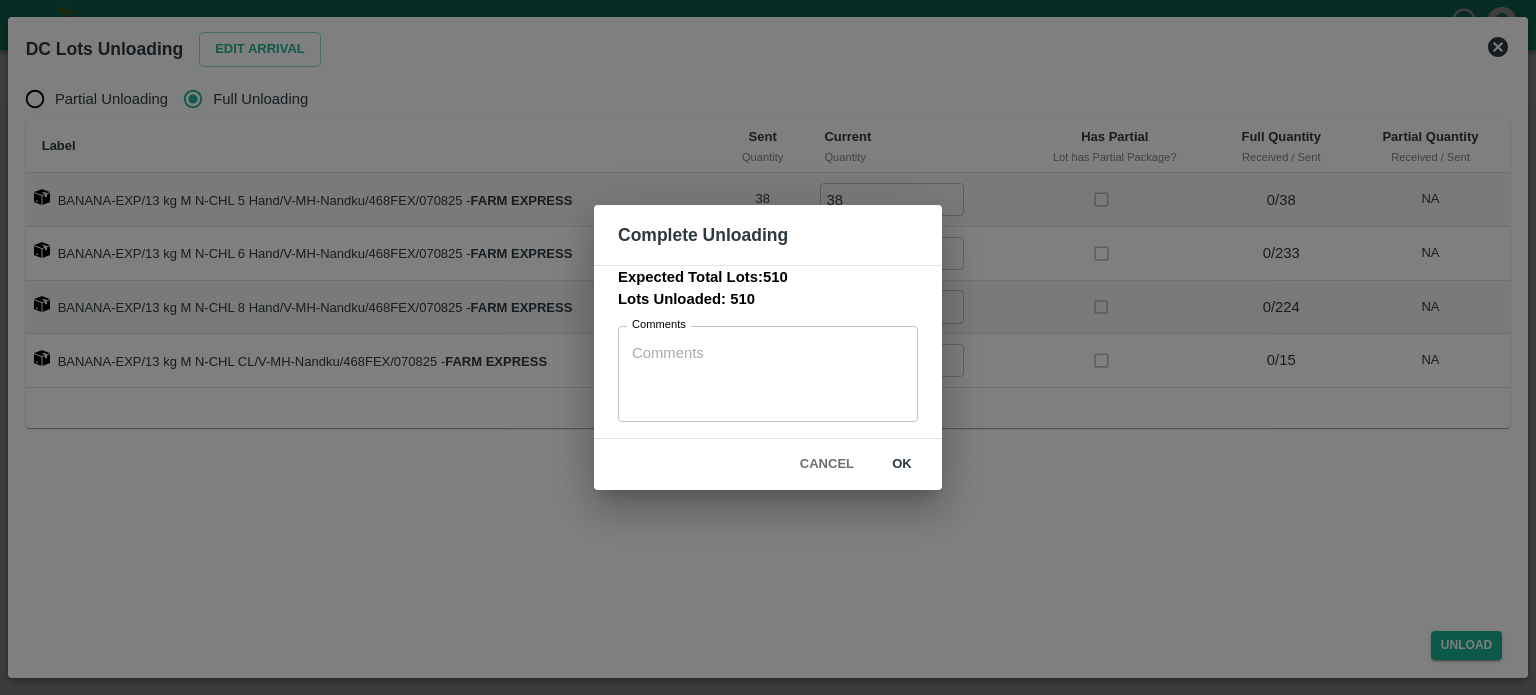 click on "ok" at bounding box center (902, 464) 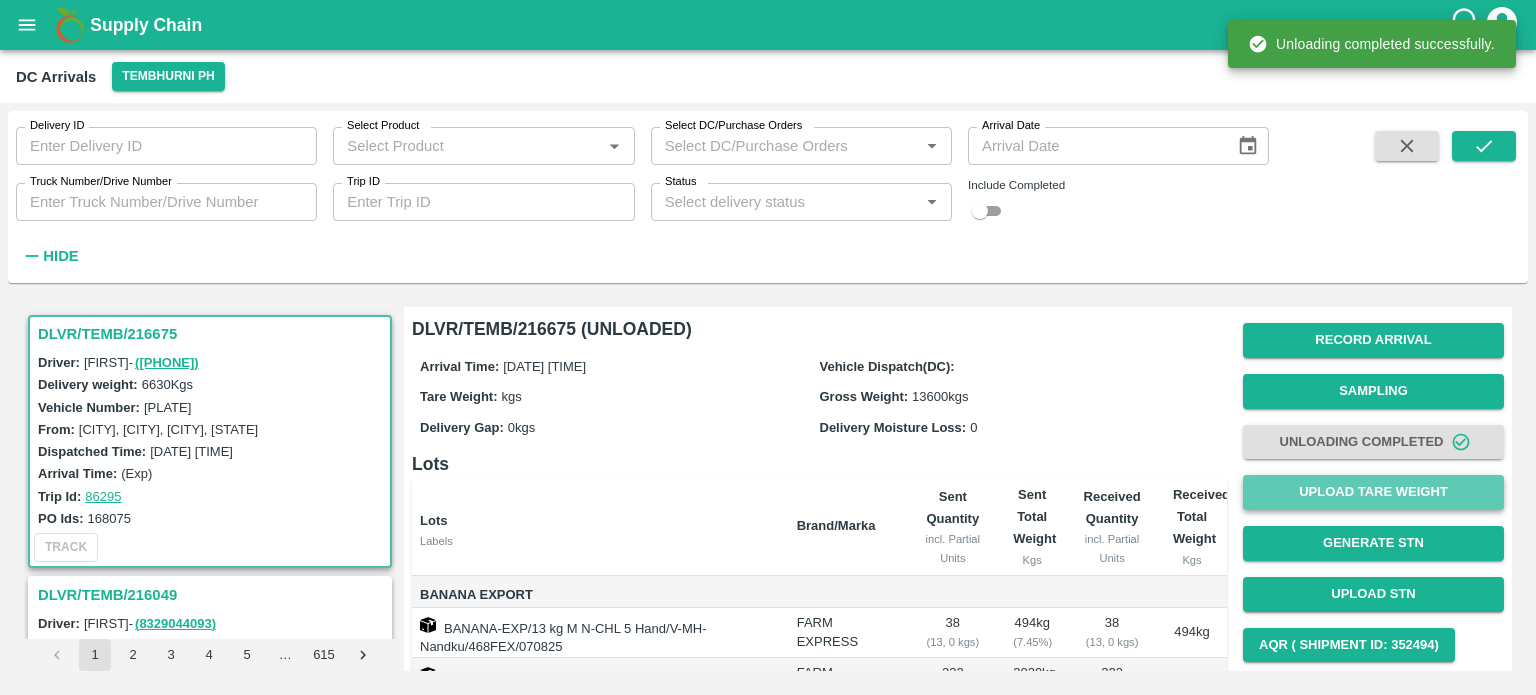 click on "Upload Tare Weight" at bounding box center (1373, 492) 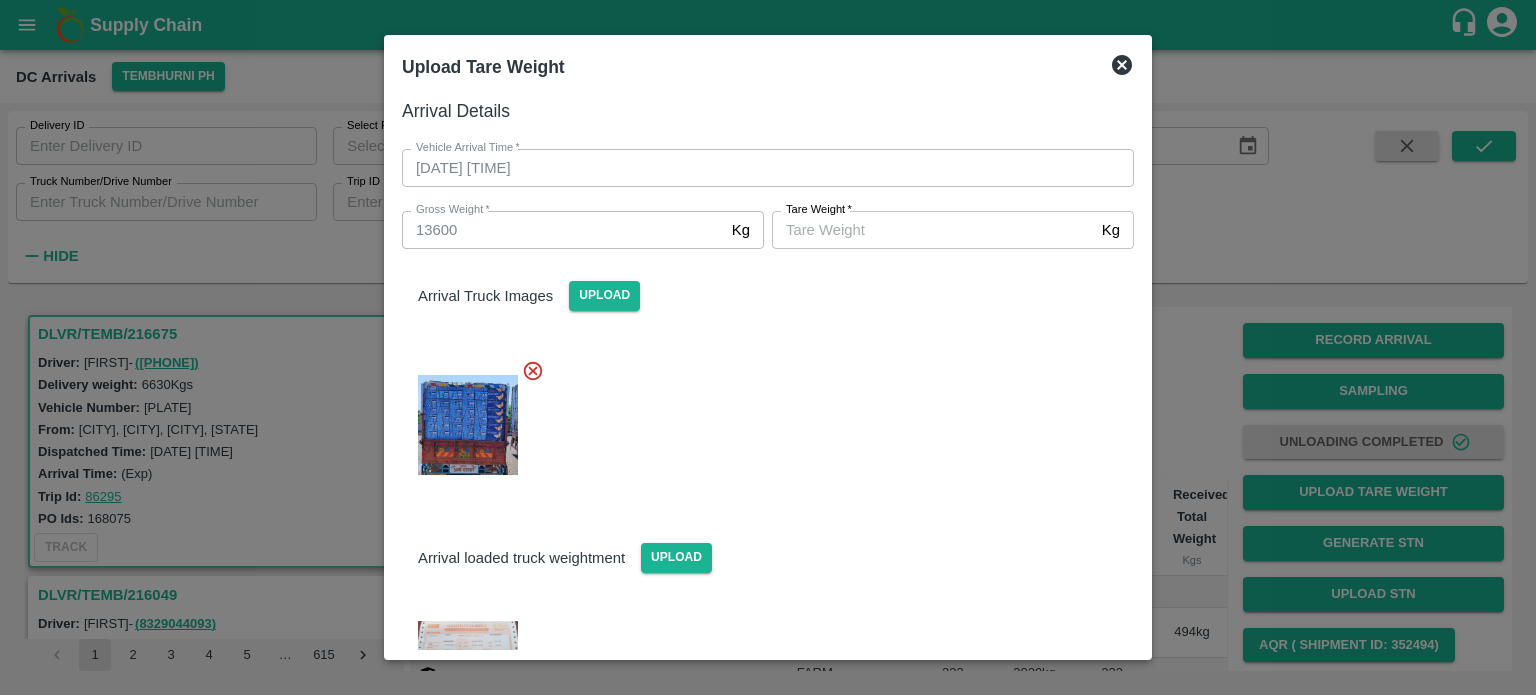 click on "Tare Weight   *" at bounding box center (933, 230) 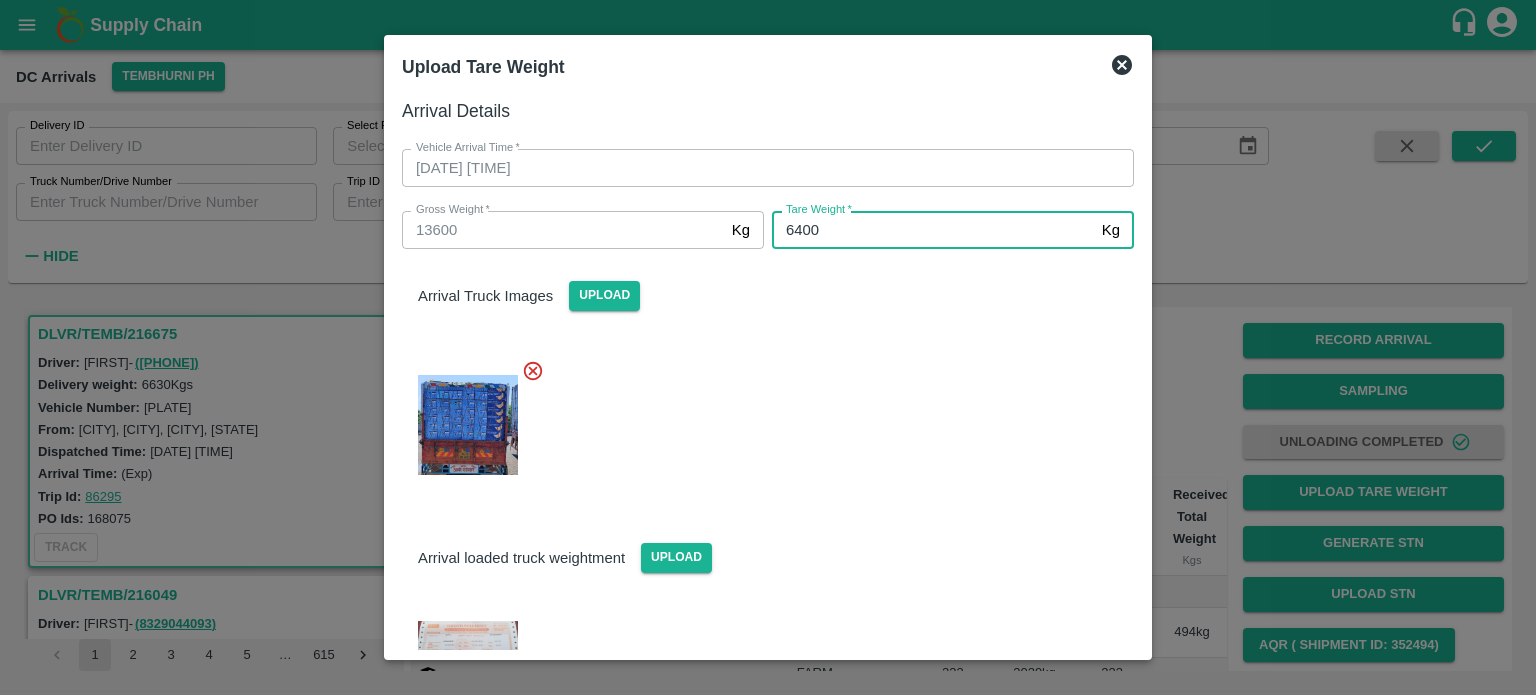 type on "6400" 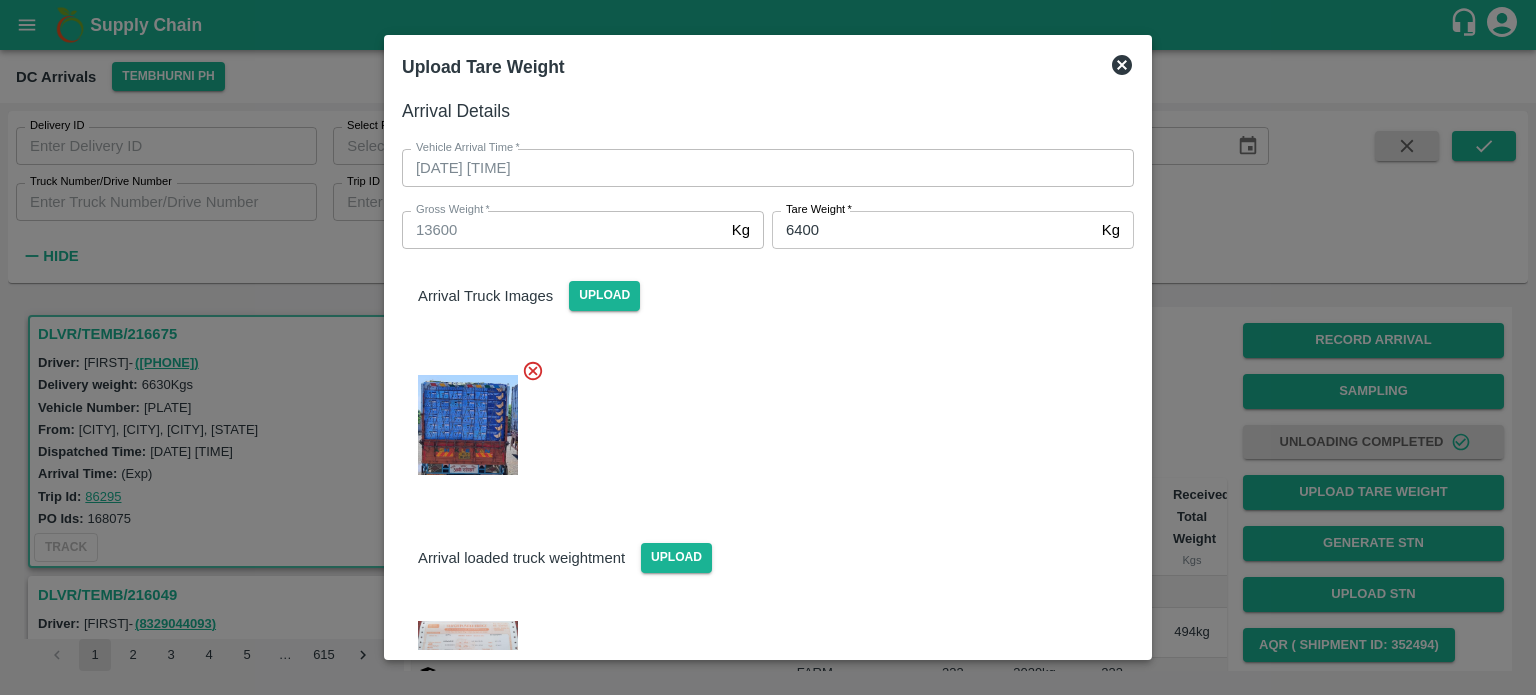 click on "Arrival loaded truck weightment Upload" at bounding box center (768, 541) 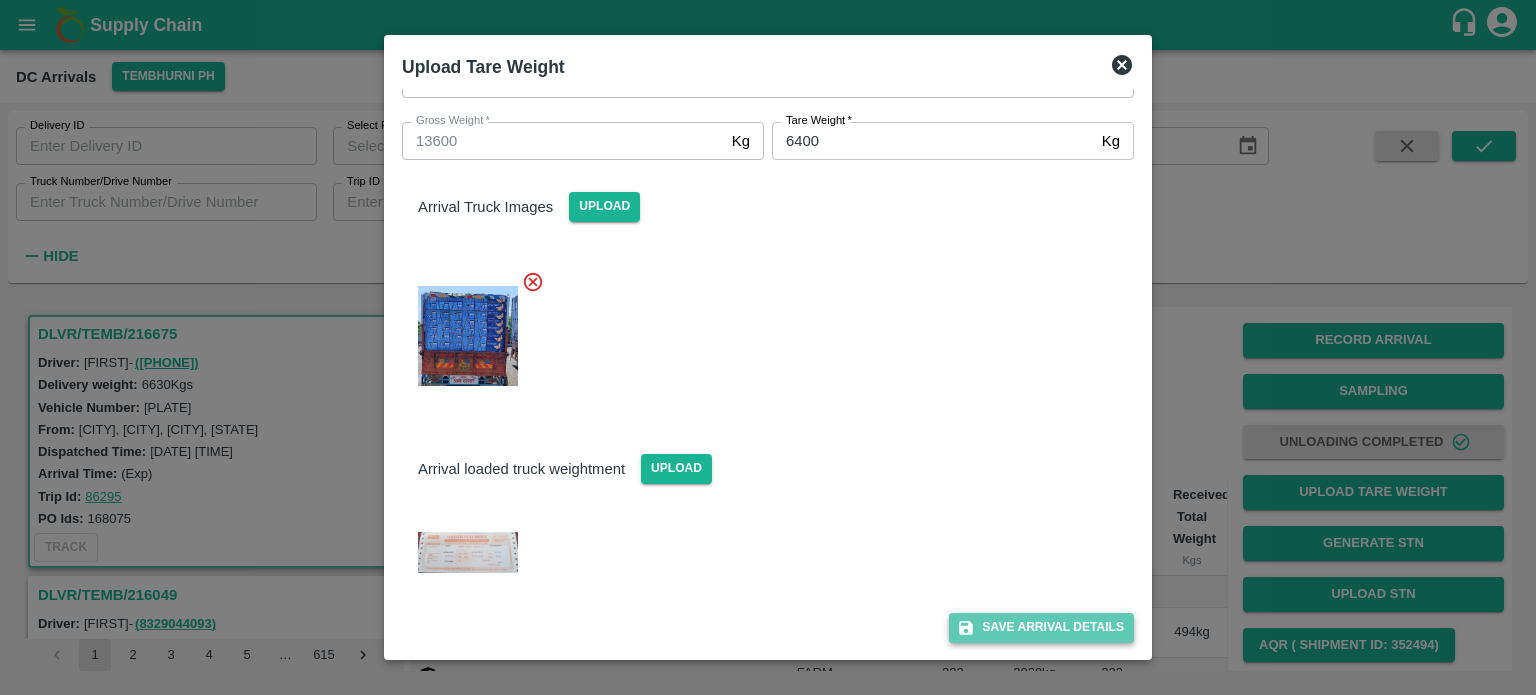 click on "Save Arrival Details" at bounding box center [1041, 627] 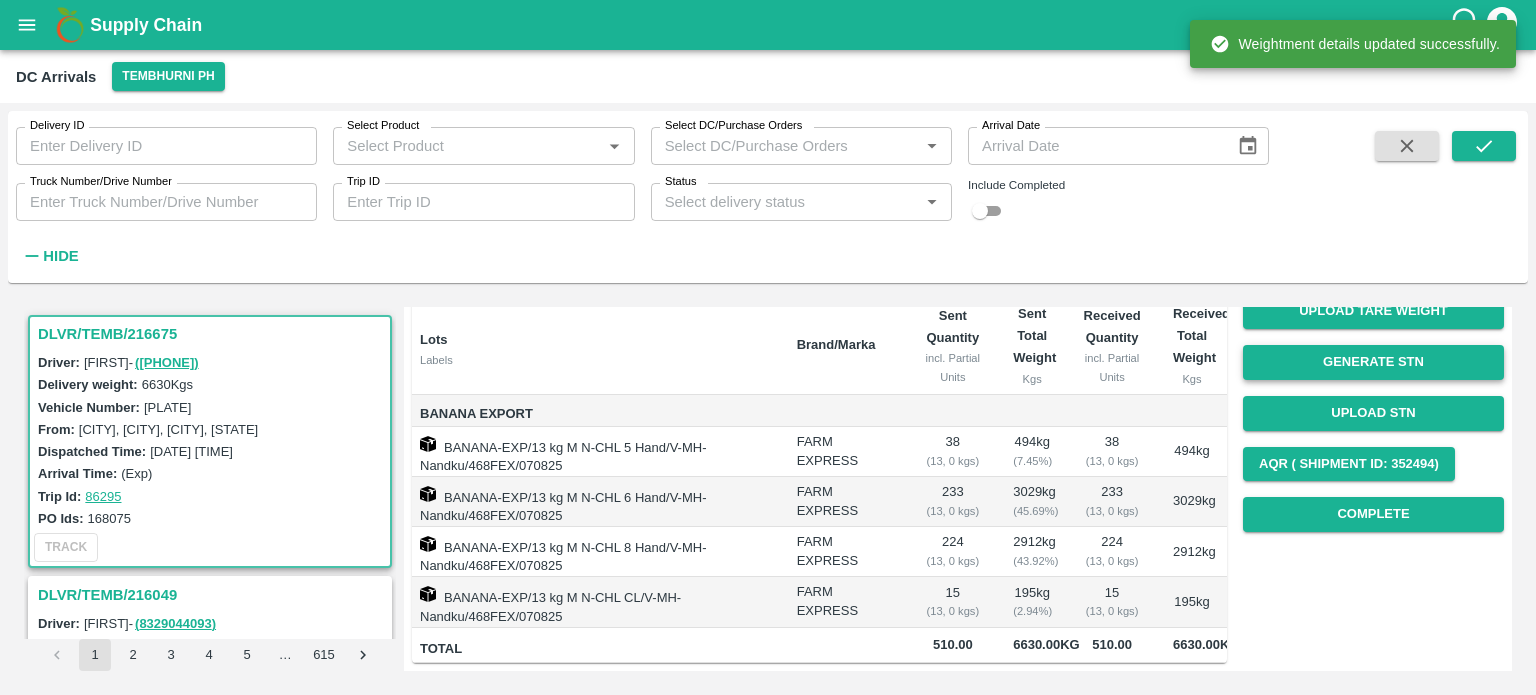 scroll, scrollTop: 212, scrollLeft: 0, axis: vertical 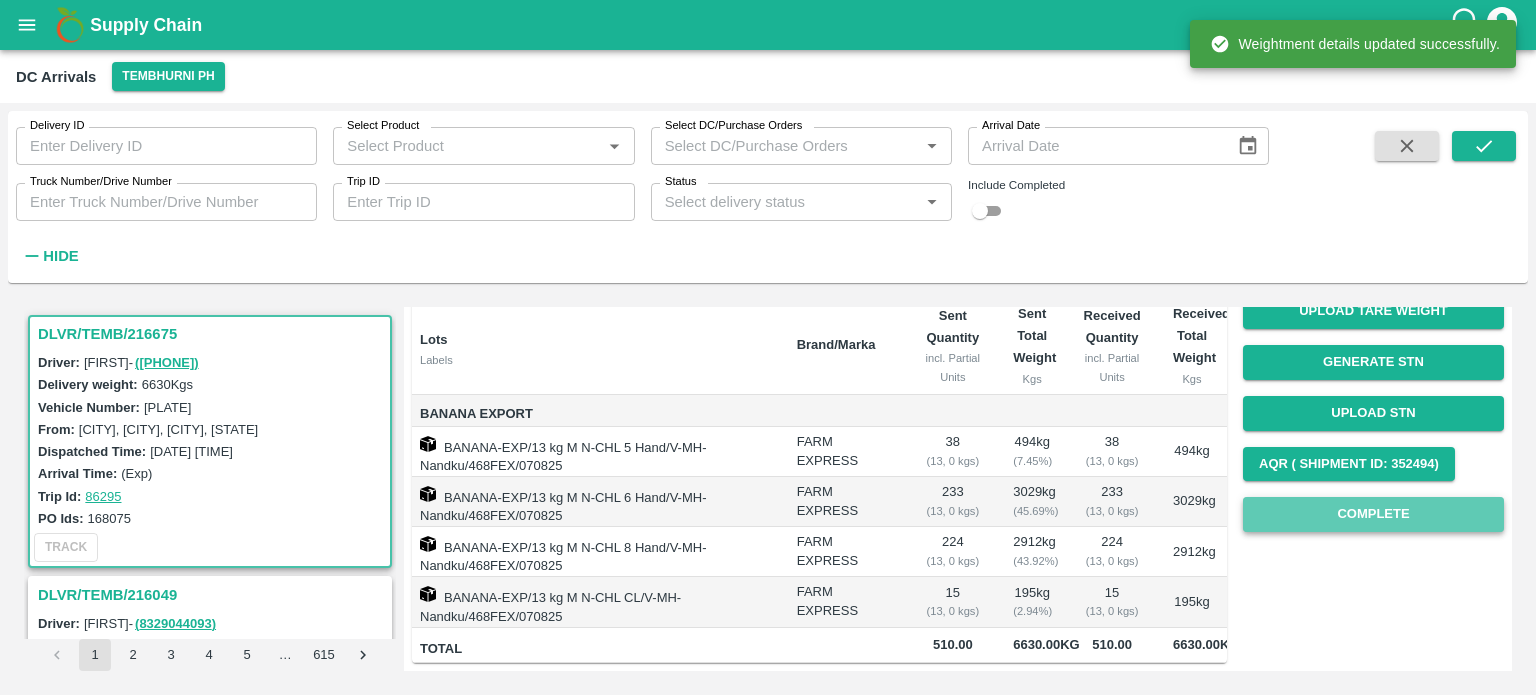click on "Complete" at bounding box center (1373, 514) 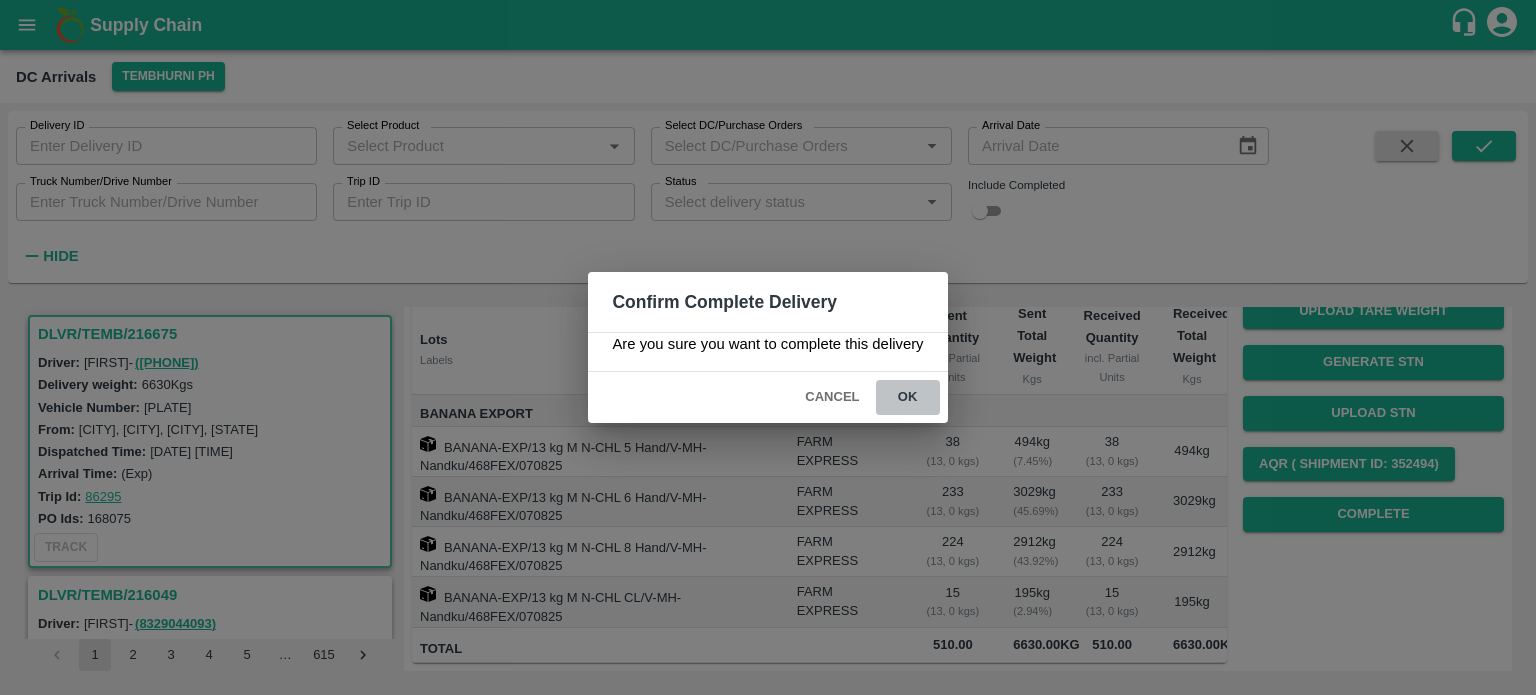 click on "ok" at bounding box center [908, 397] 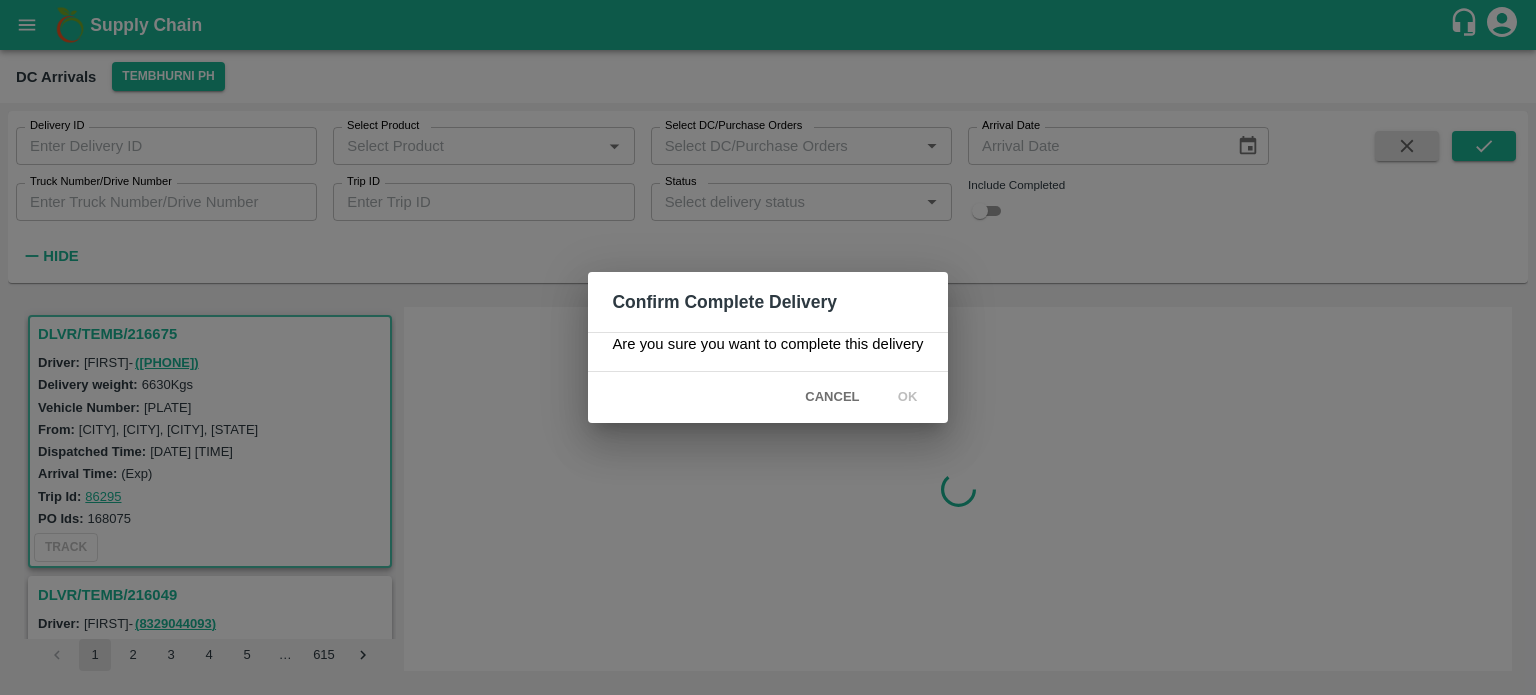 scroll, scrollTop: 0, scrollLeft: 0, axis: both 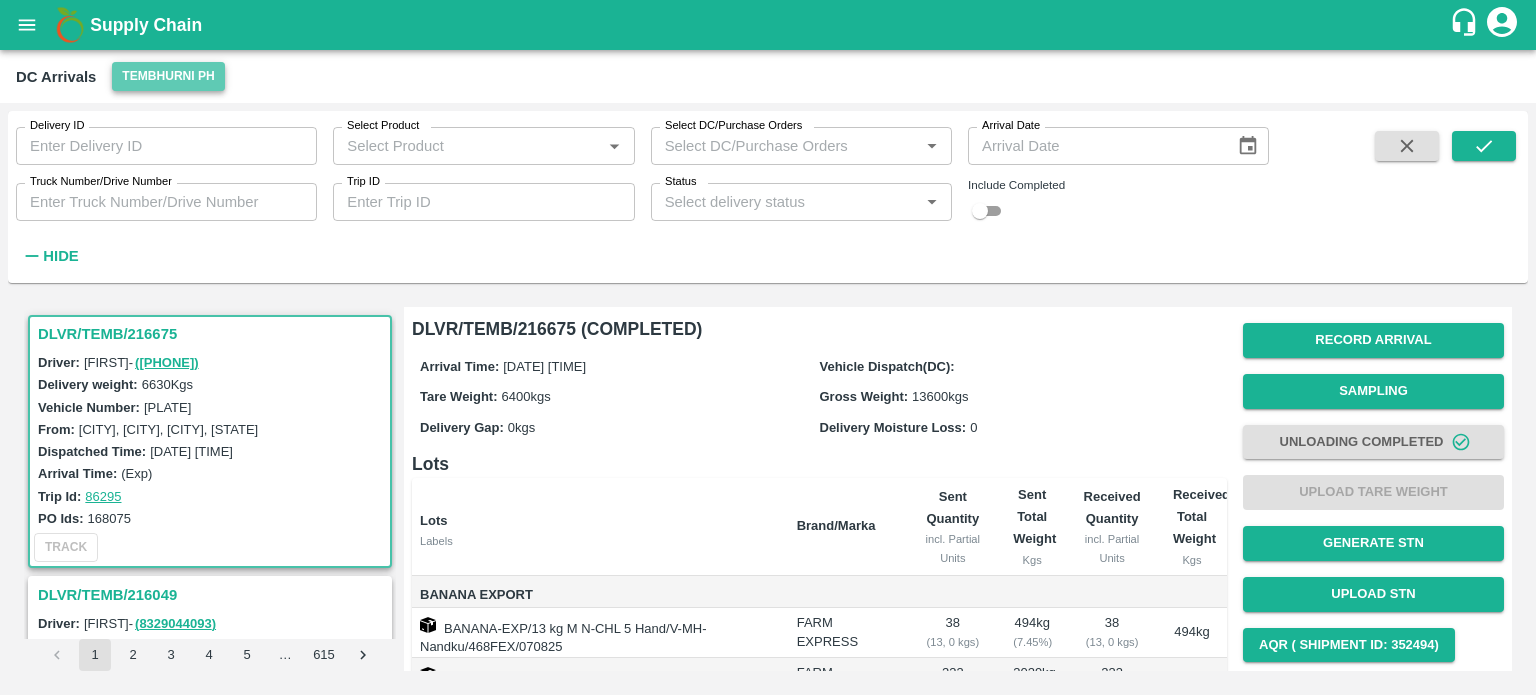 click on "Tembhurni PH" at bounding box center (168, 76) 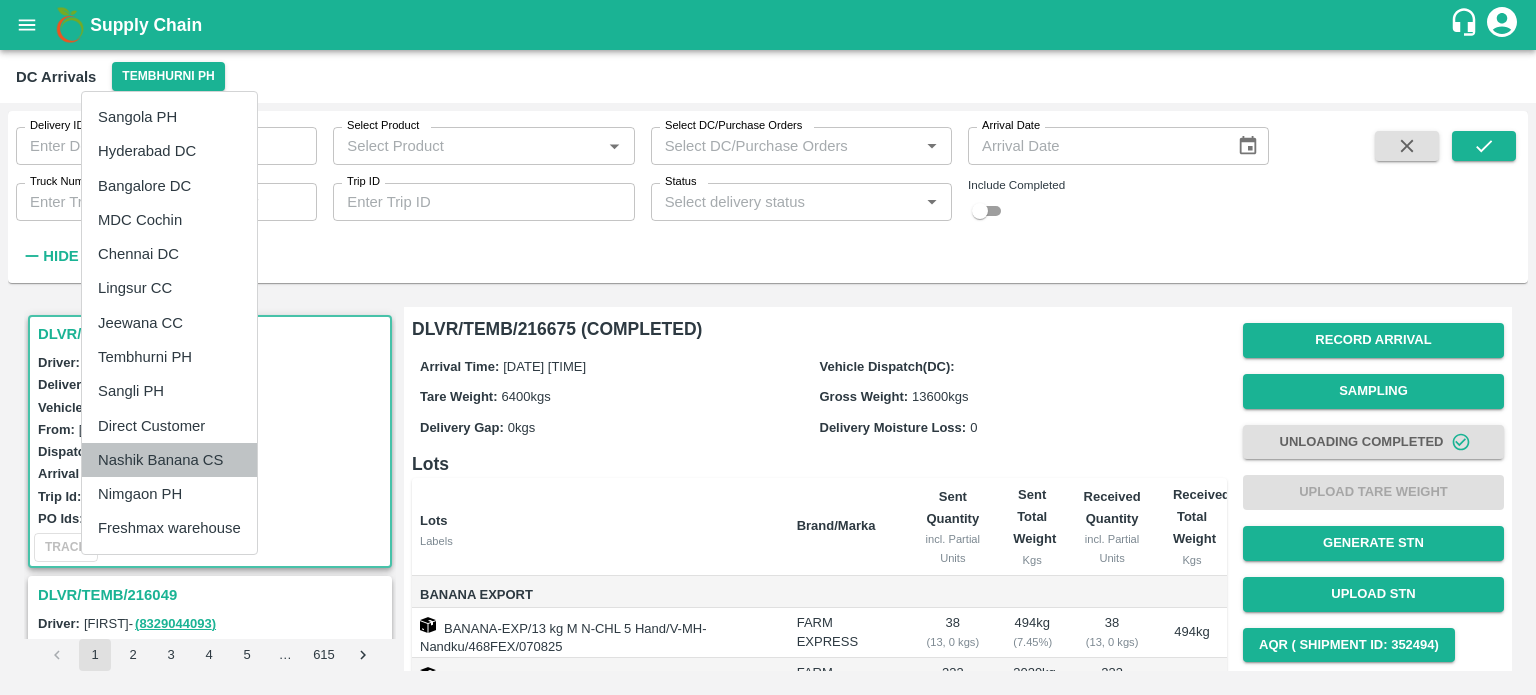 click on "Nashik Banana CS" at bounding box center (169, 460) 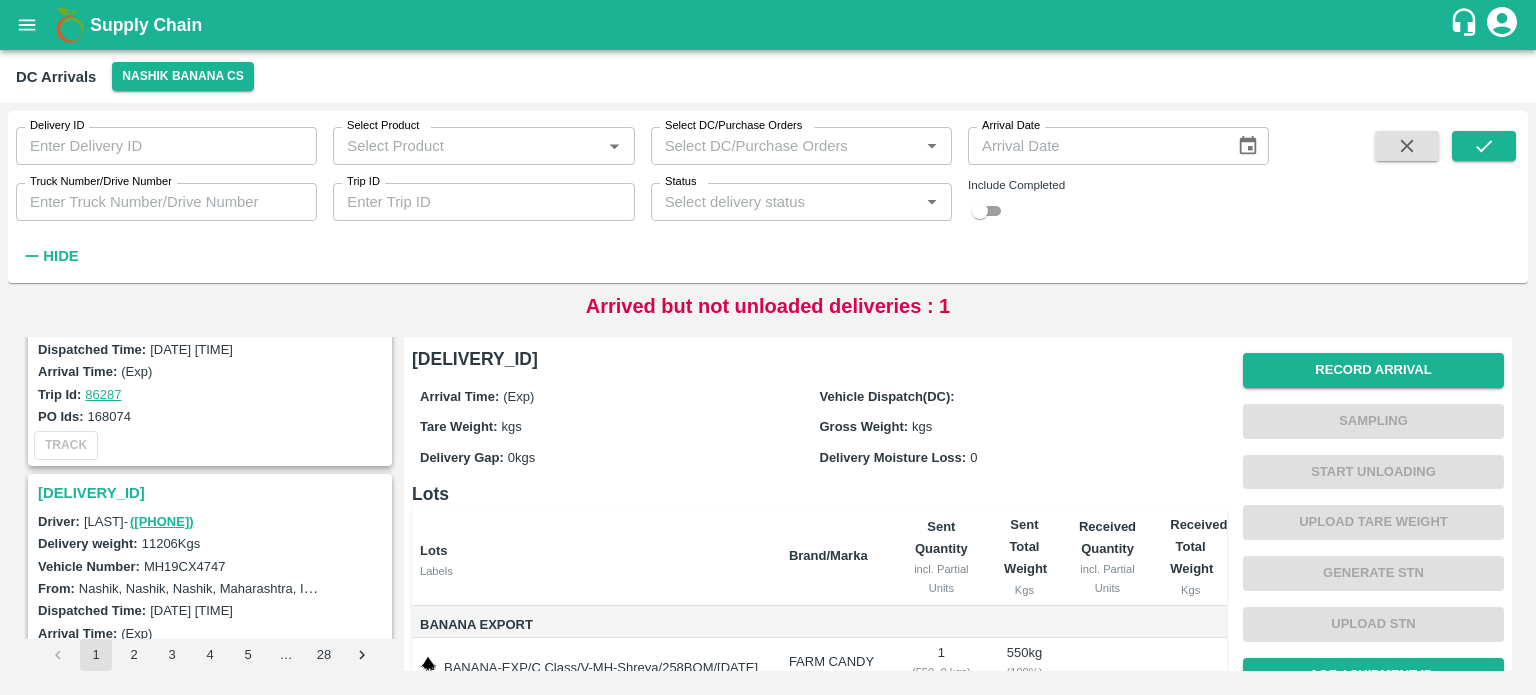 scroll, scrollTop: 654, scrollLeft: 0, axis: vertical 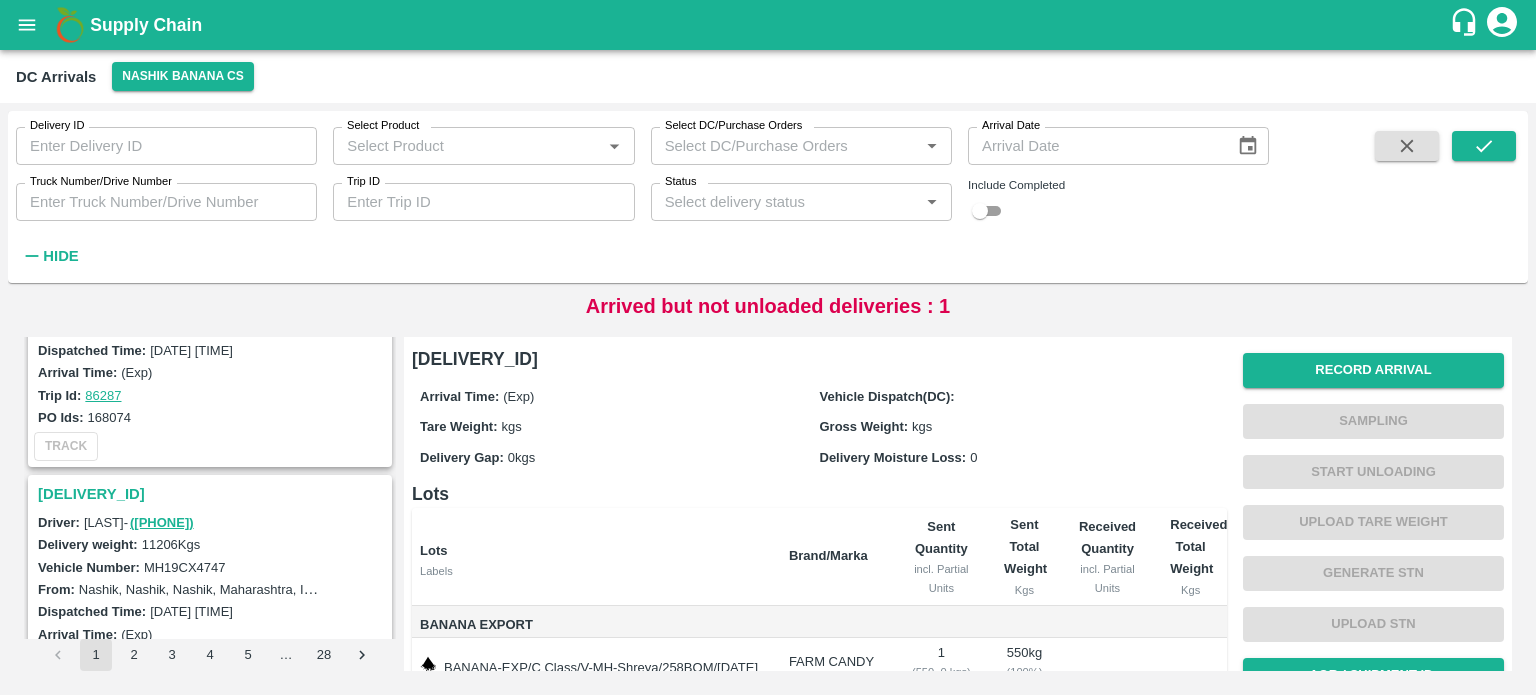 click on "[DELIVERY_ID]" at bounding box center [213, 494] 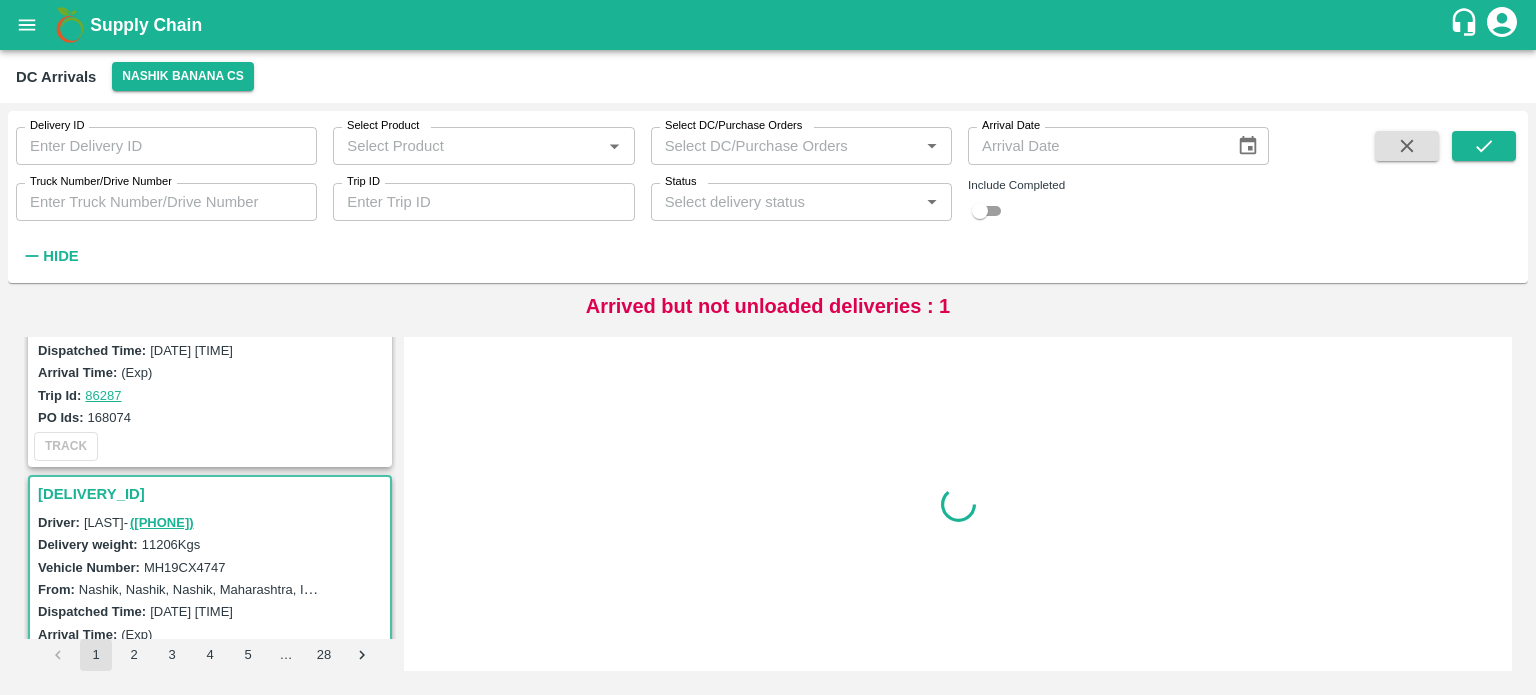scroll, scrollTop: 788, scrollLeft: 0, axis: vertical 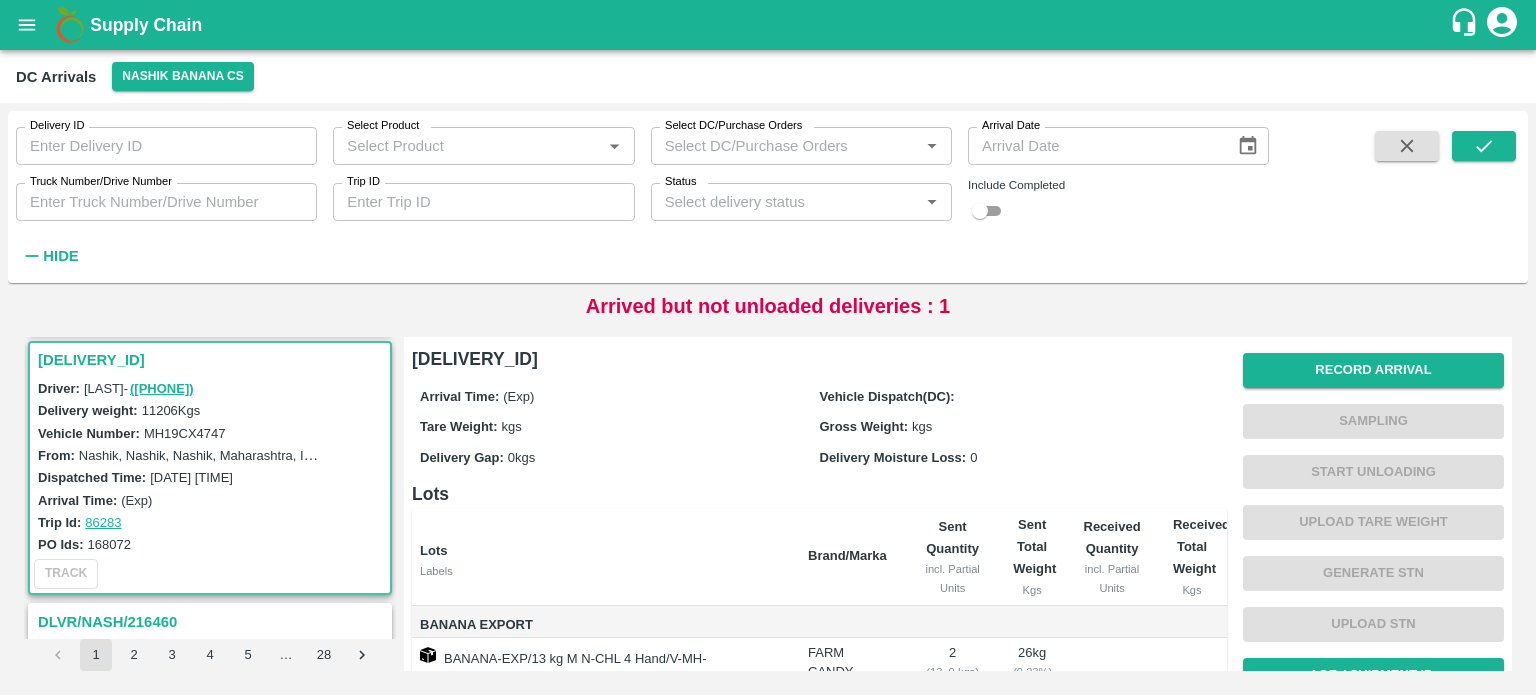 click on "MH19CX4747" at bounding box center [185, 433] 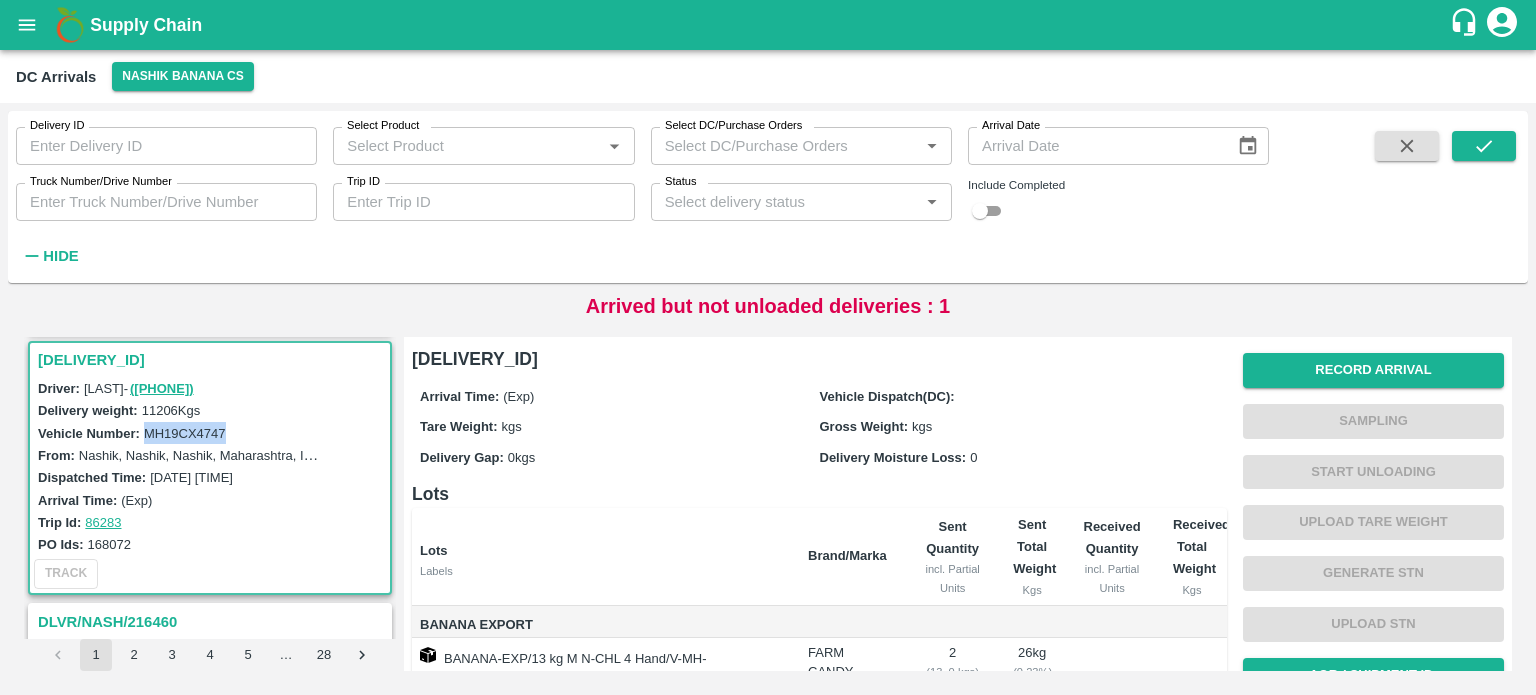 click on "MH19CX4747" at bounding box center [185, 433] 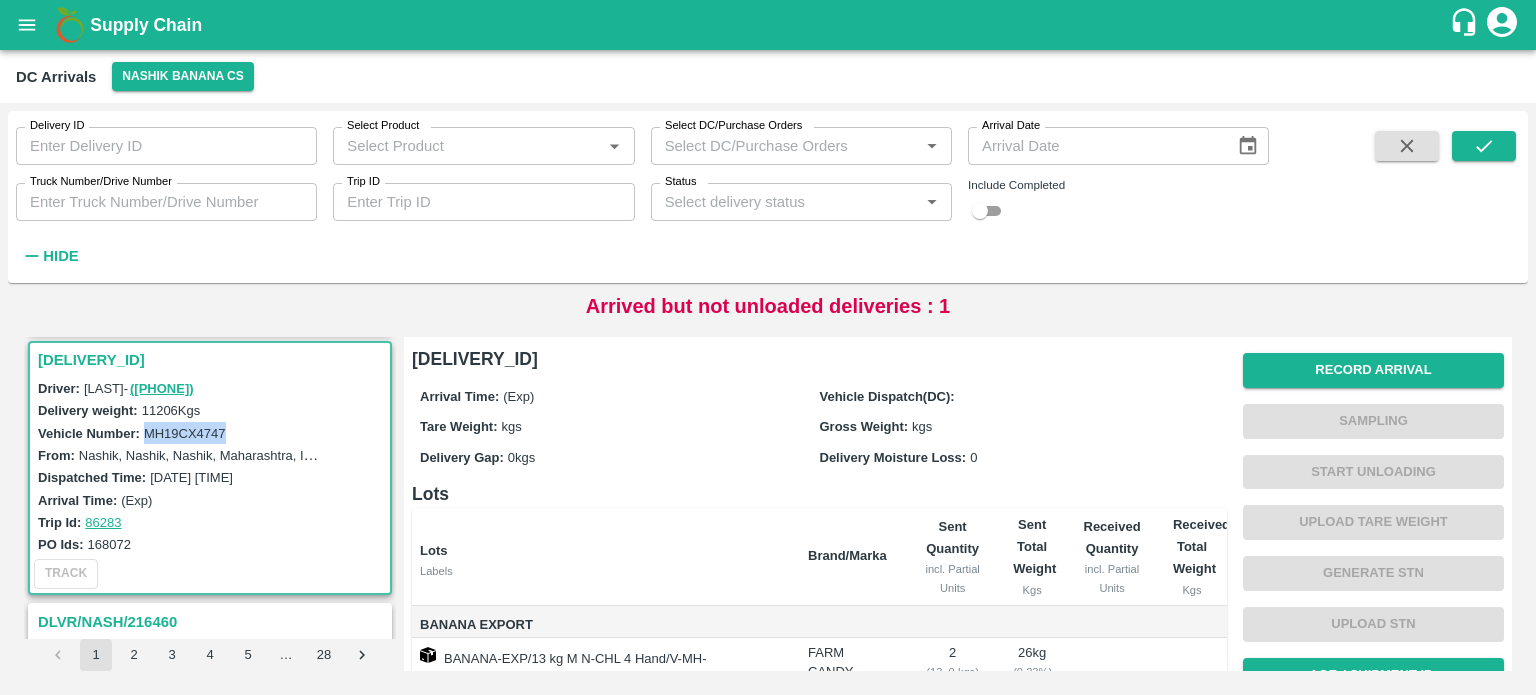 copy on "MH19CX4747" 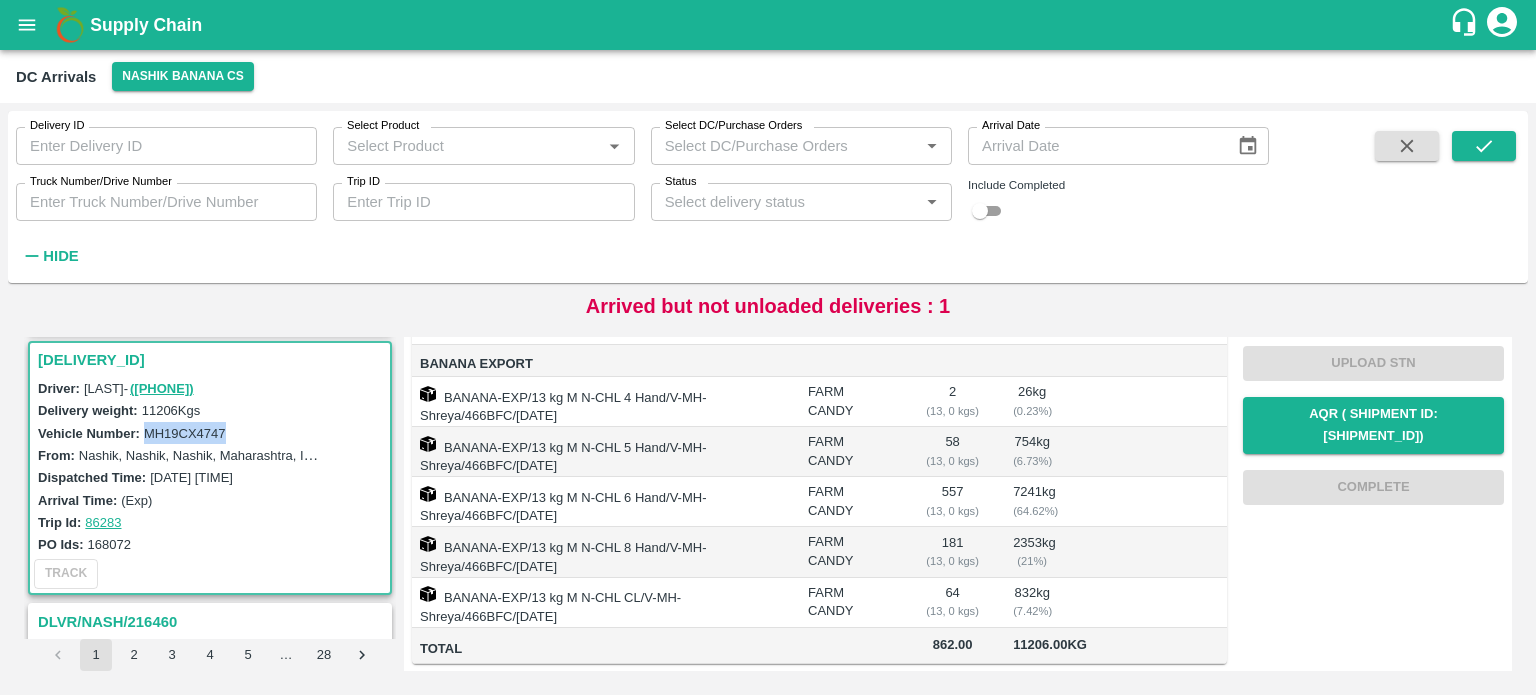 scroll, scrollTop: 0, scrollLeft: 0, axis: both 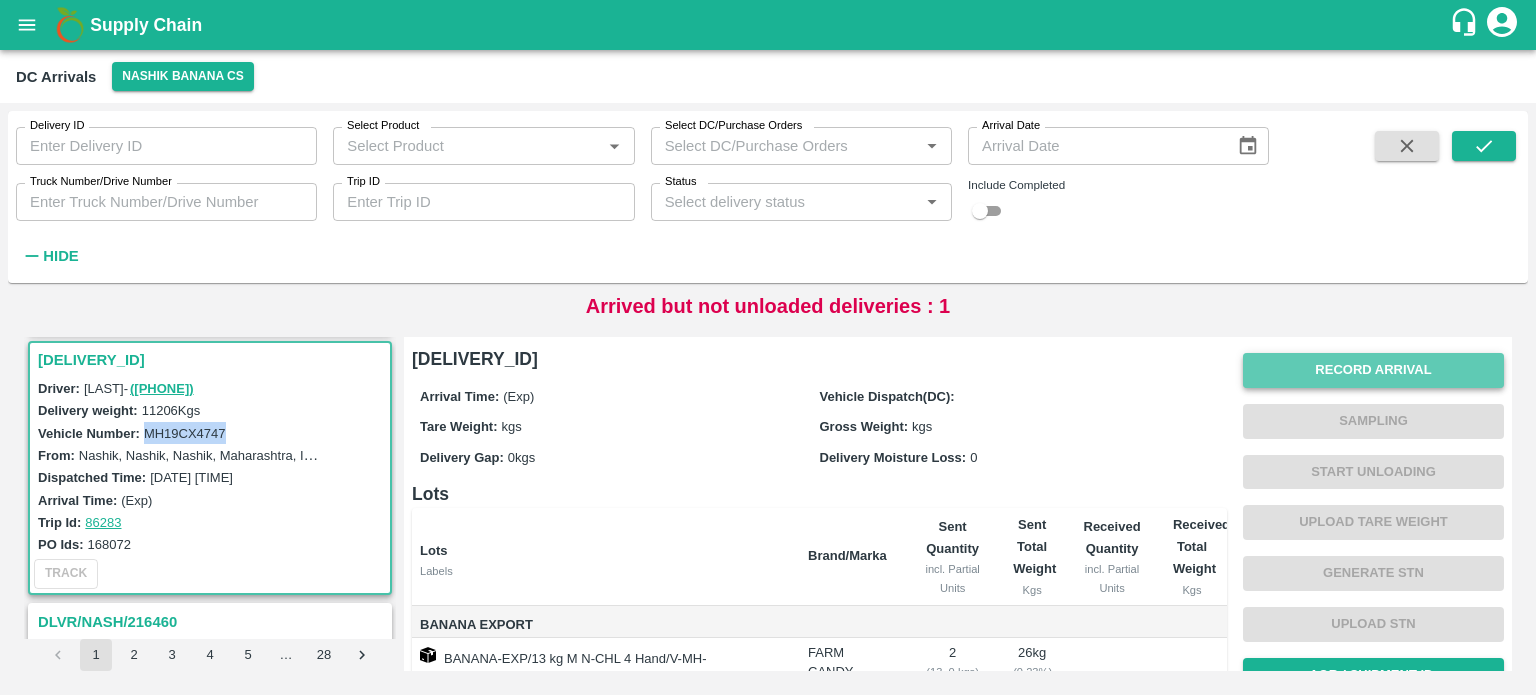 click on "Record Arrival" at bounding box center [1373, 370] 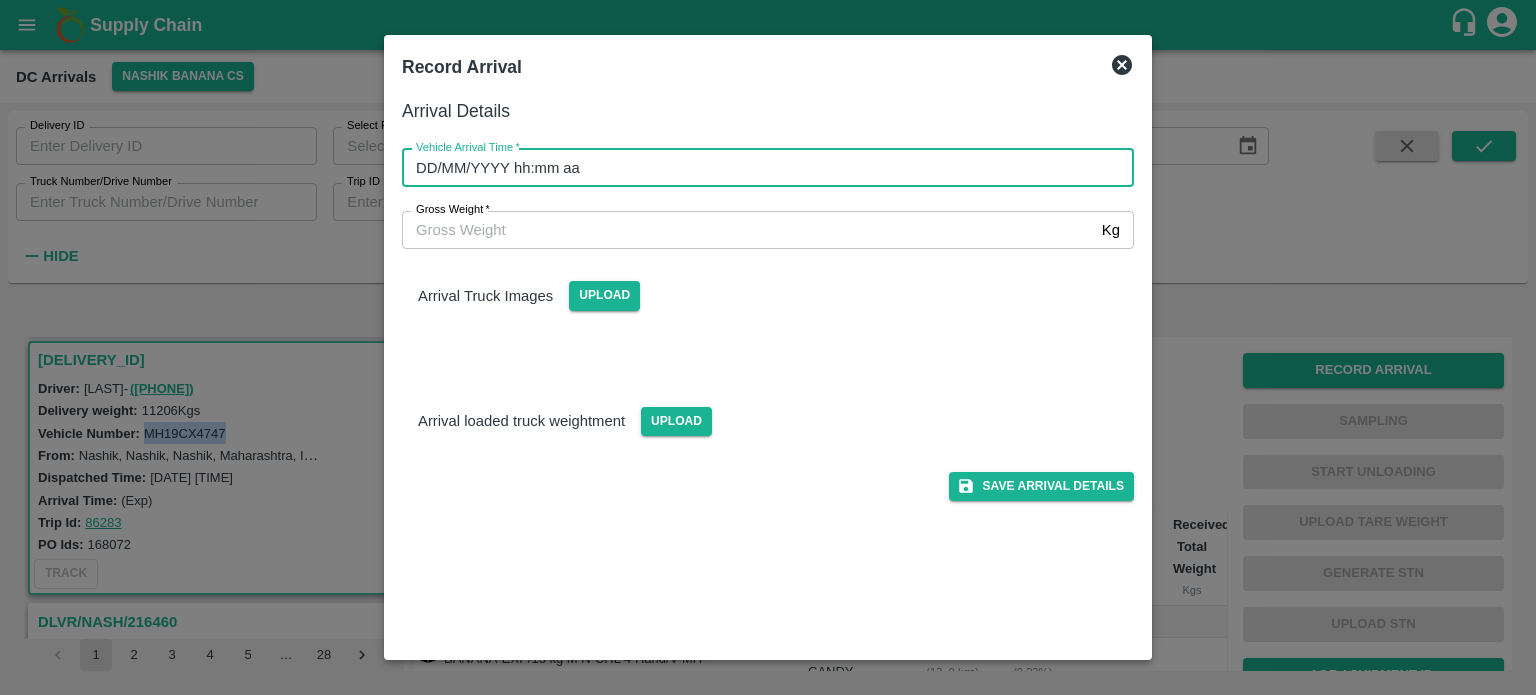 type on "DD/MM/YYYY hh:mm aa" 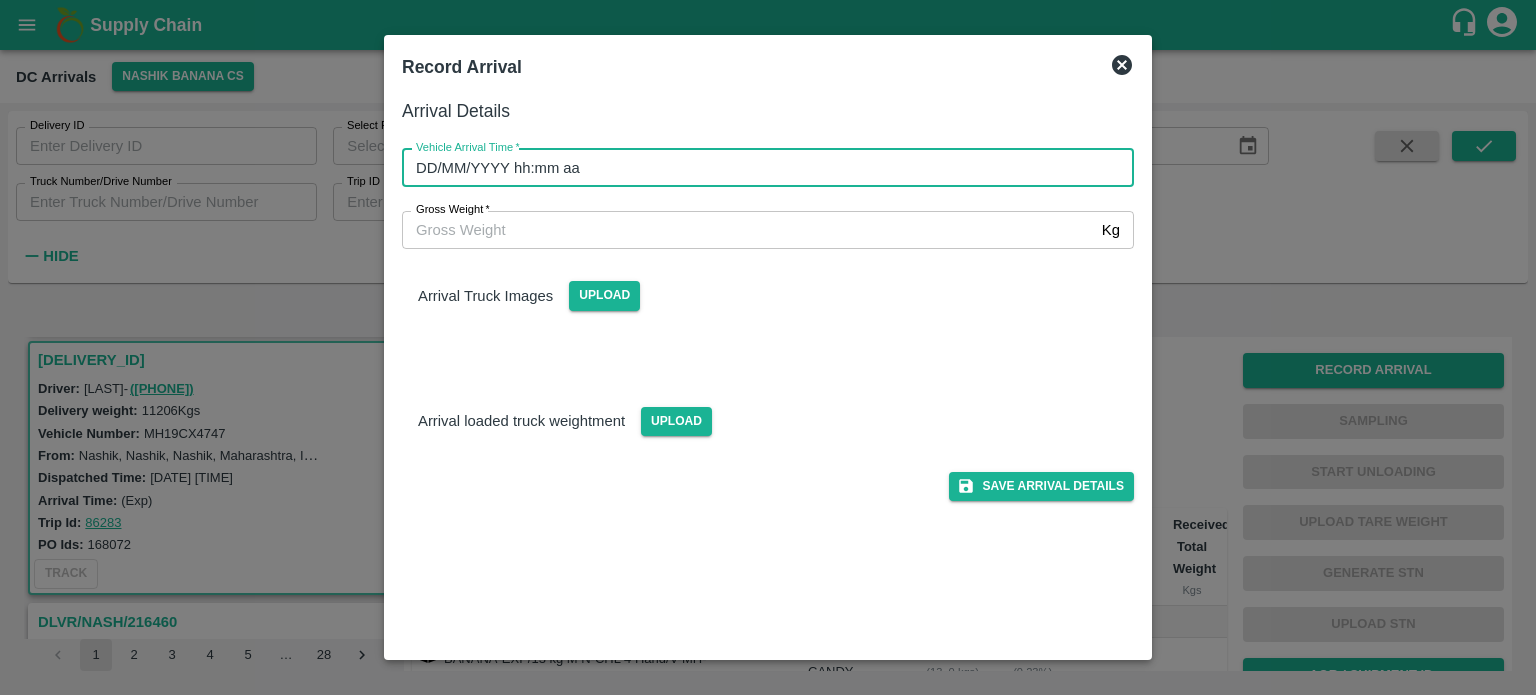 click on "DD/MM/YYYY hh:mm aa" at bounding box center [761, 168] 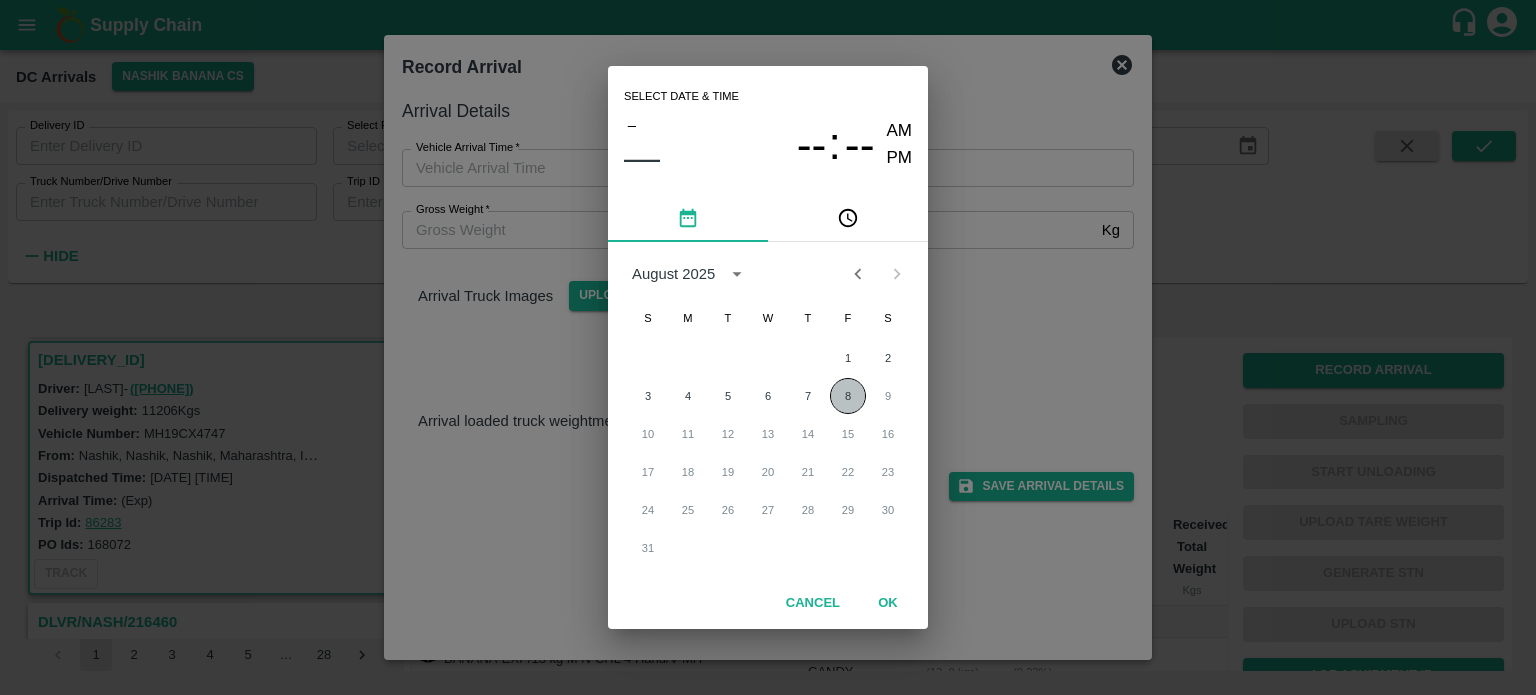 click on "8" at bounding box center [848, 396] 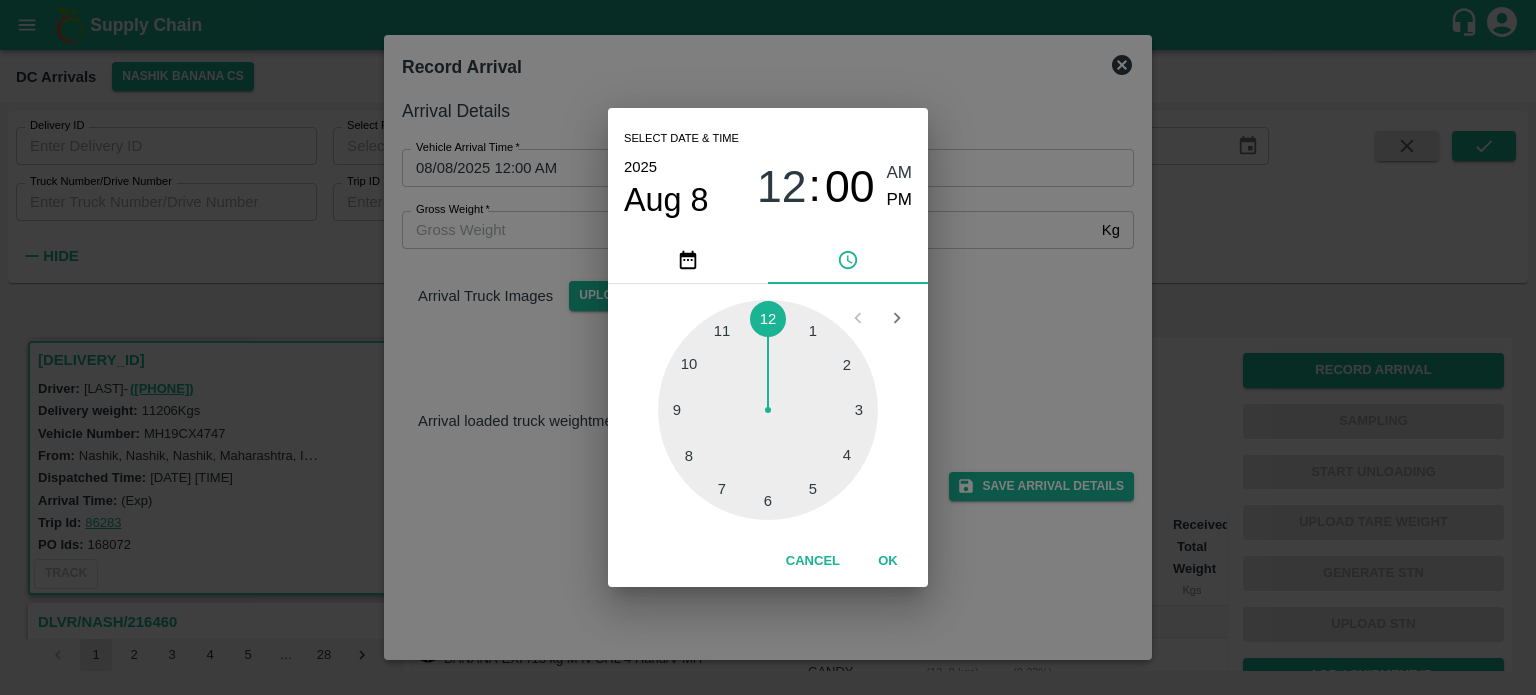 click at bounding box center (768, 410) 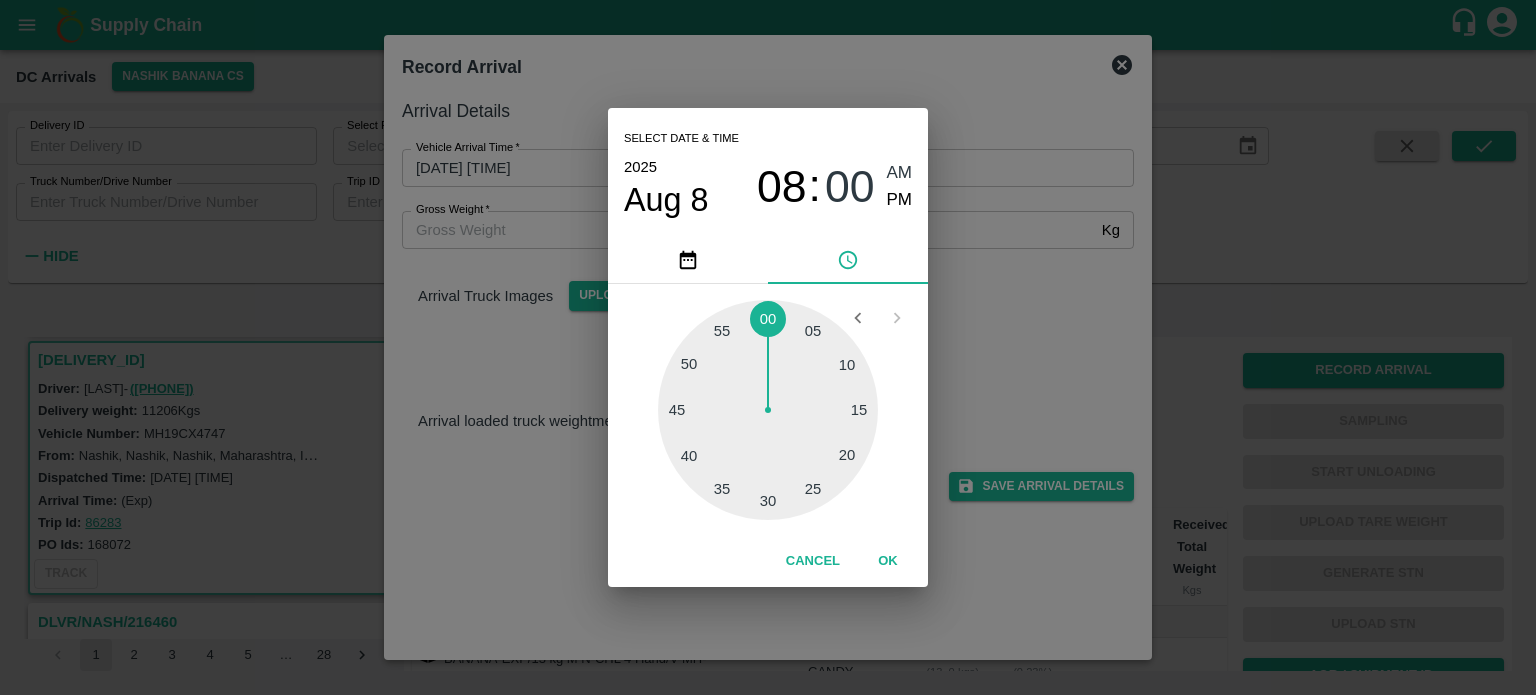 click at bounding box center (768, 410) 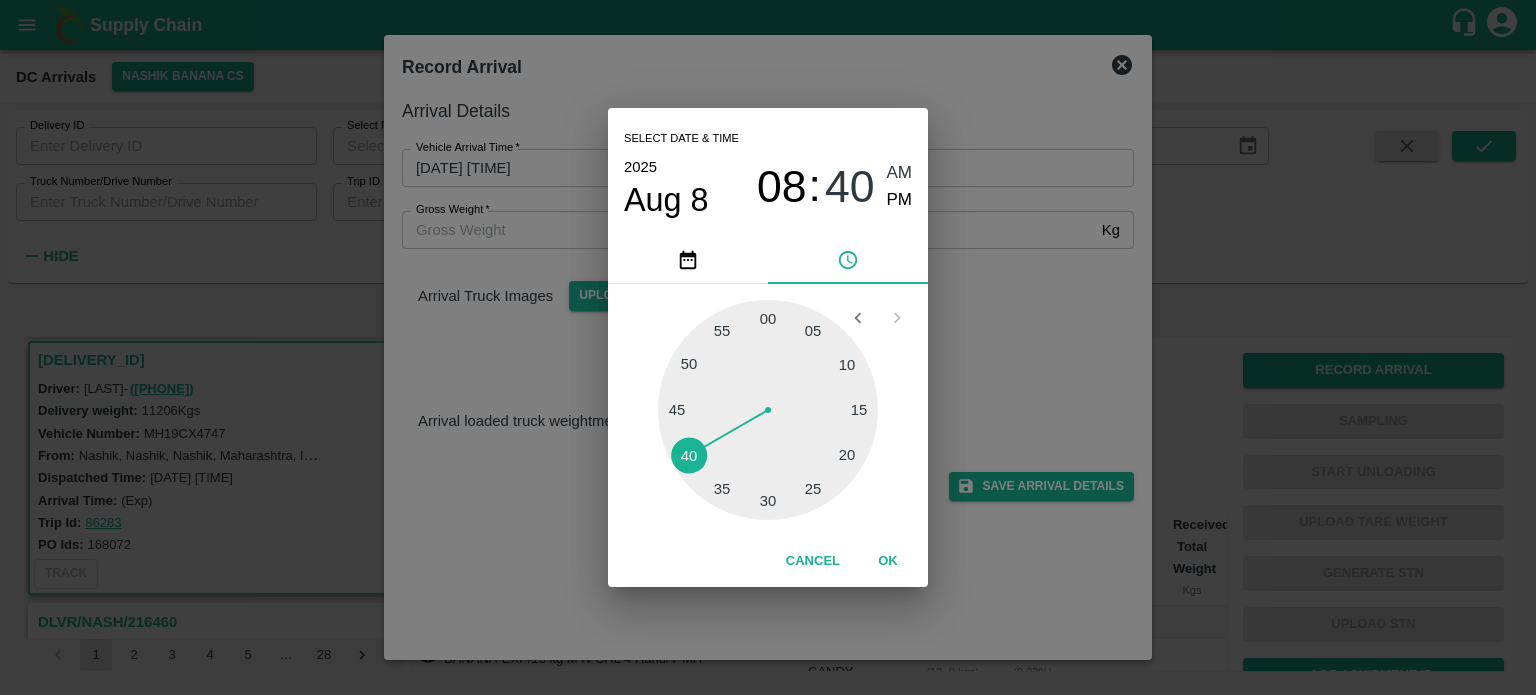 type on "[DATE] [TIME]" 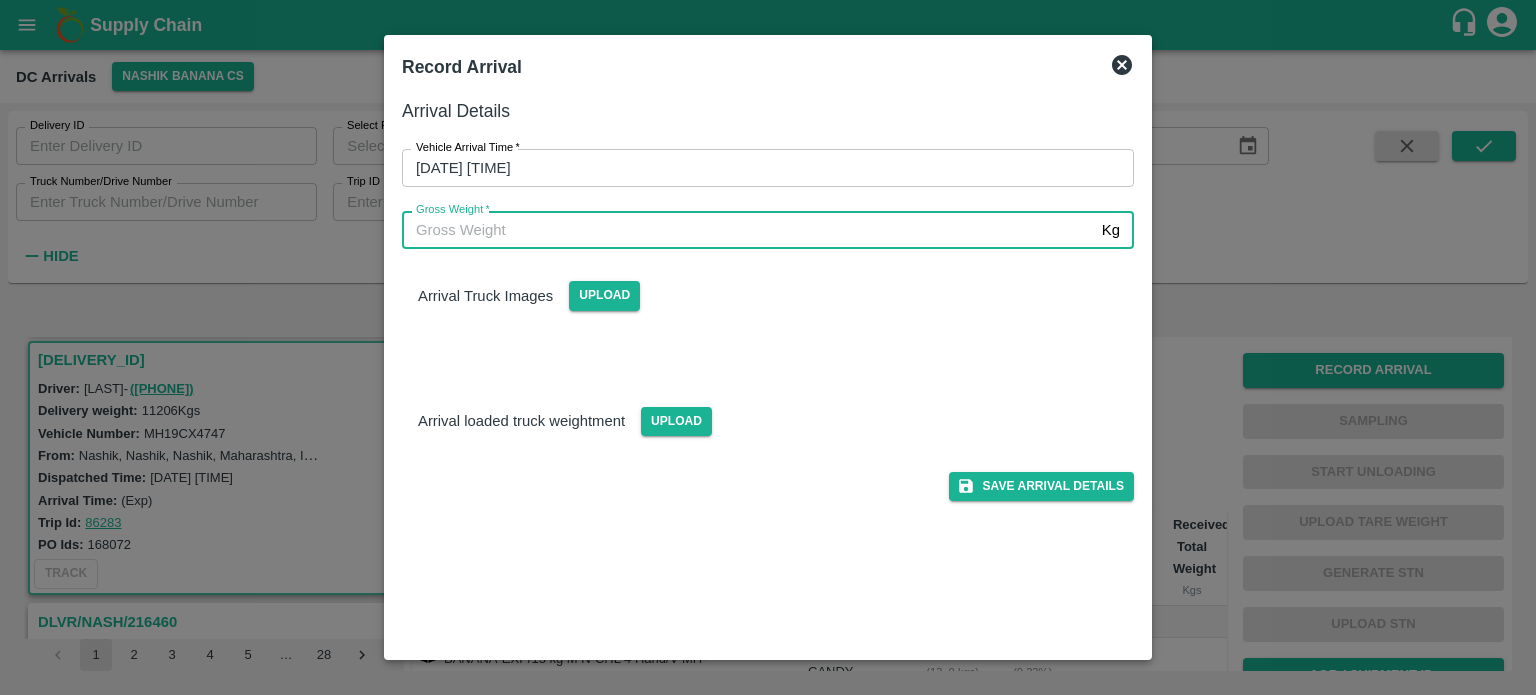 click on "Gross Weight   *" at bounding box center [748, 230] 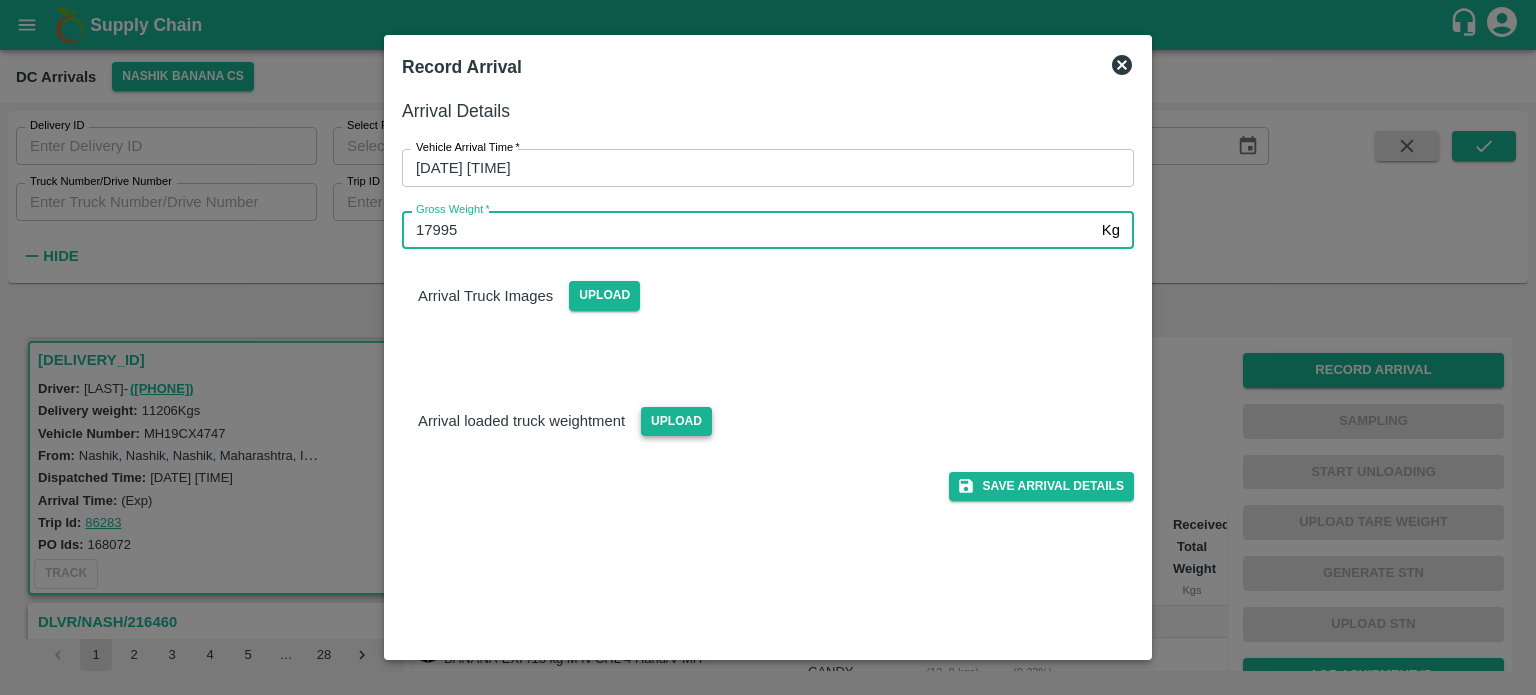type on "17995" 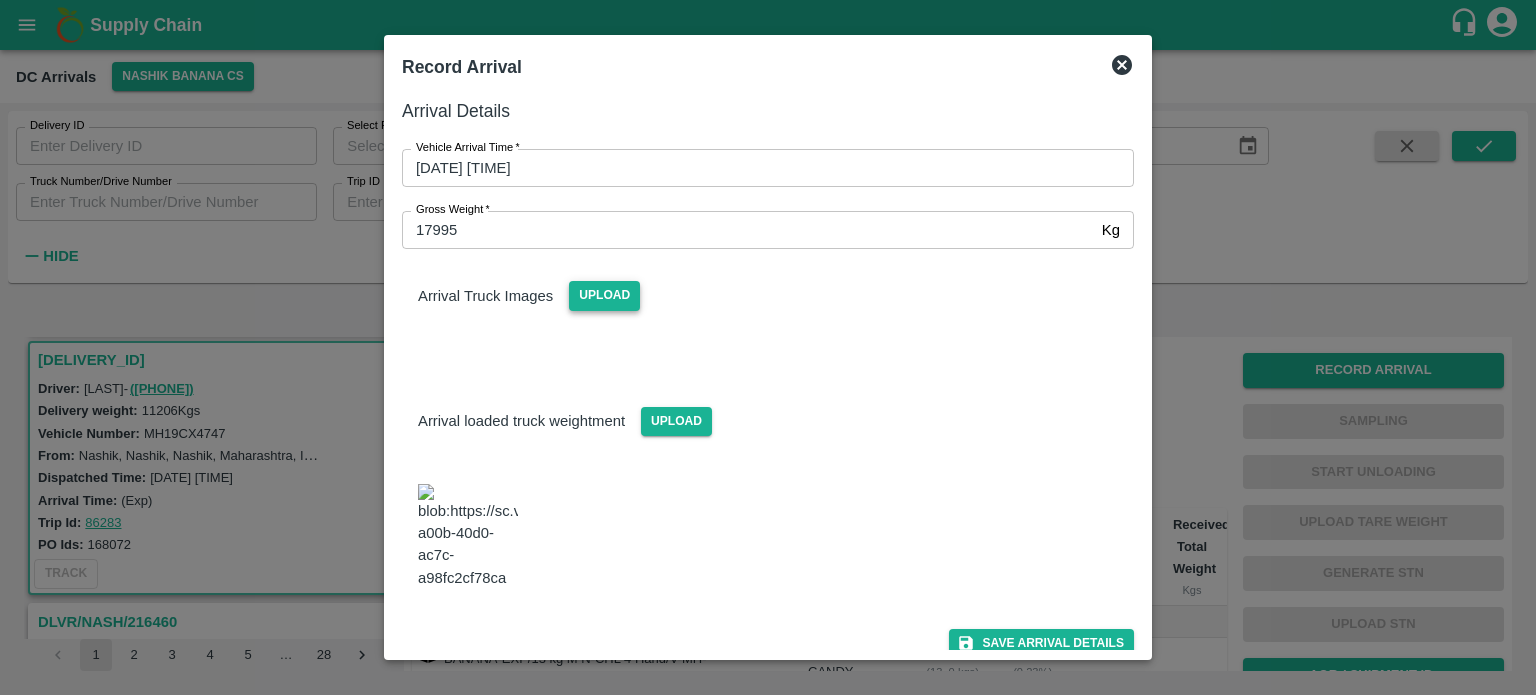 click on "Upload" at bounding box center (604, 295) 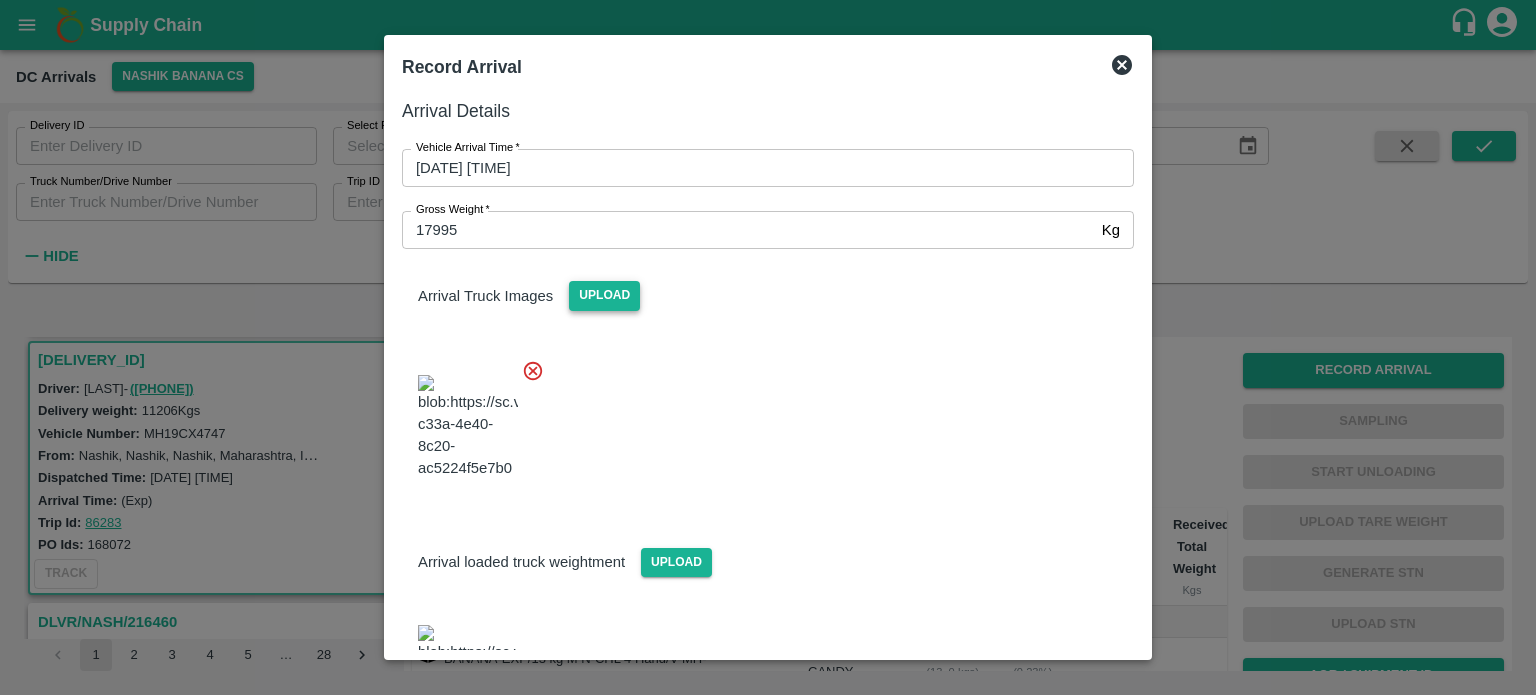 click at bounding box center [760, 421] 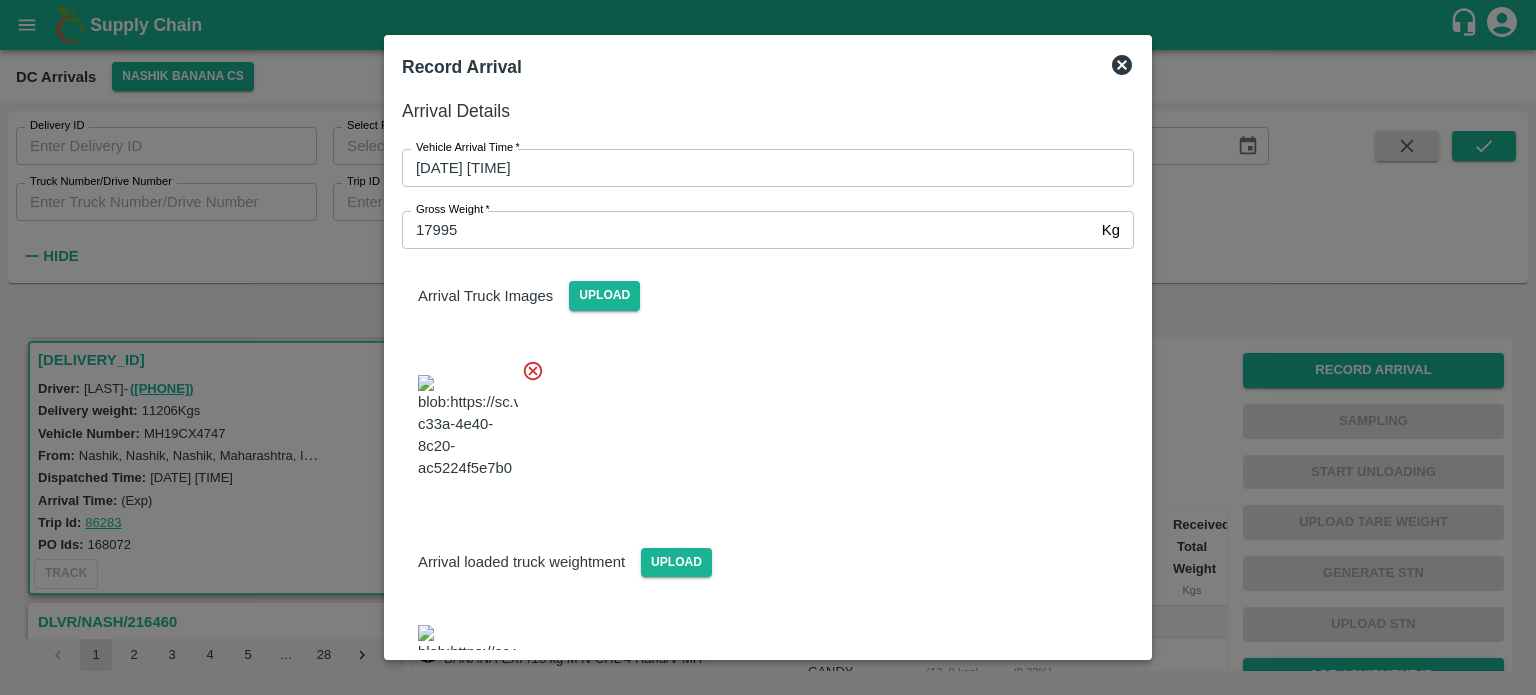 scroll, scrollTop: 161, scrollLeft: 0, axis: vertical 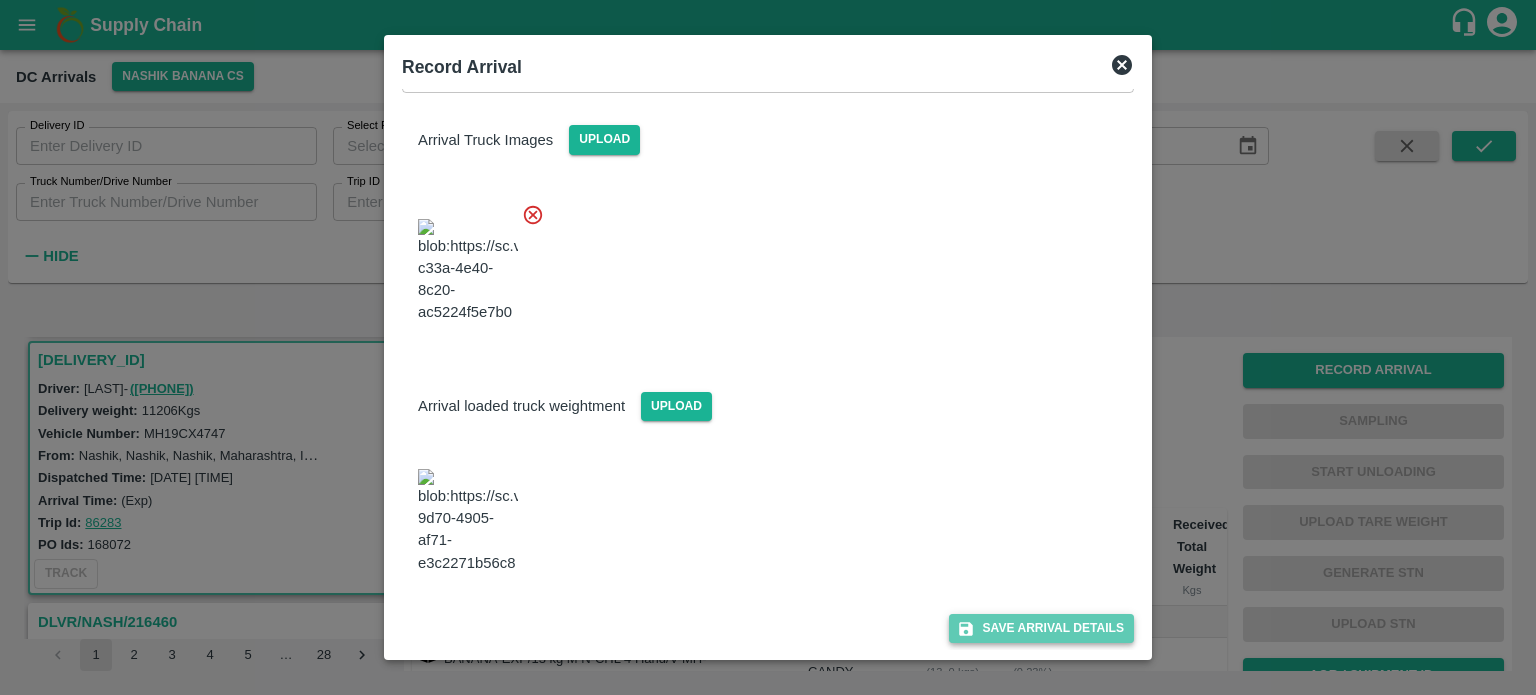 click on "Save Arrival Details" at bounding box center [1041, 628] 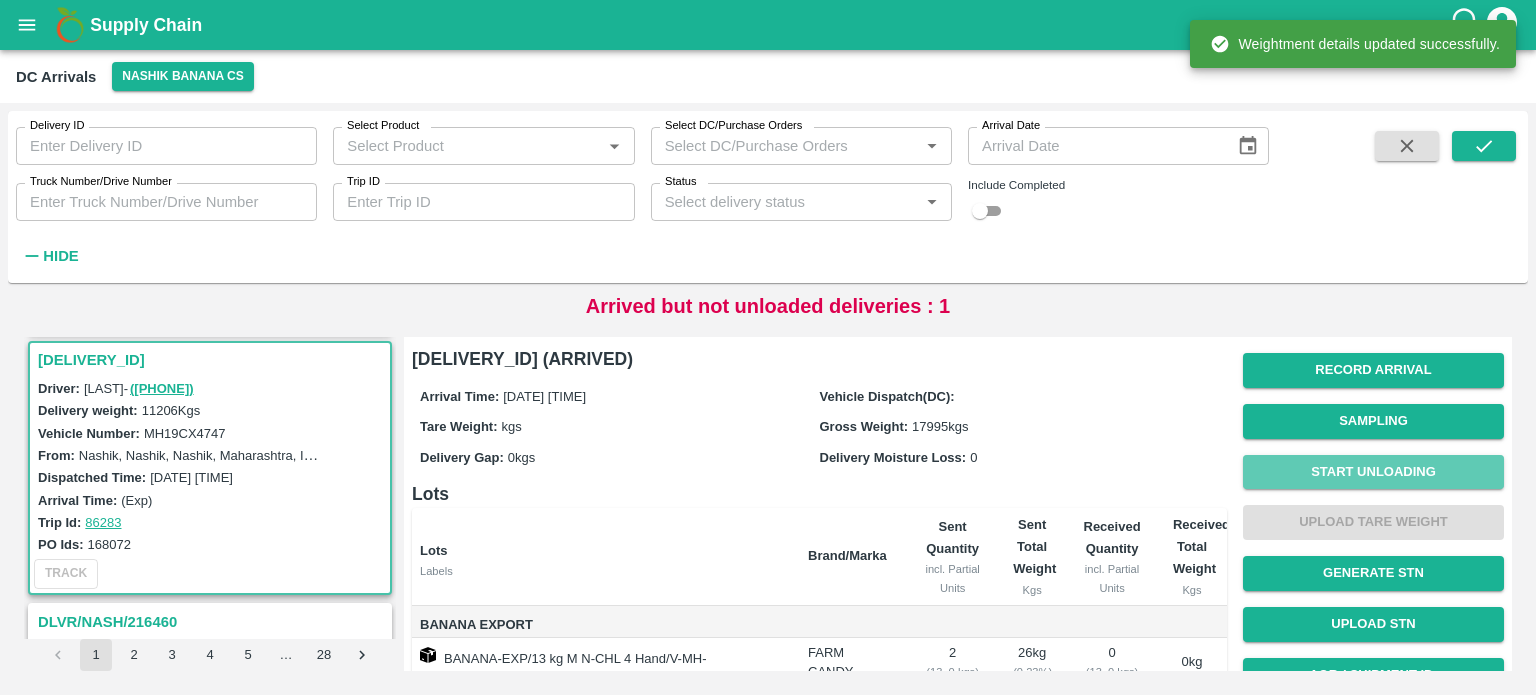 click on "Start Unloading" at bounding box center [1373, 472] 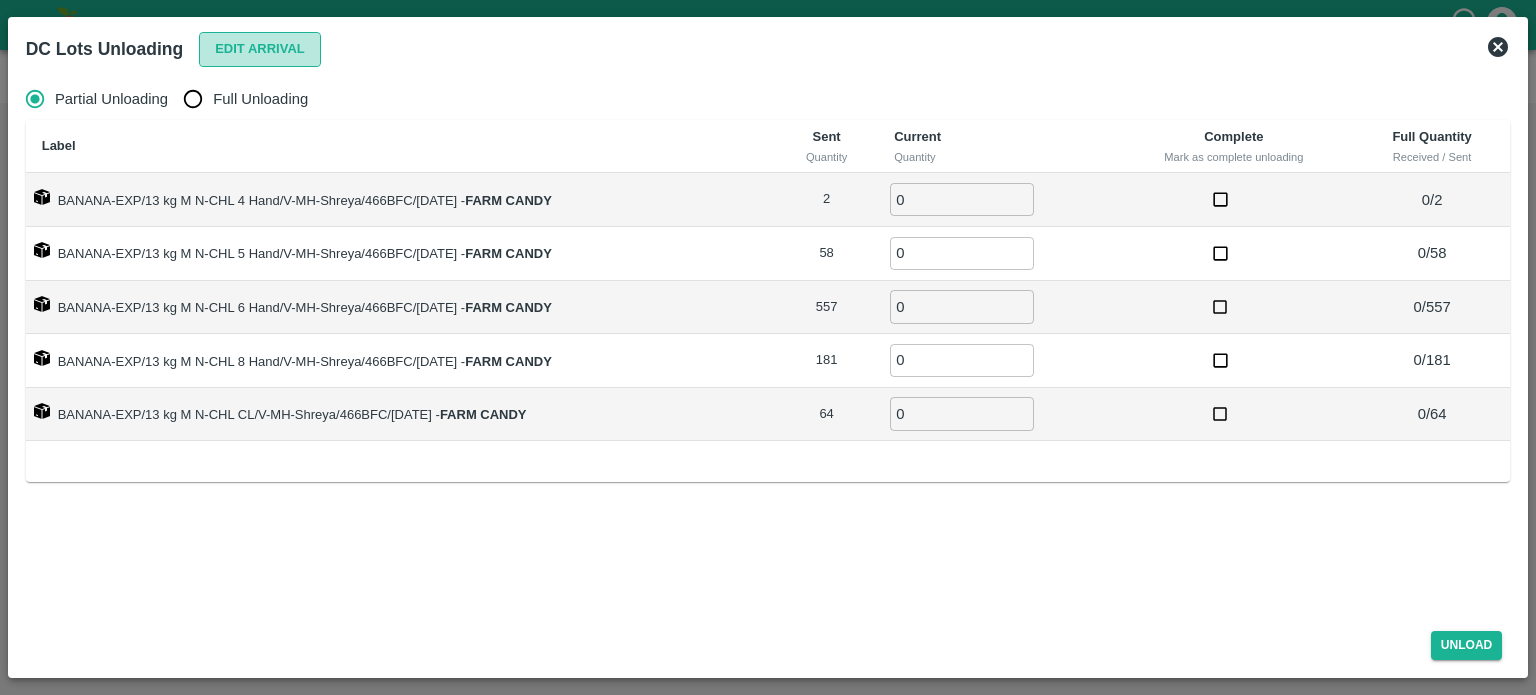 click on "Edit Arrival" at bounding box center [260, 49] 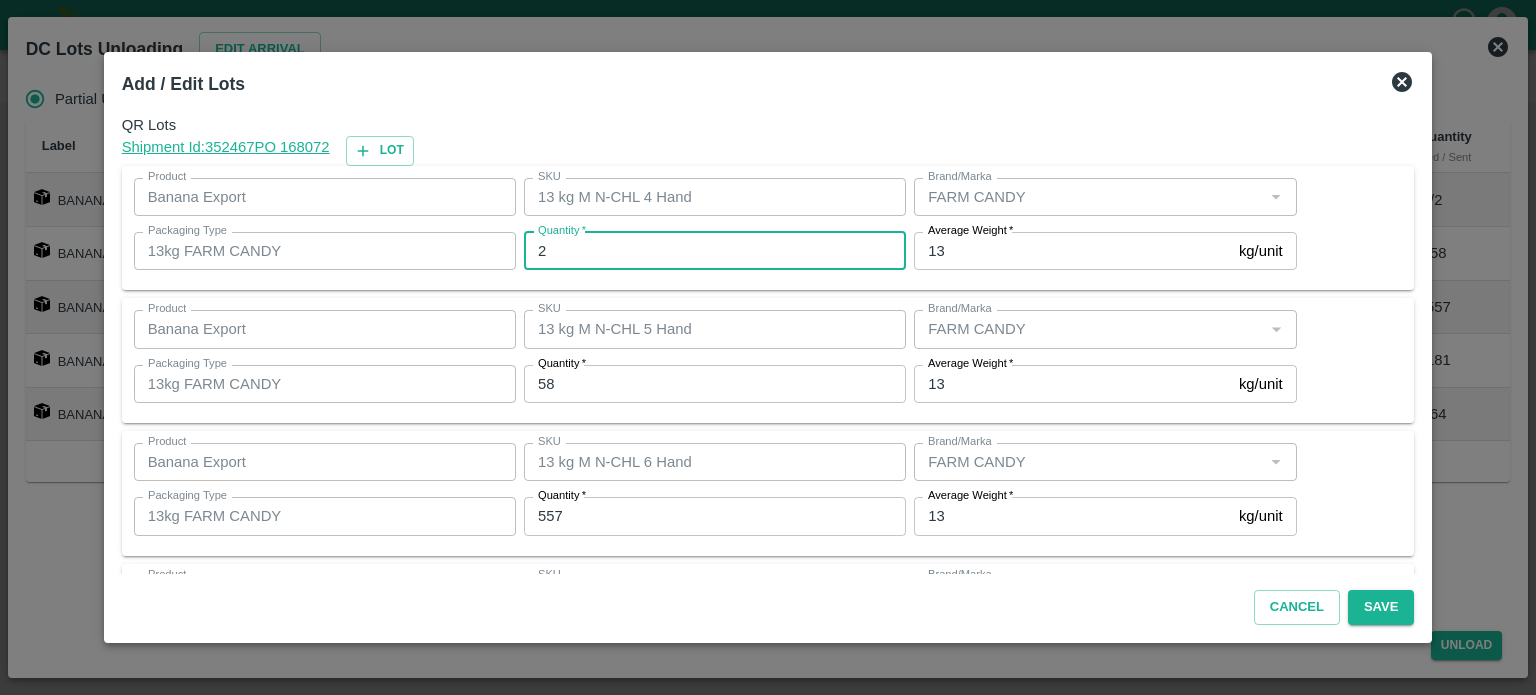 click on "2" at bounding box center (715, 251) 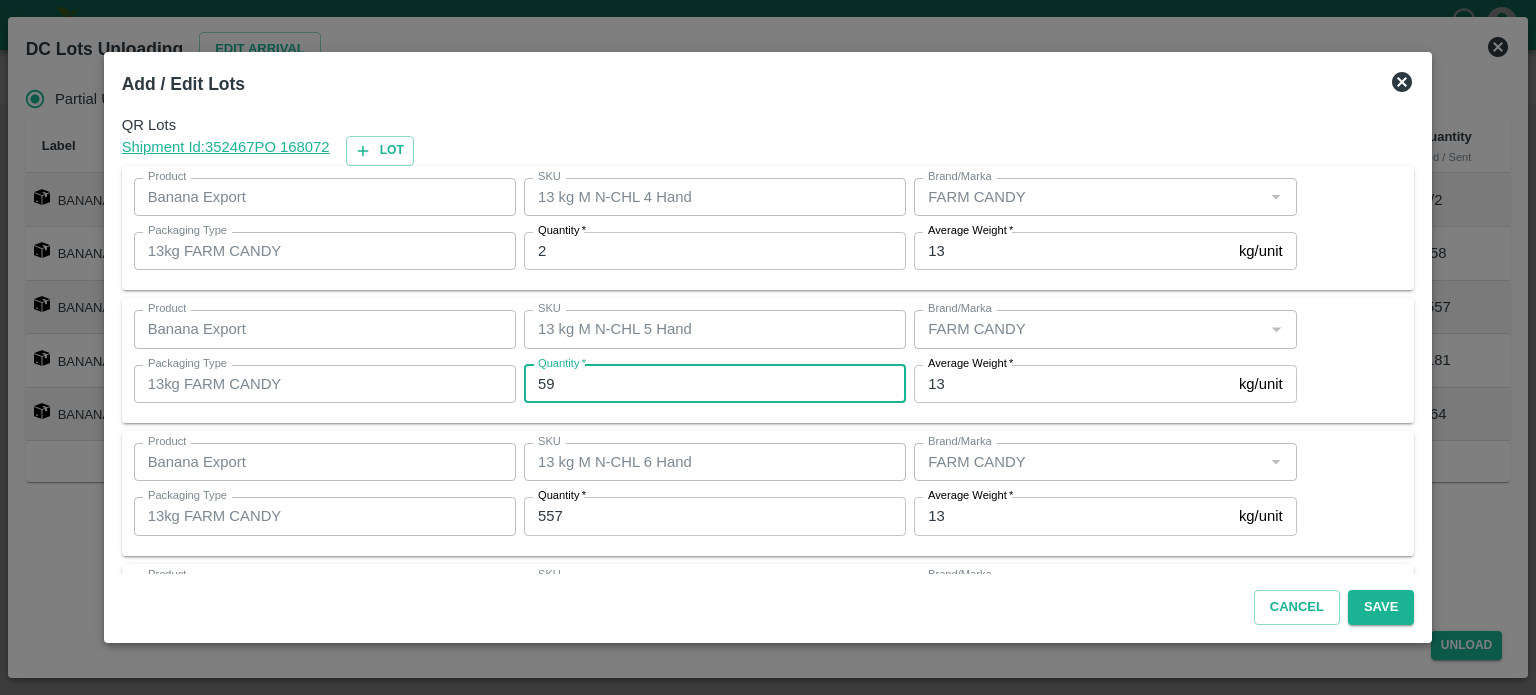type on "59" 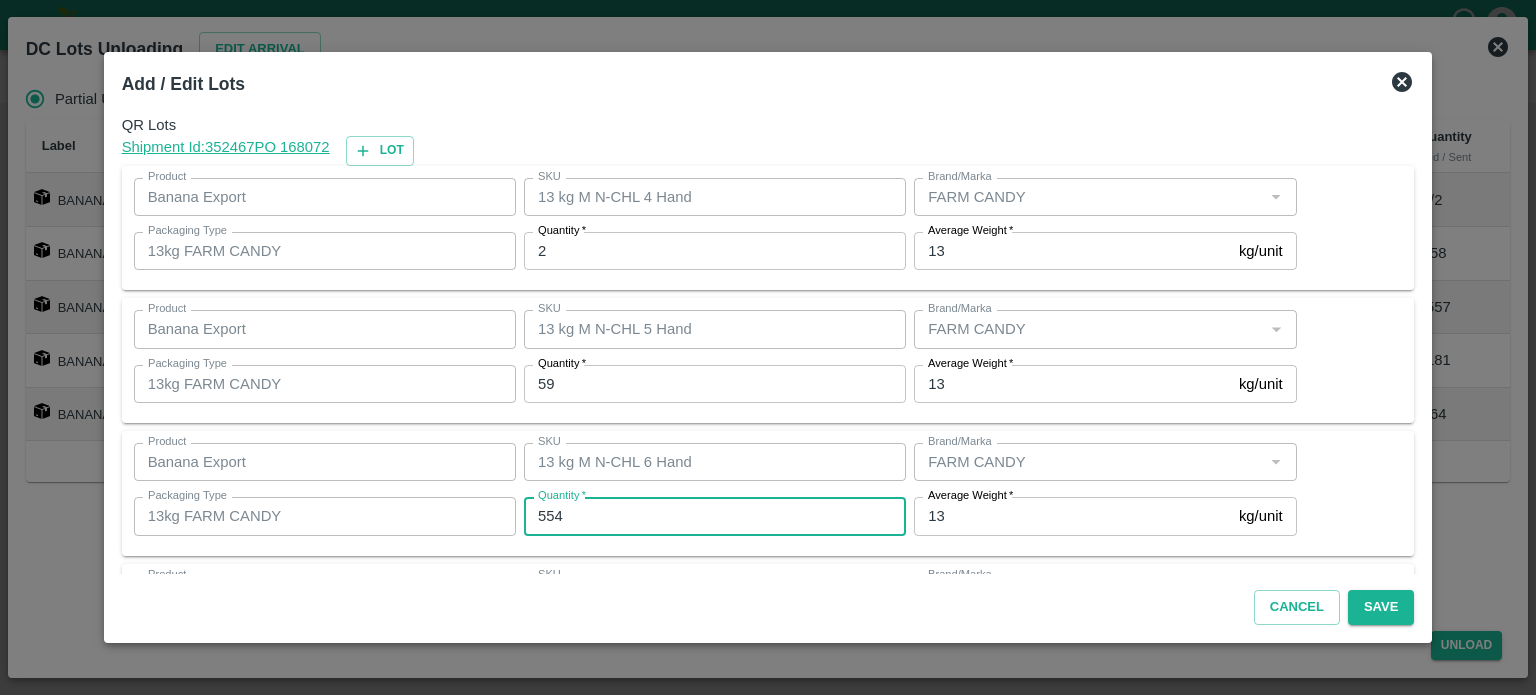 type on "554" 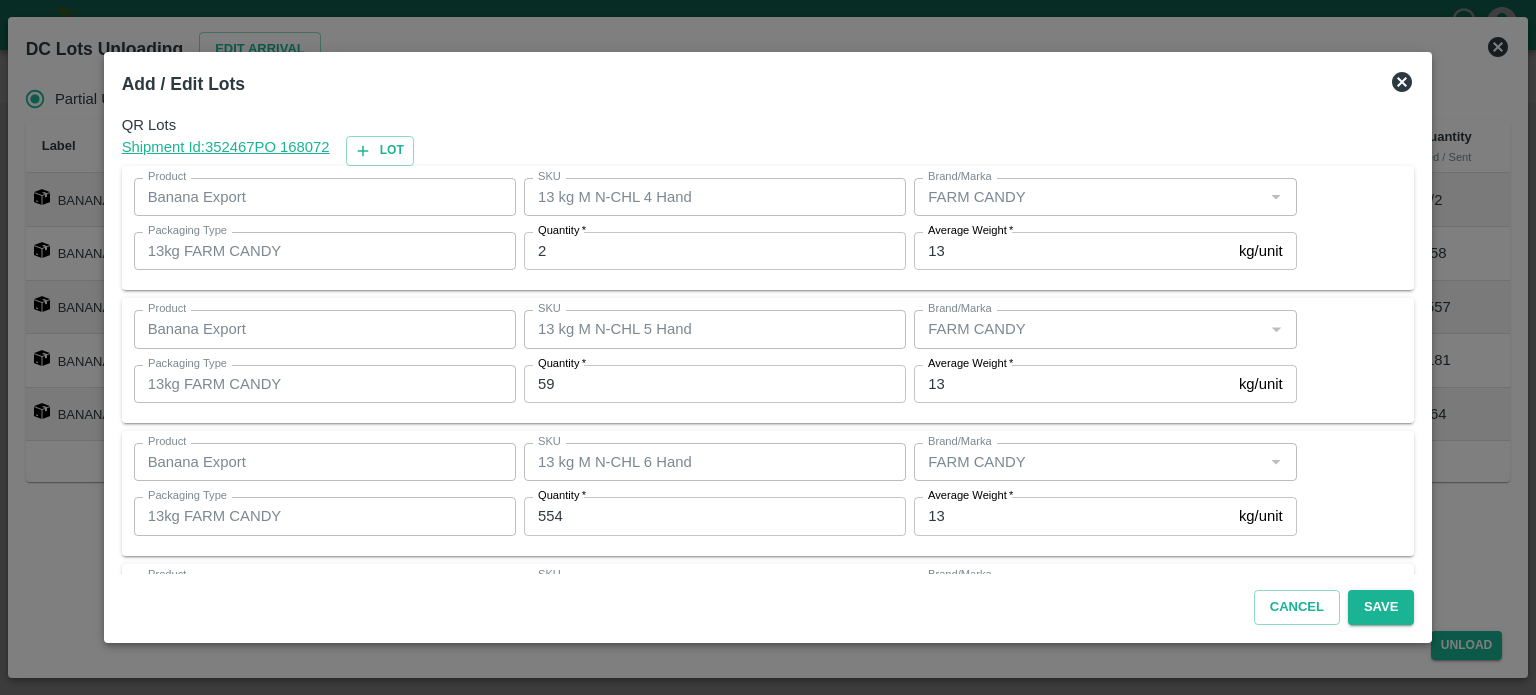 scroll, scrollTop: 262, scrollLeft: 0, axis: vertical 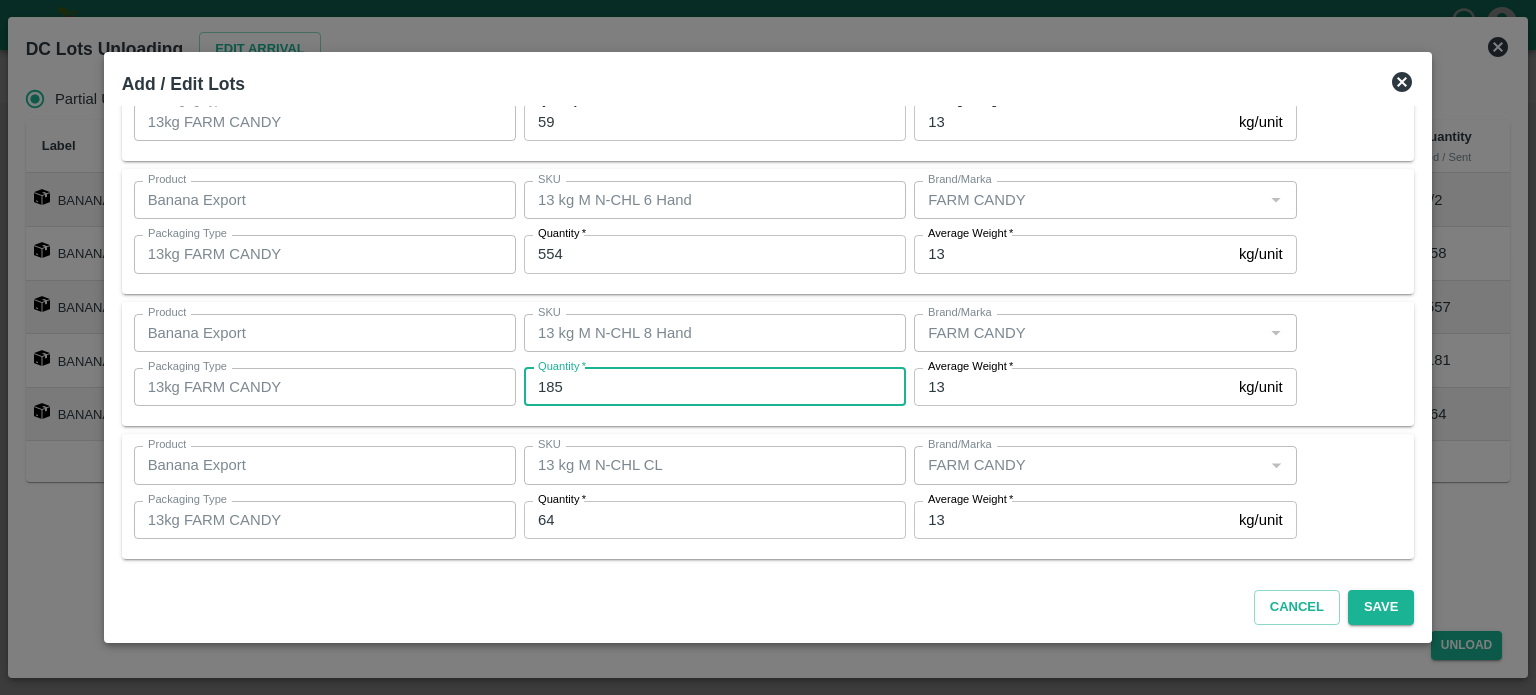 type on "185" 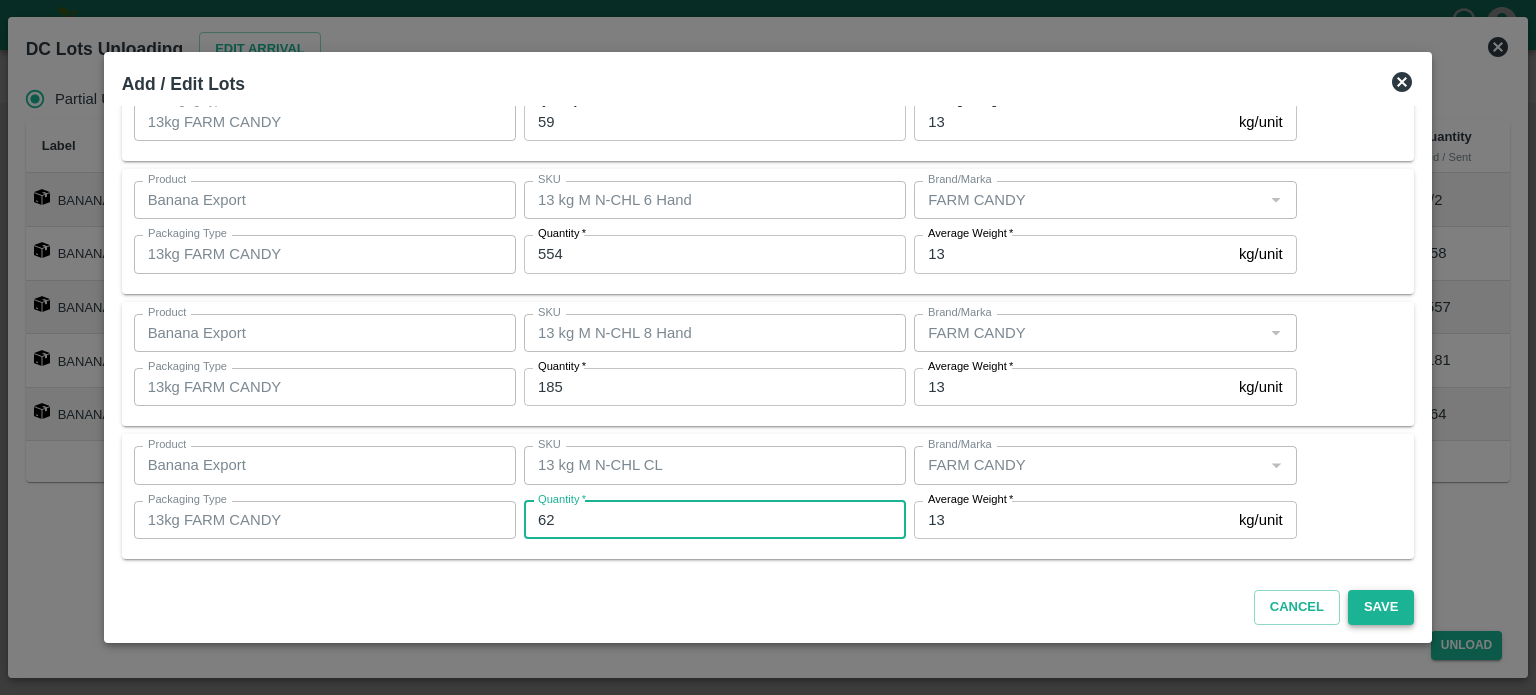 type on "62" 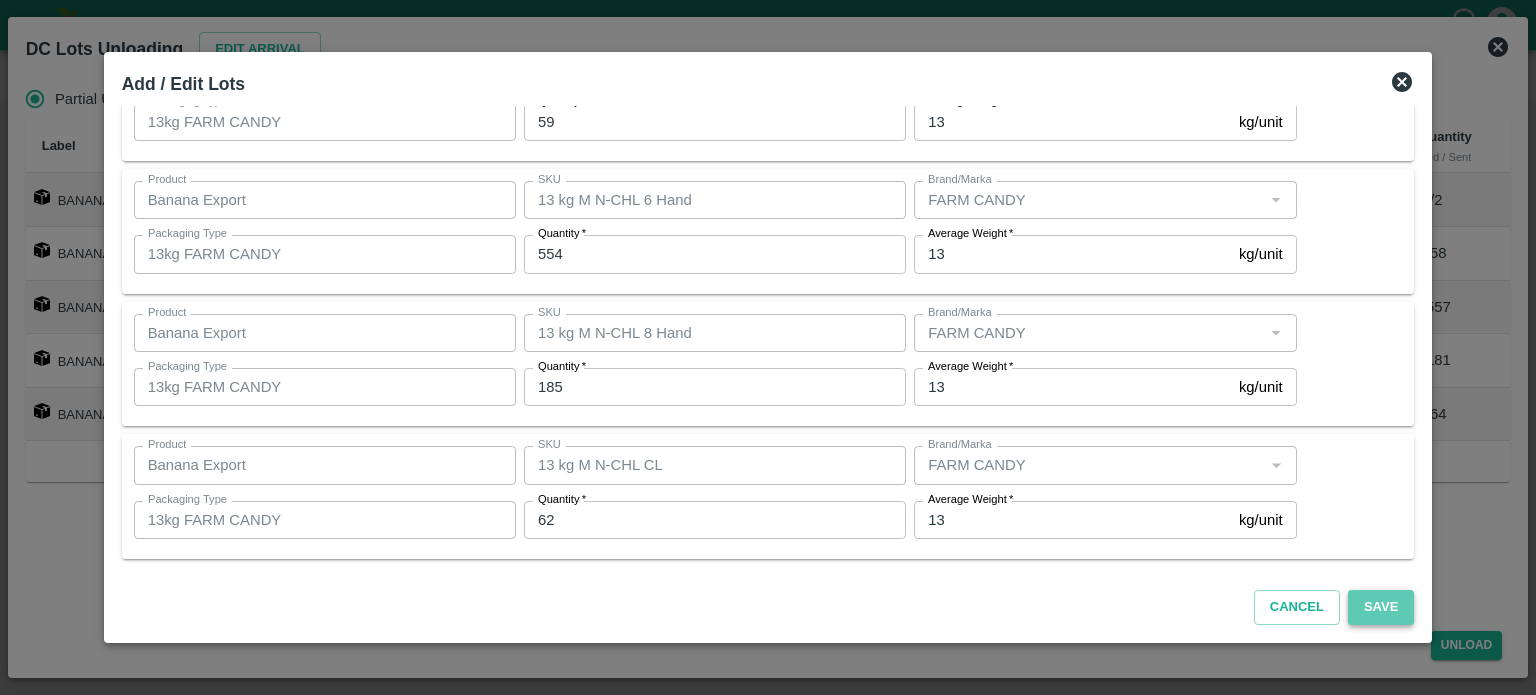 click on "Save" at bounding box center [1381, 607] 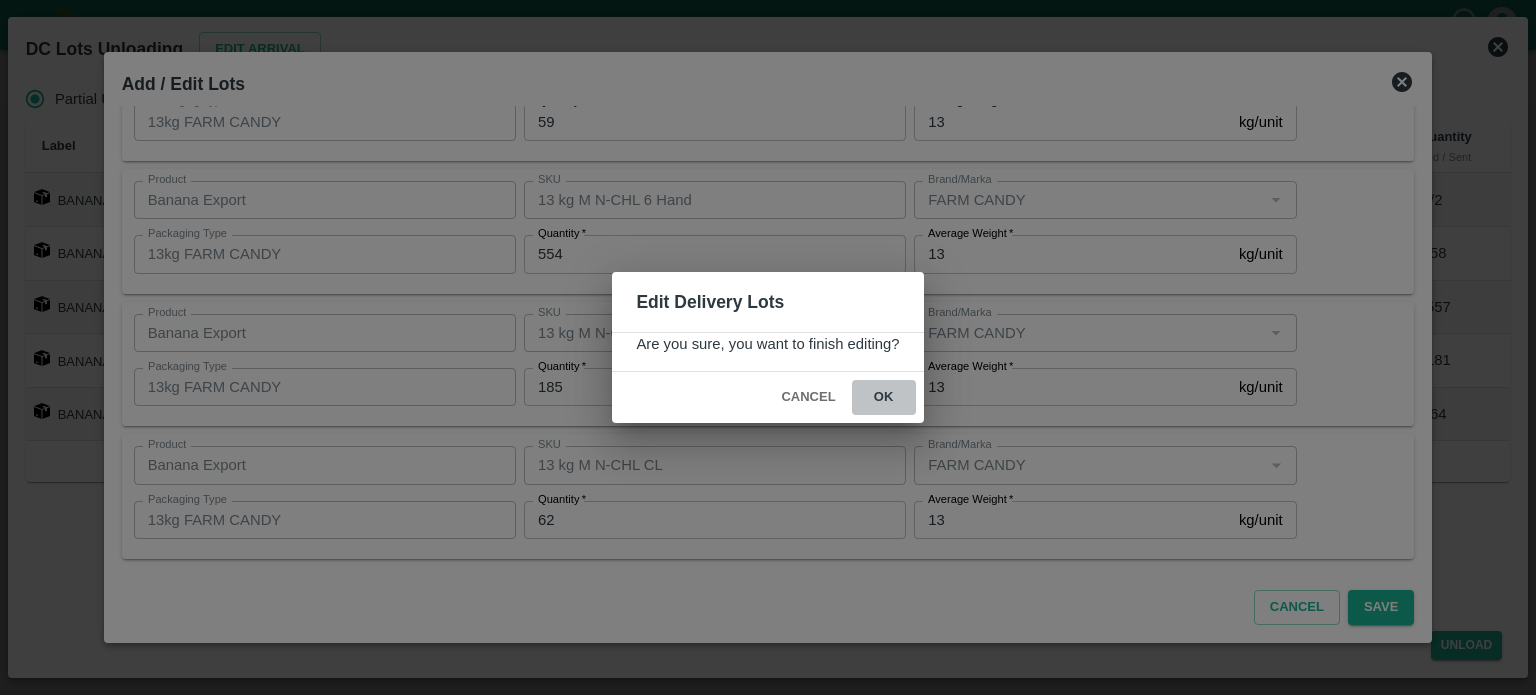 click on "ok" at bounding box center (884, 397) 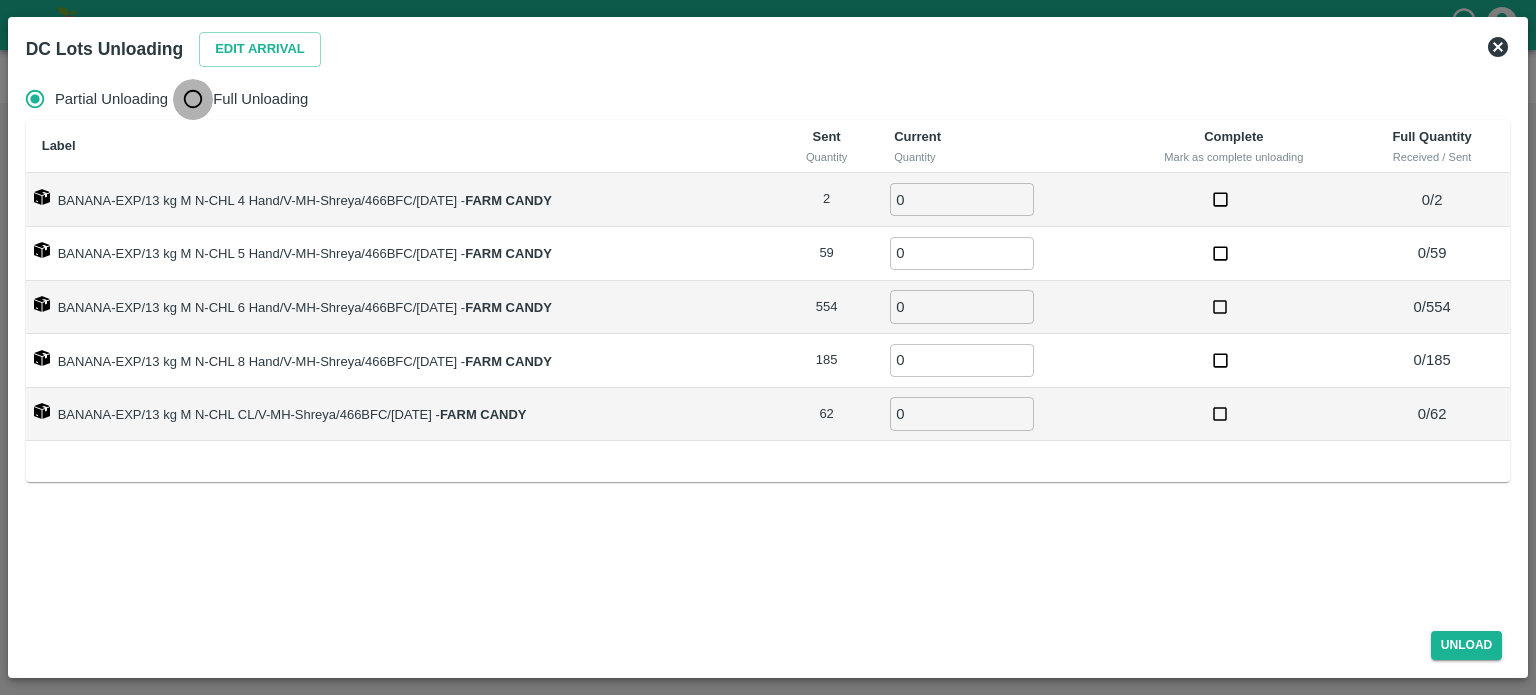 click on "Full Unloading" at bounding box center [193, 99] 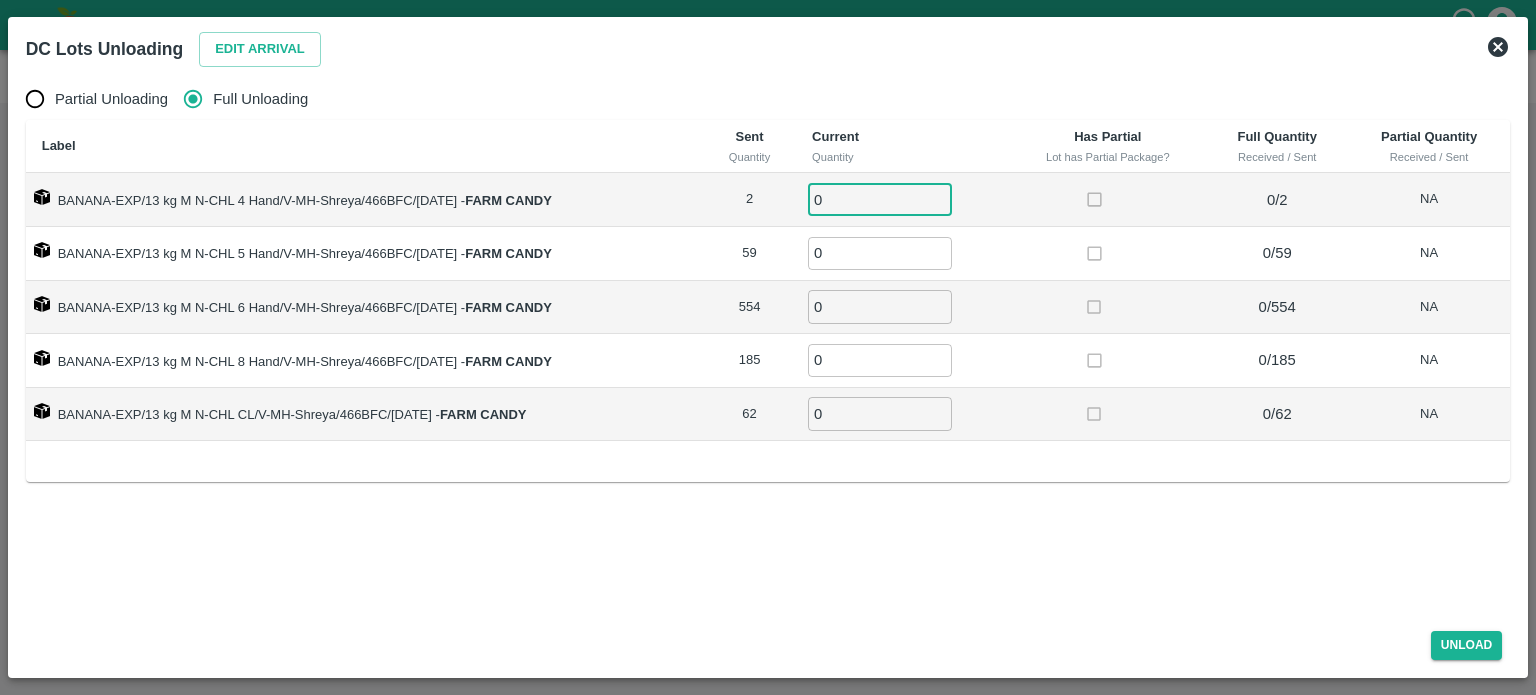 click on "0" at bounding box center (880, 199) 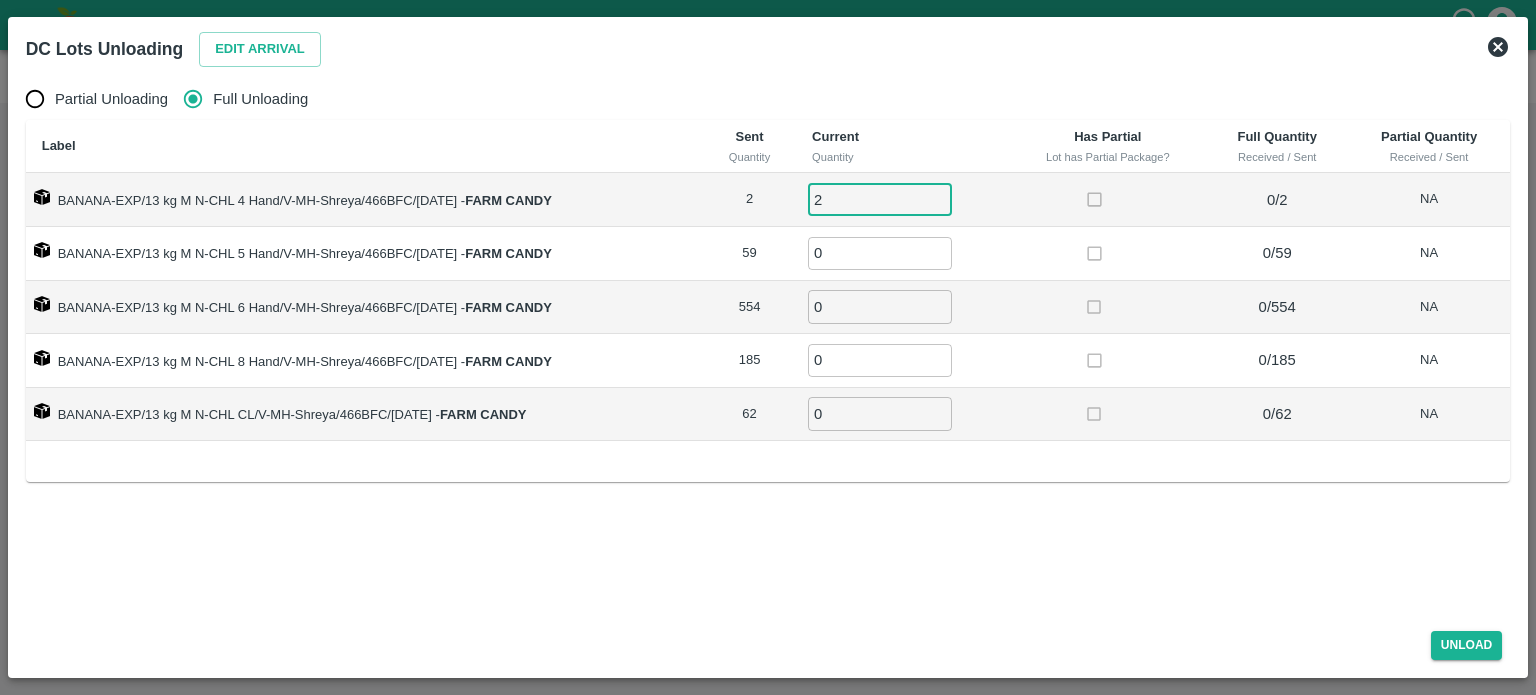 type on "2" 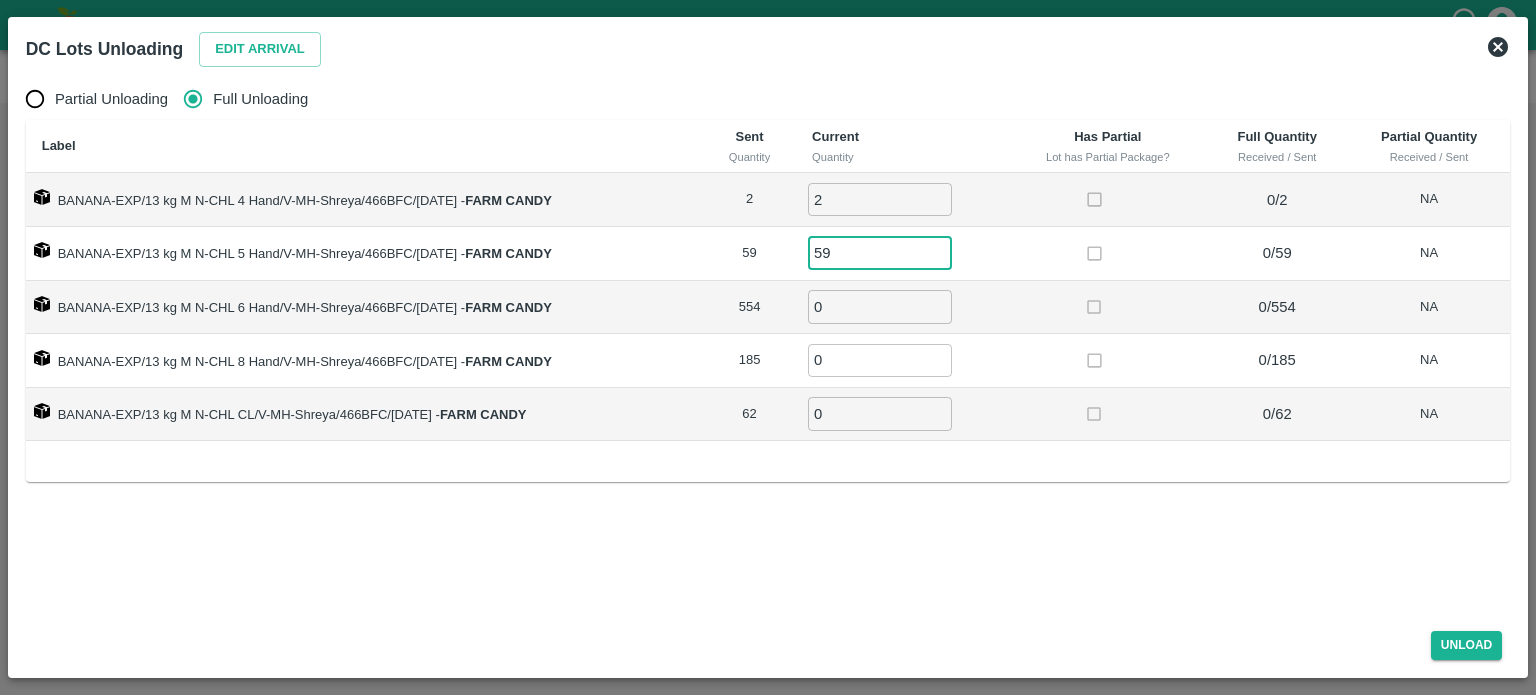 type on "59" 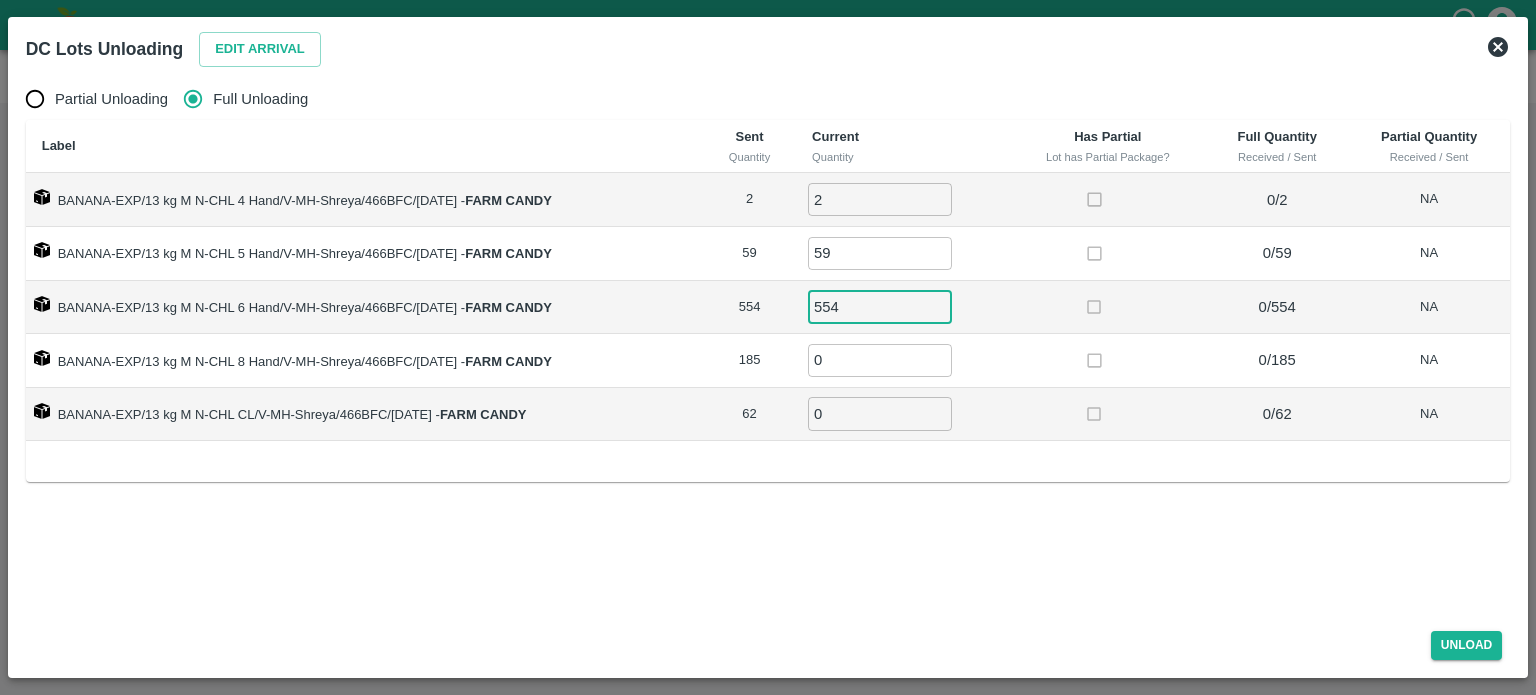 type on "554" 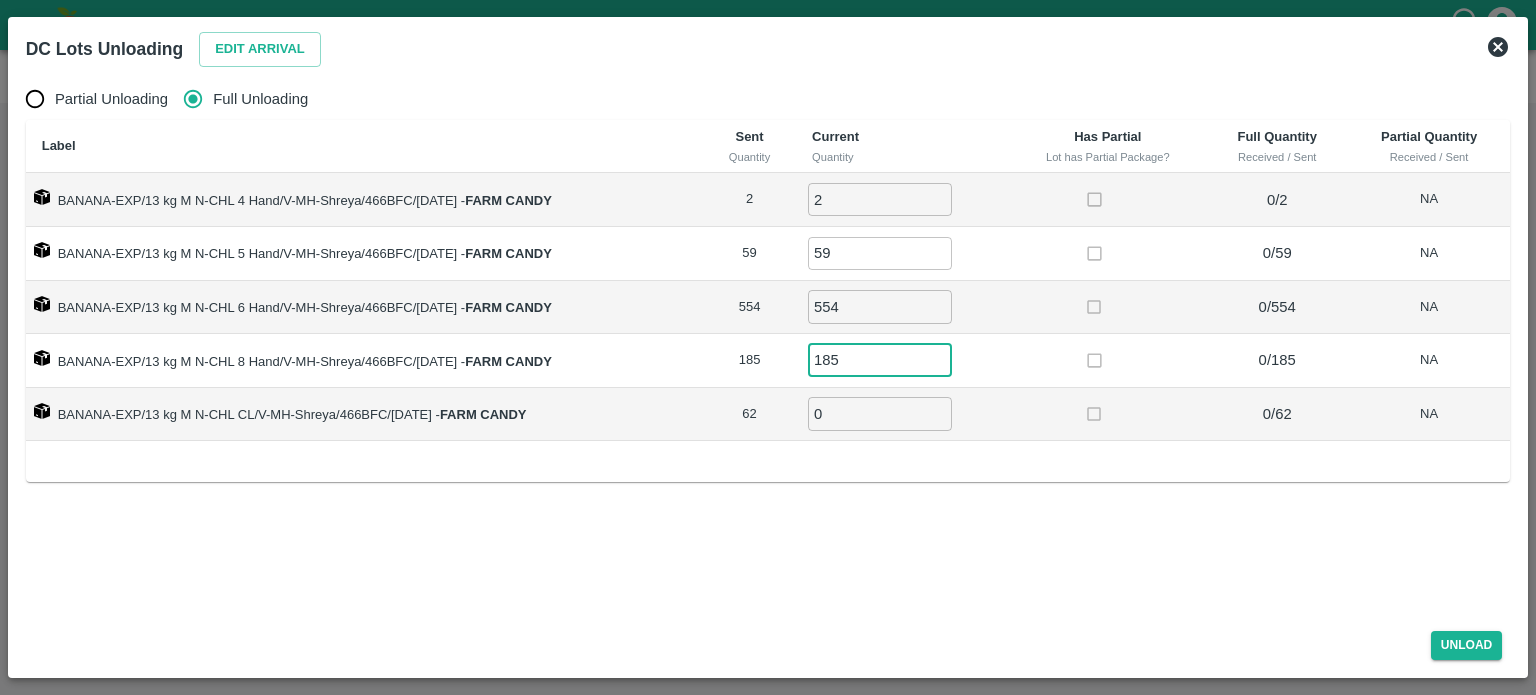 type on "185" 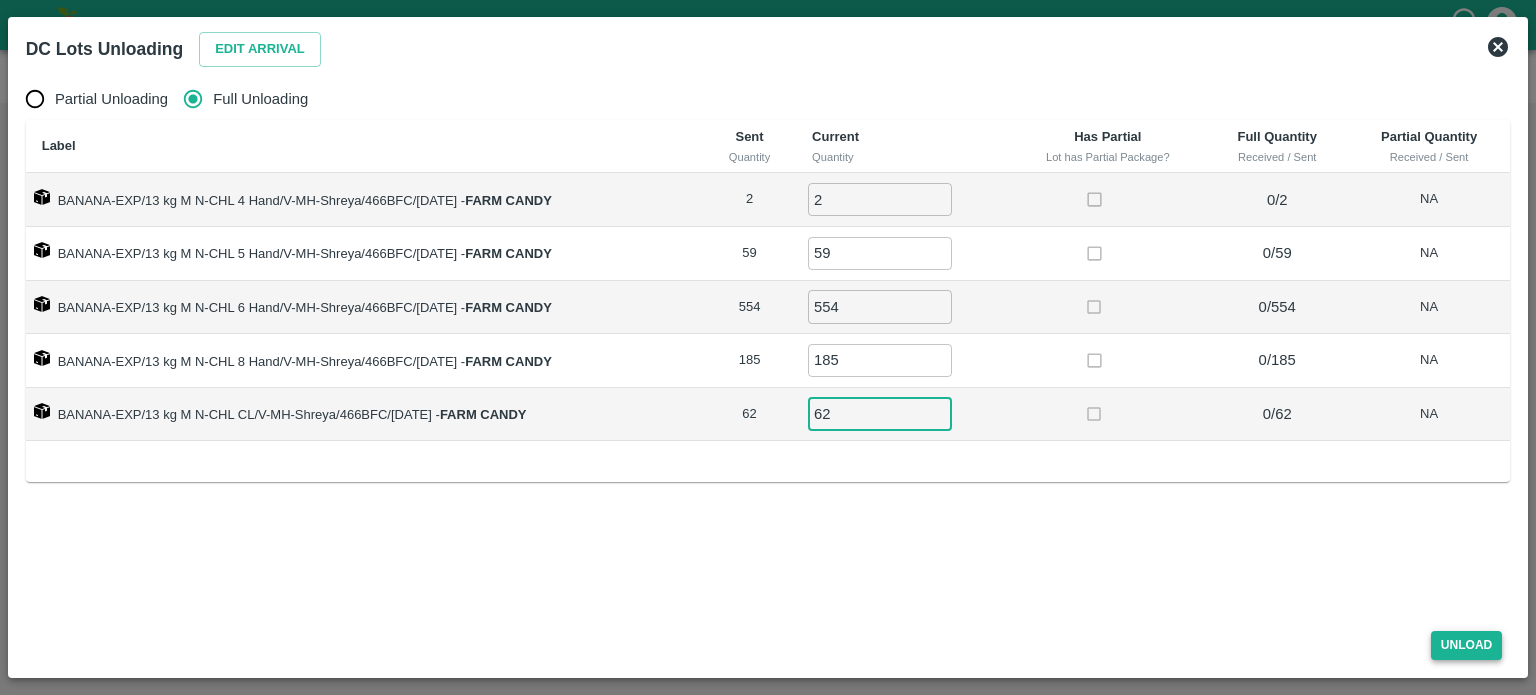 type on "62" 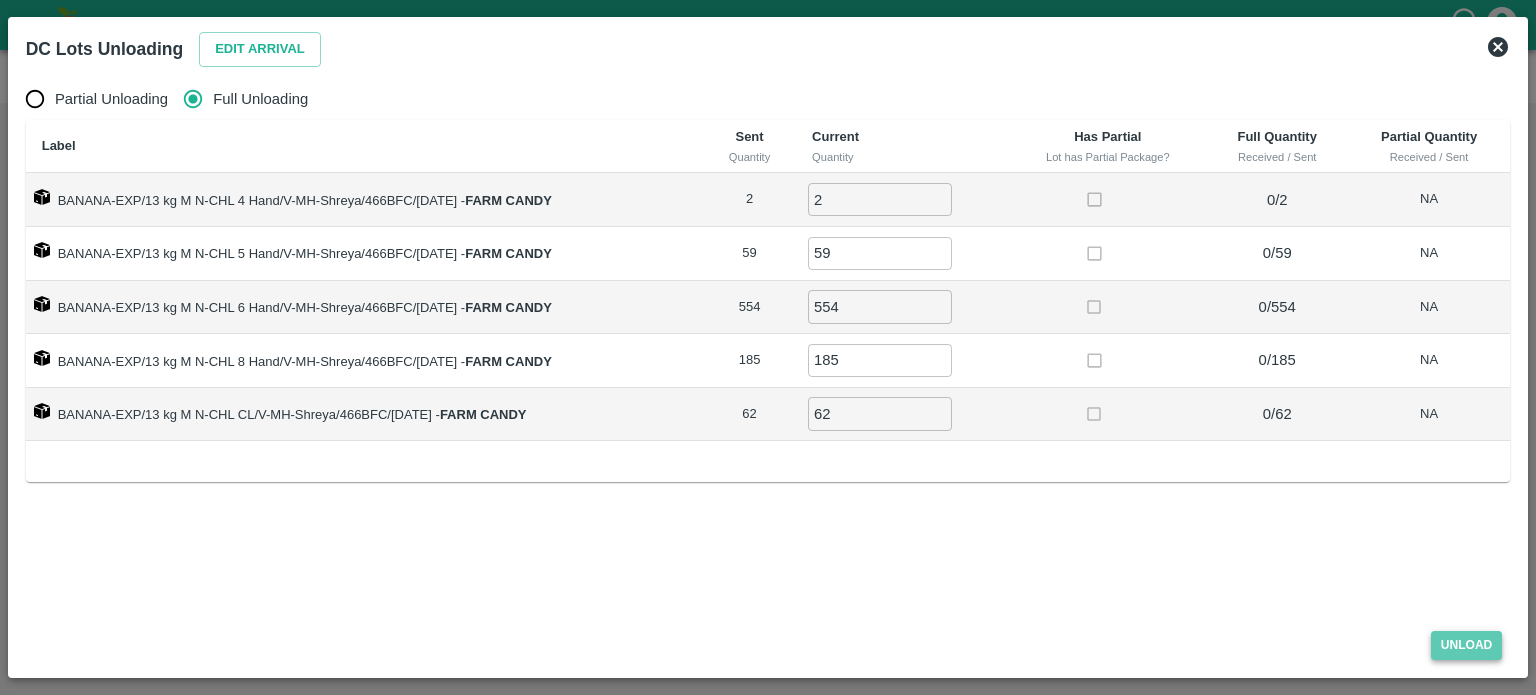click on "Unload" at bounding box center [1467, 645] 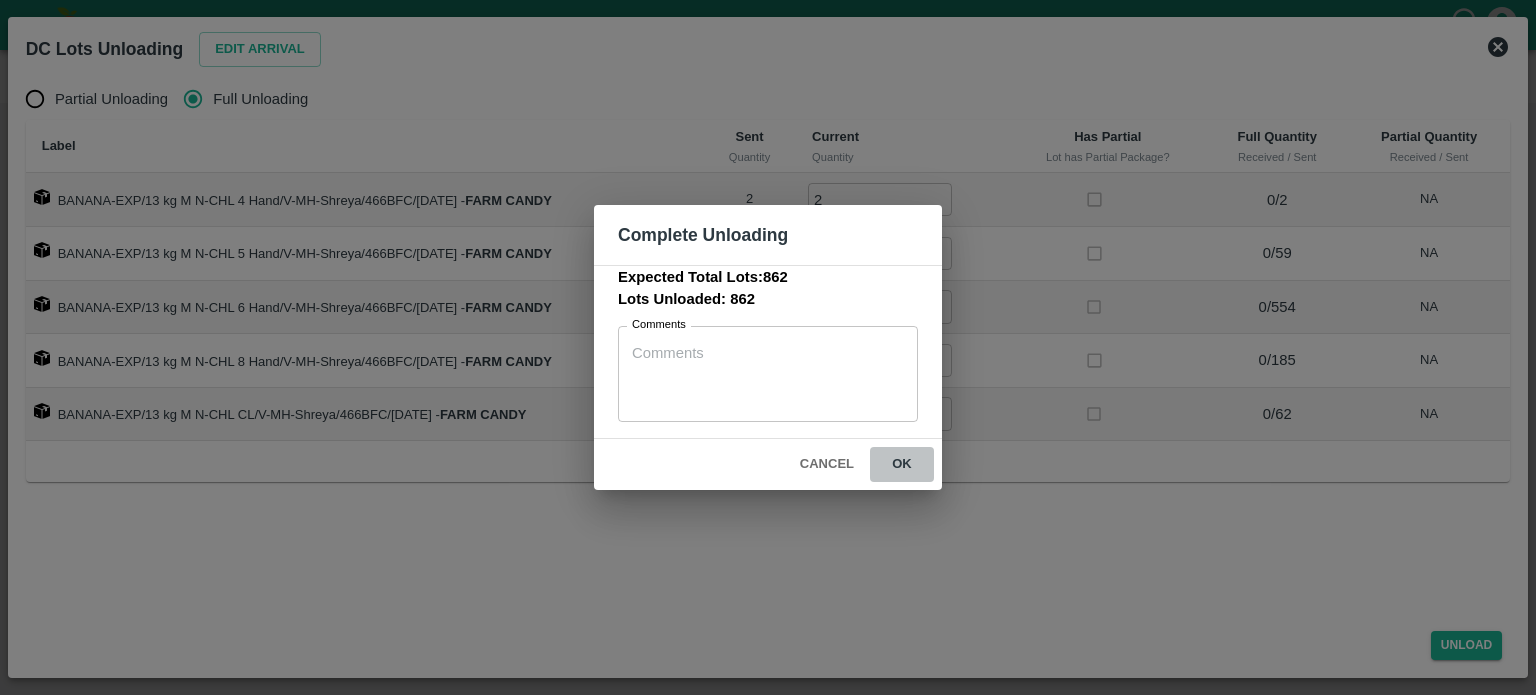 click on "ok" at bounding box center [902, 464] 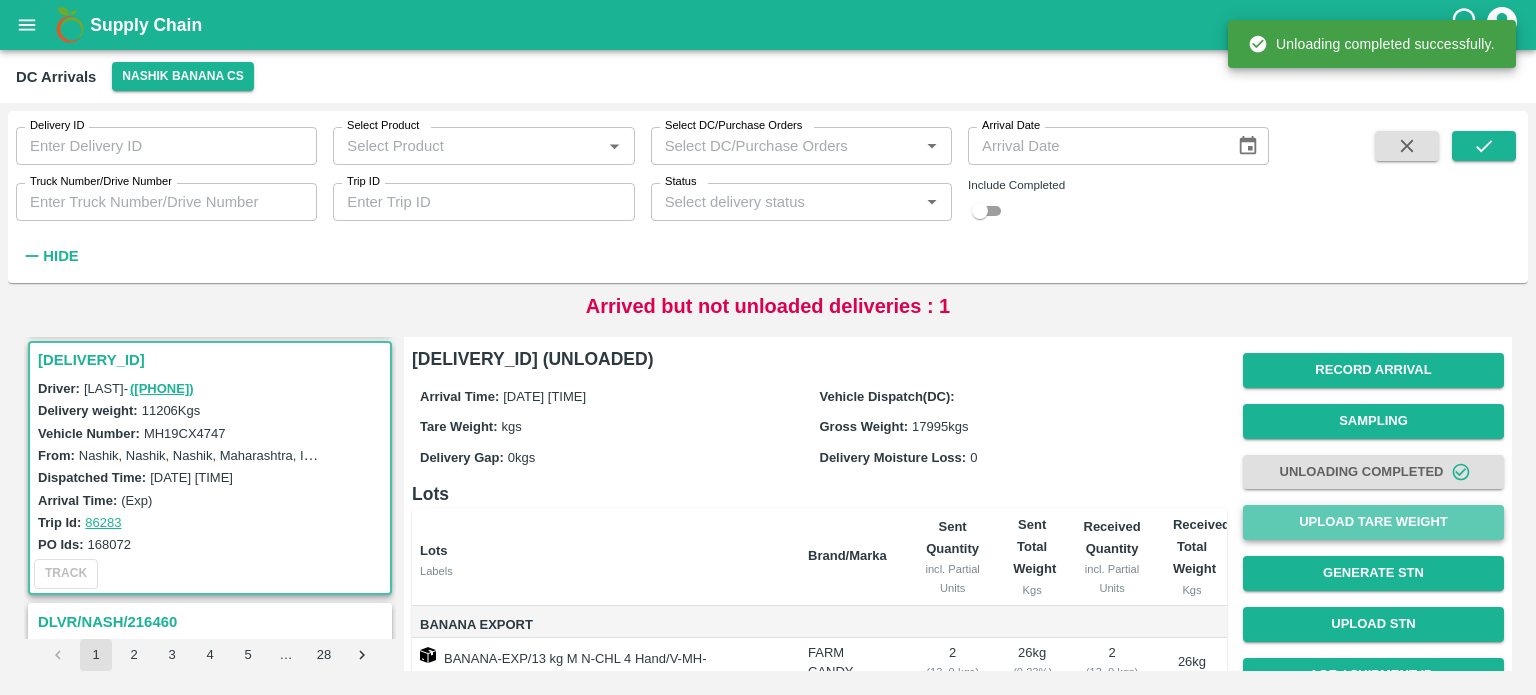 click on "Upload Tare Weight" at bounding box center (1373, 522) 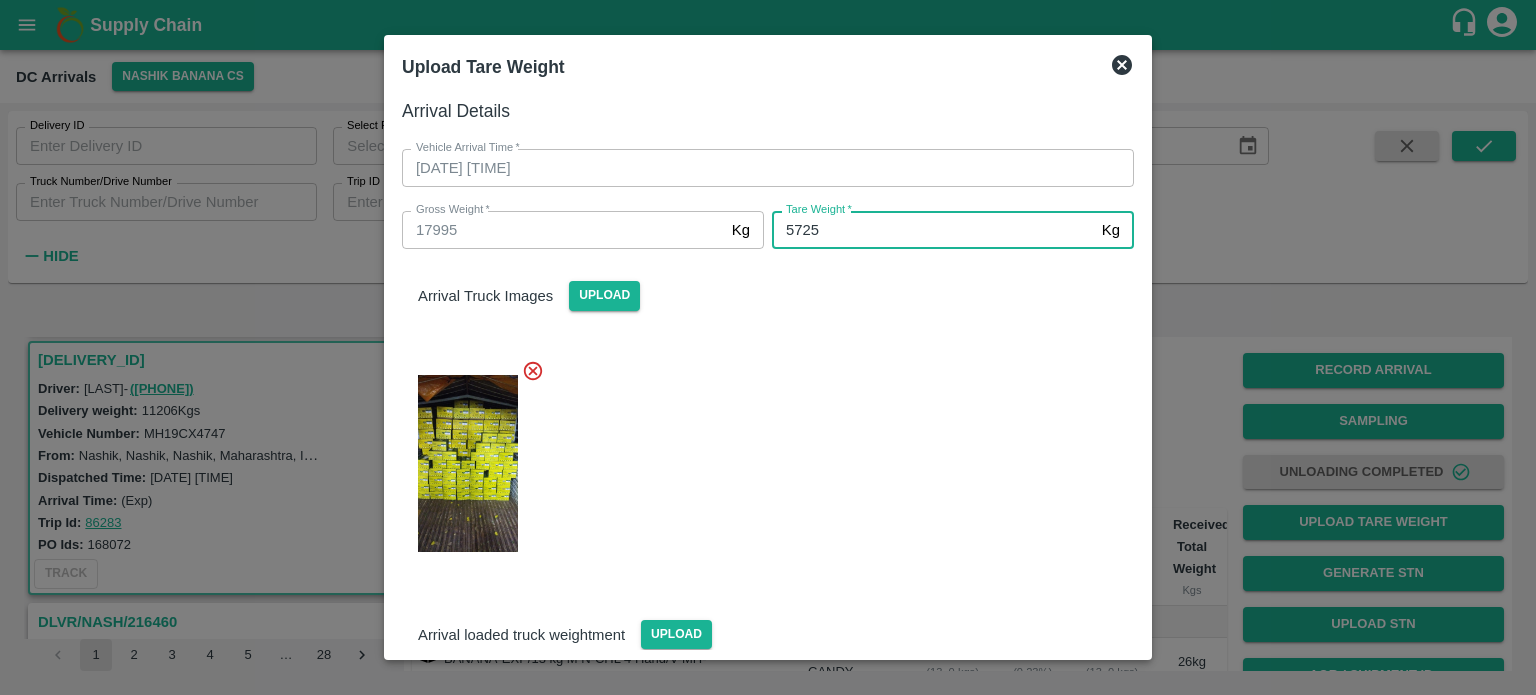 type on "5725" 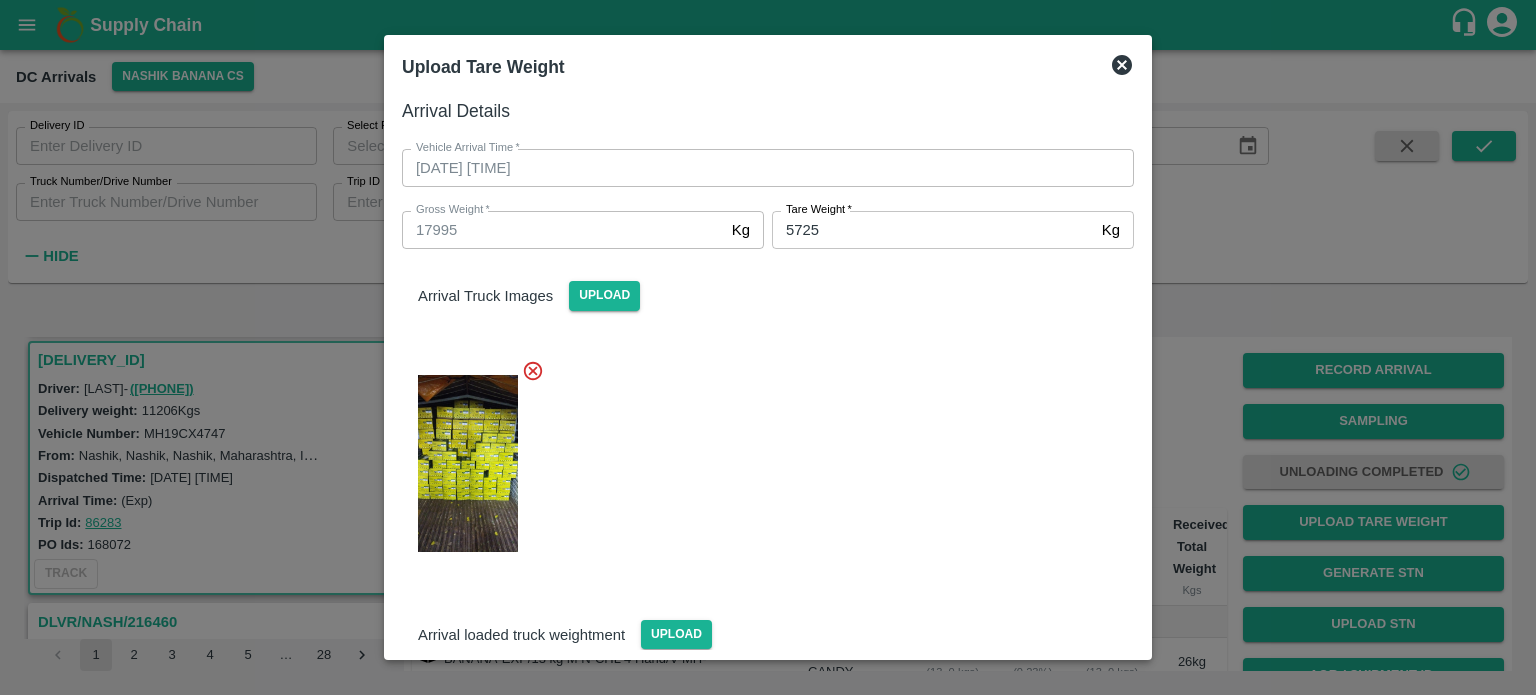 click at bounding box center [760, 458] 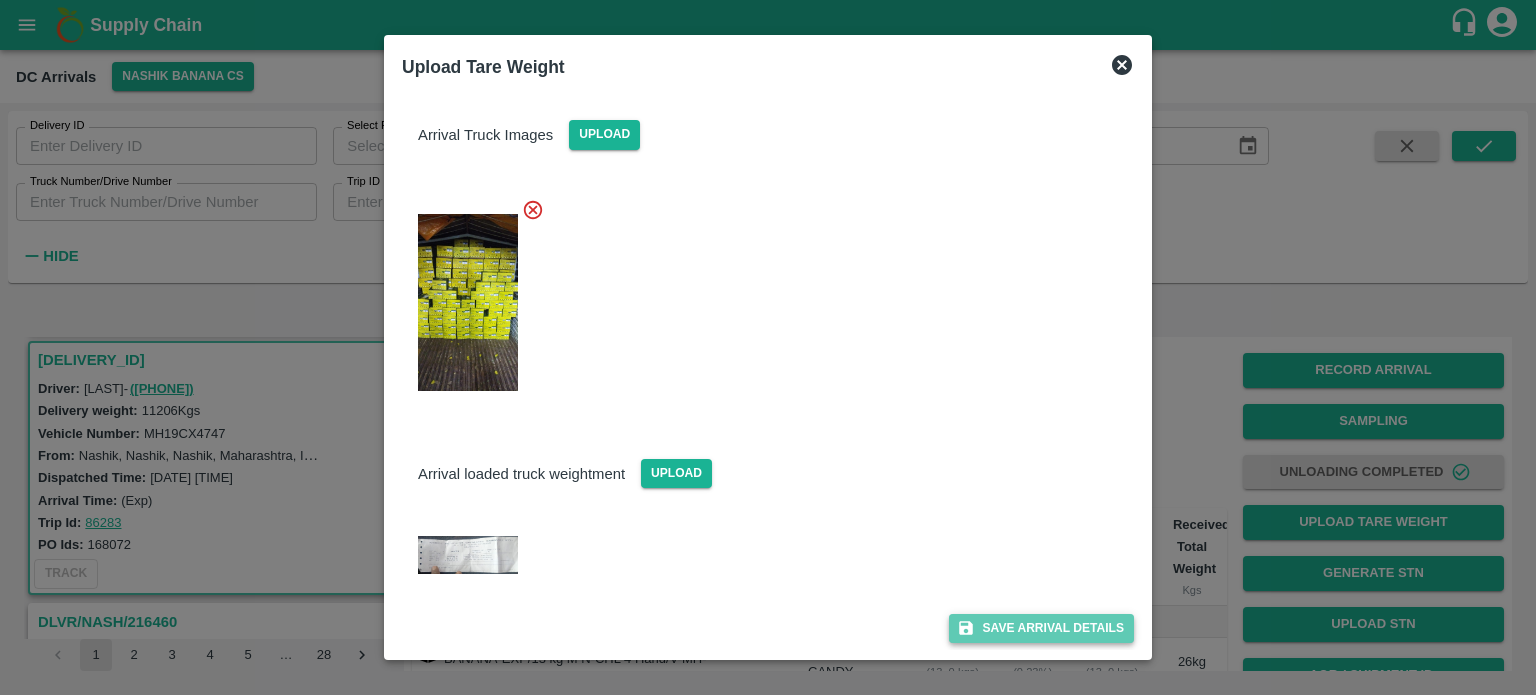 click on "Save Arrival Details" at bounding box center [1041, 628] 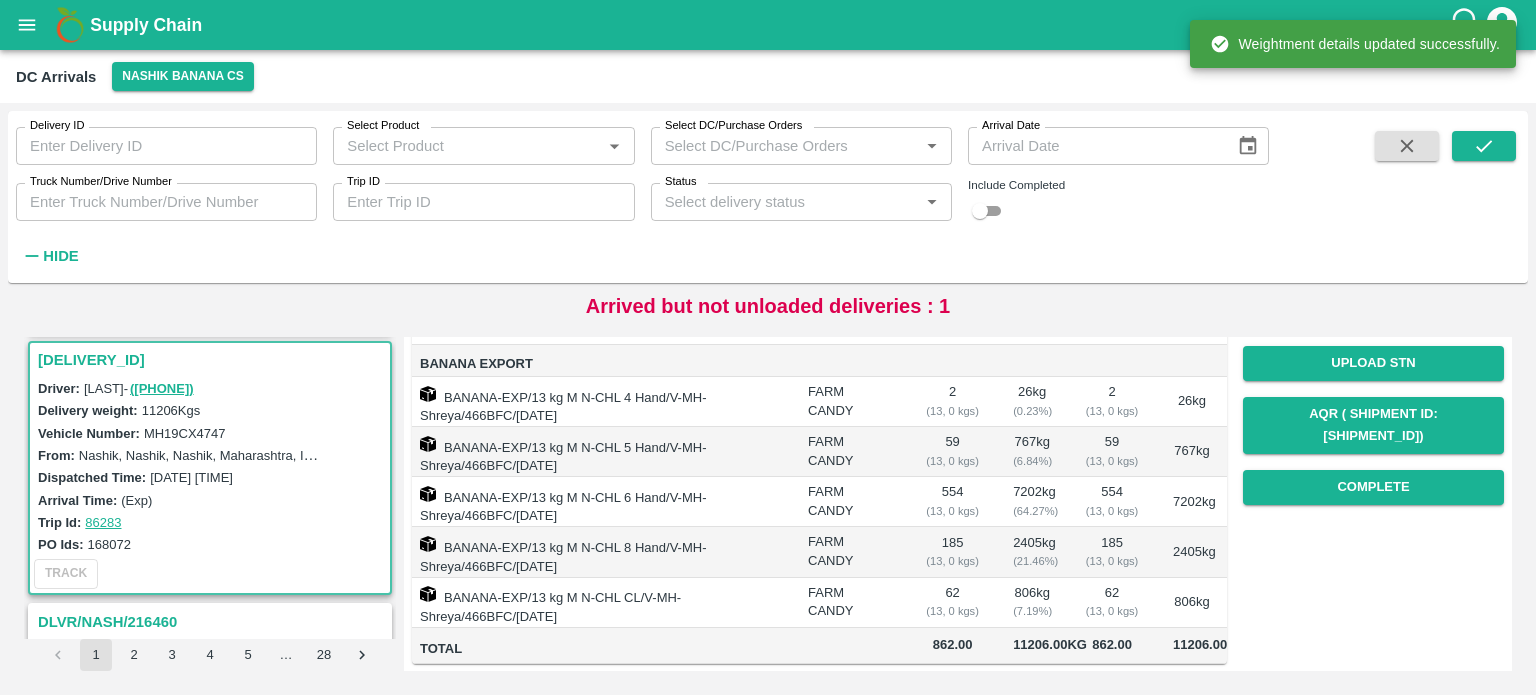 scroll, scrollTop: 279, scrollLeft: 0, axis: vertical 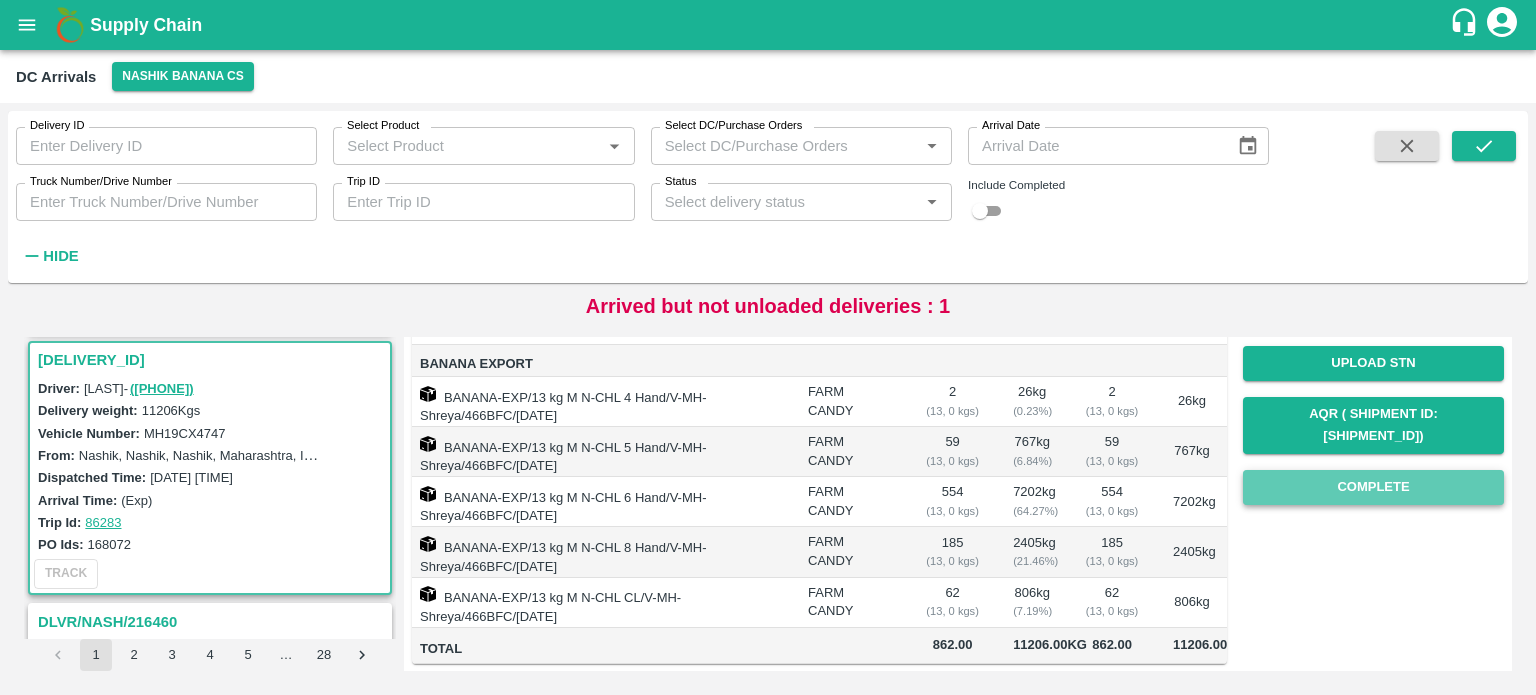 click on "Complete" at bounding box center (1373, 487) 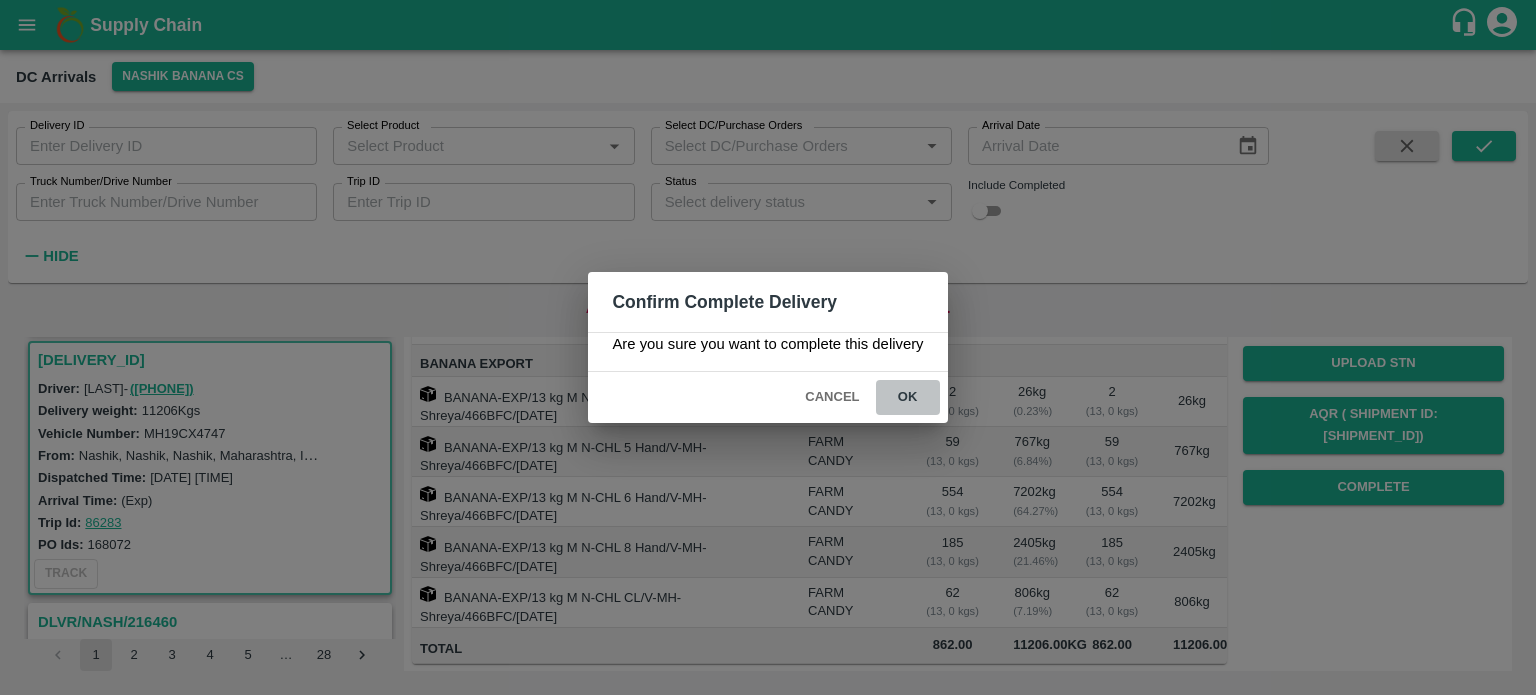 click on "ok" at bounding box center [908, 397] 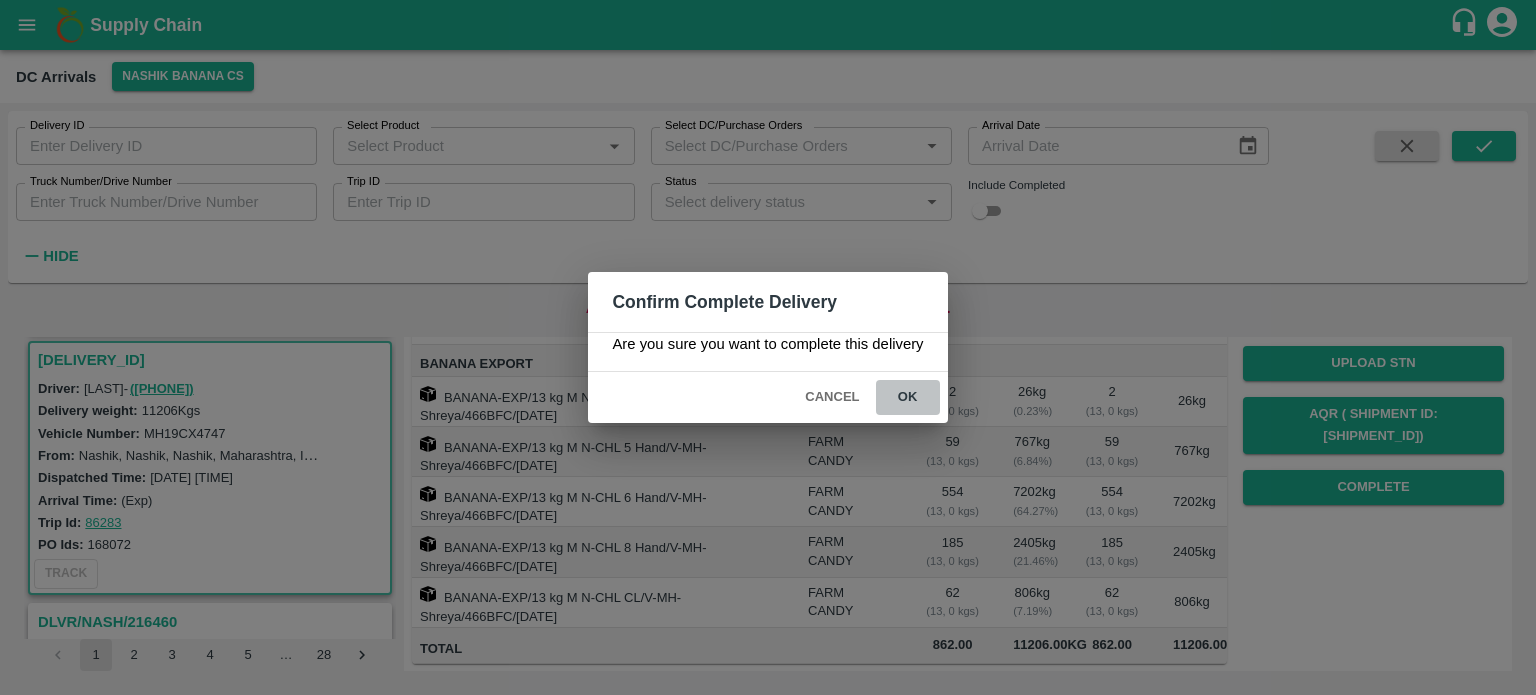 scroll, scrollTop: 0, scrollLeft: 0, axis: both 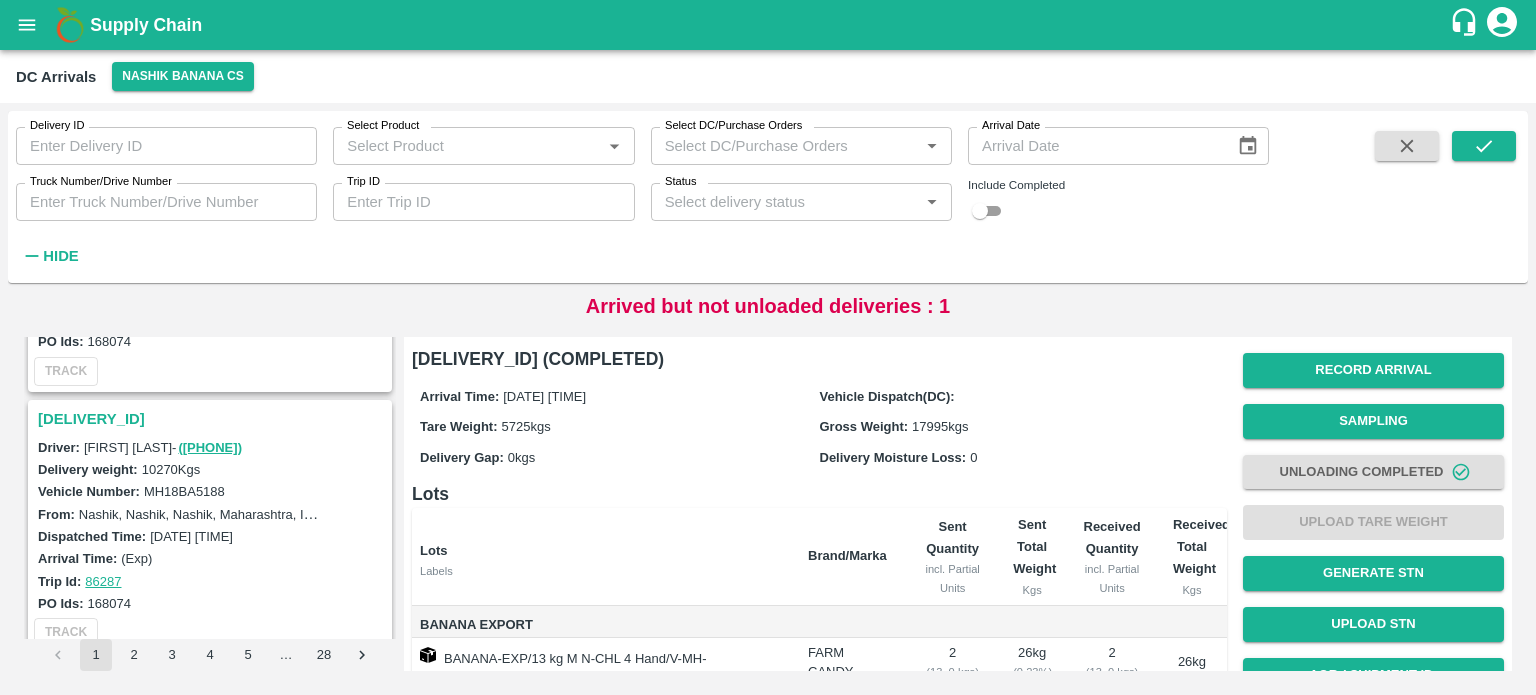 click on "[DELIVERY_ID]" at bounding box center [213, 419] 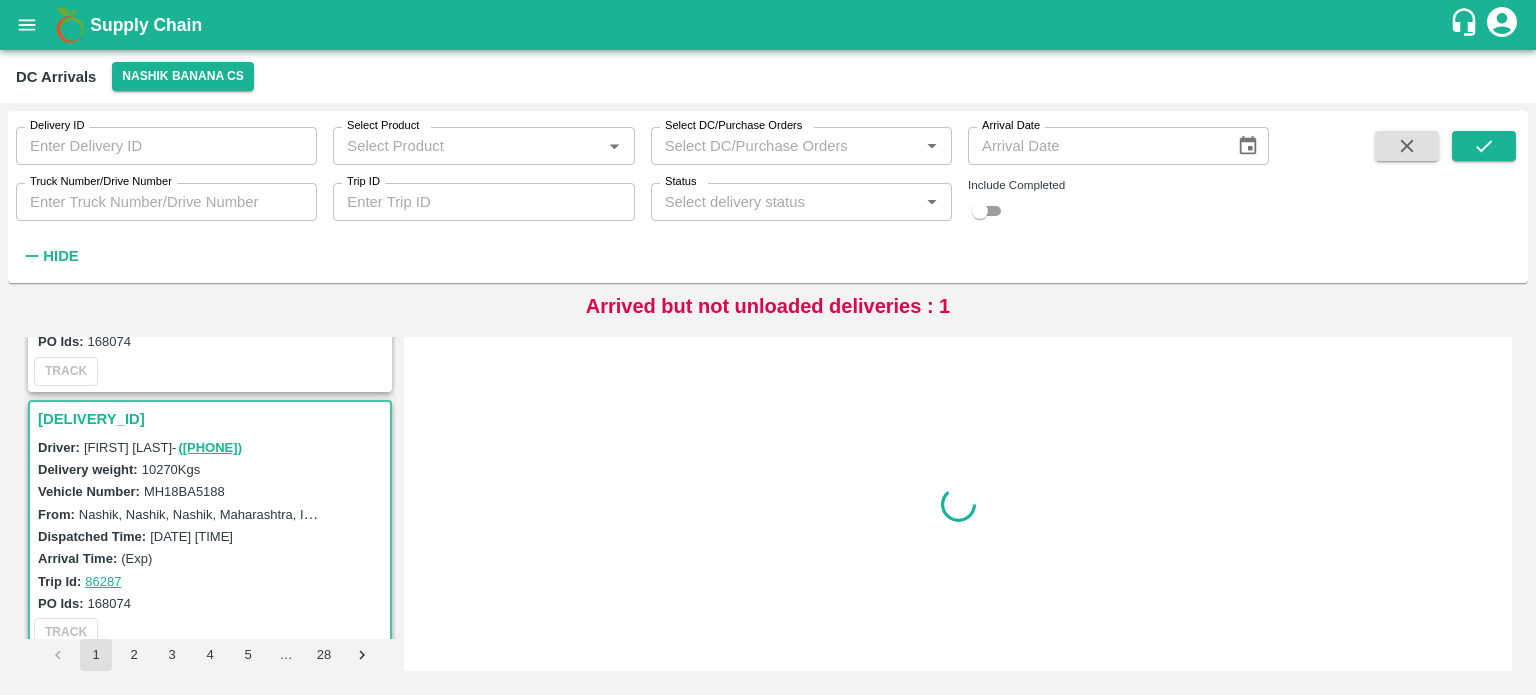 scroll, scrollTop: 528, scrollLeft: 0, axis: vertical 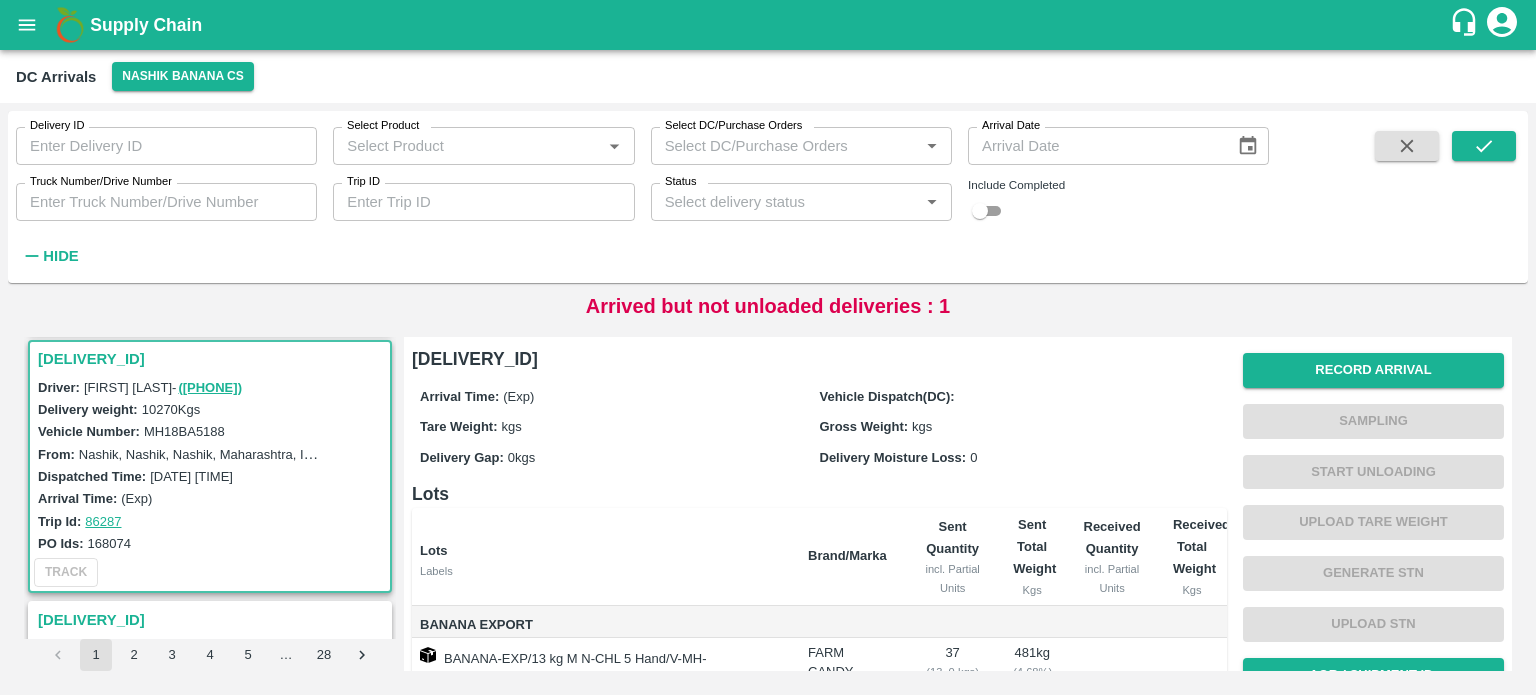 click on "MH18BA5188" at bounding box center [184, 431] 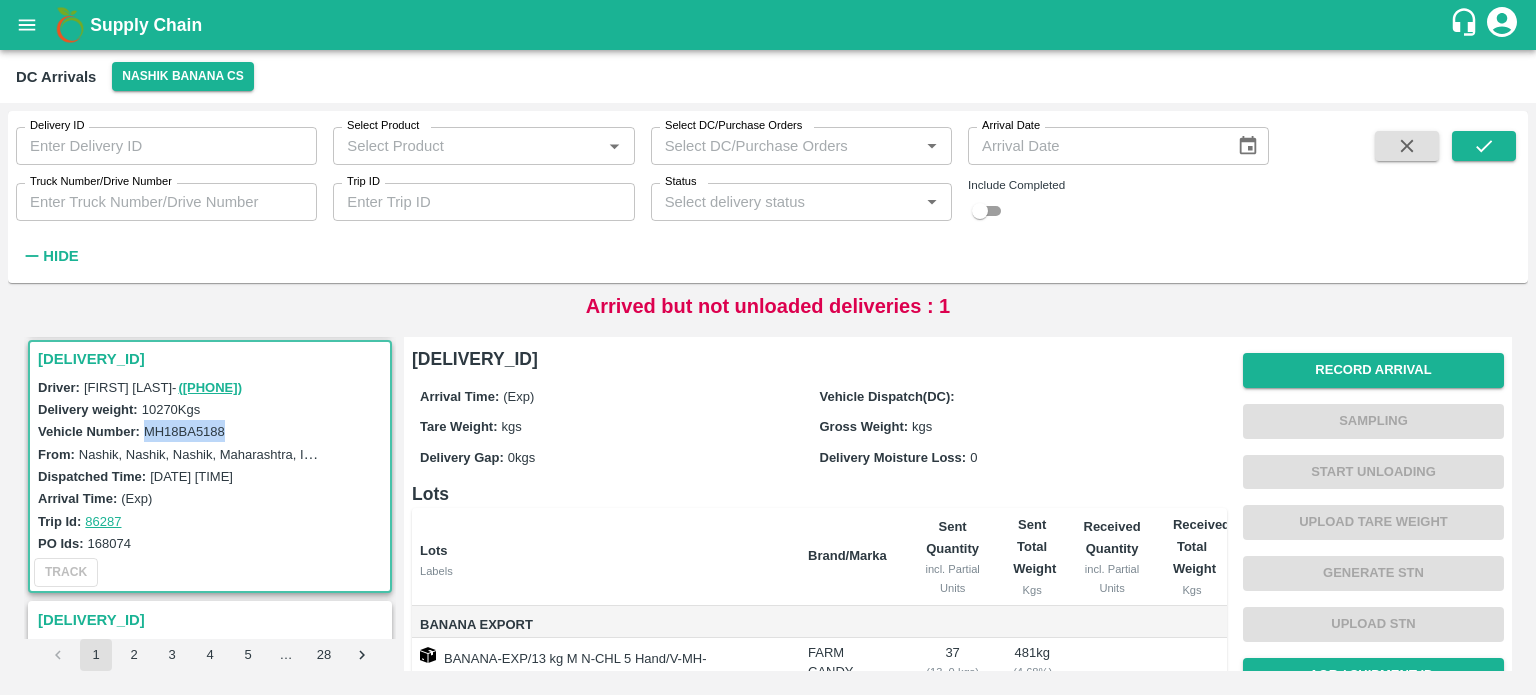 click on "MH18BA5188" at bounding box center (184, 431) 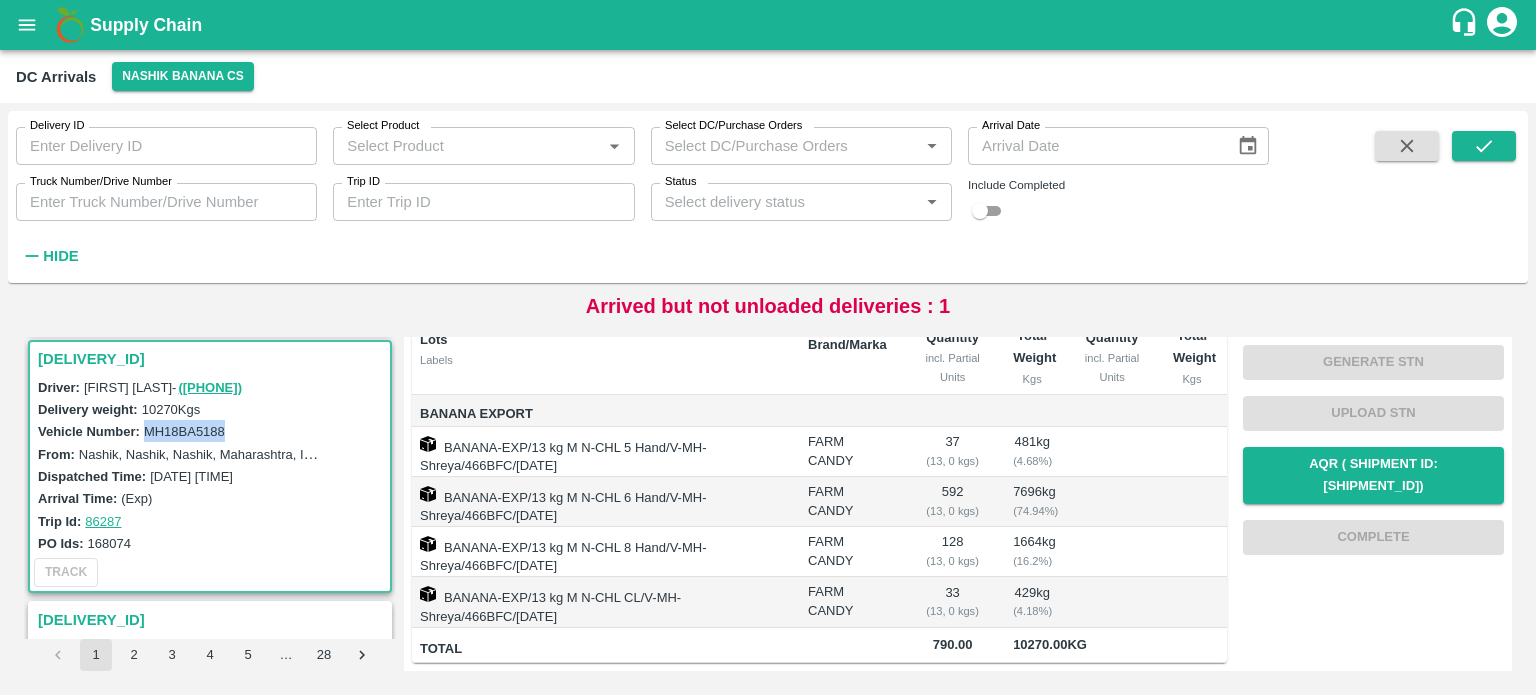 scroll, scrollTop: 0, scrollLeft: 0, axis: both 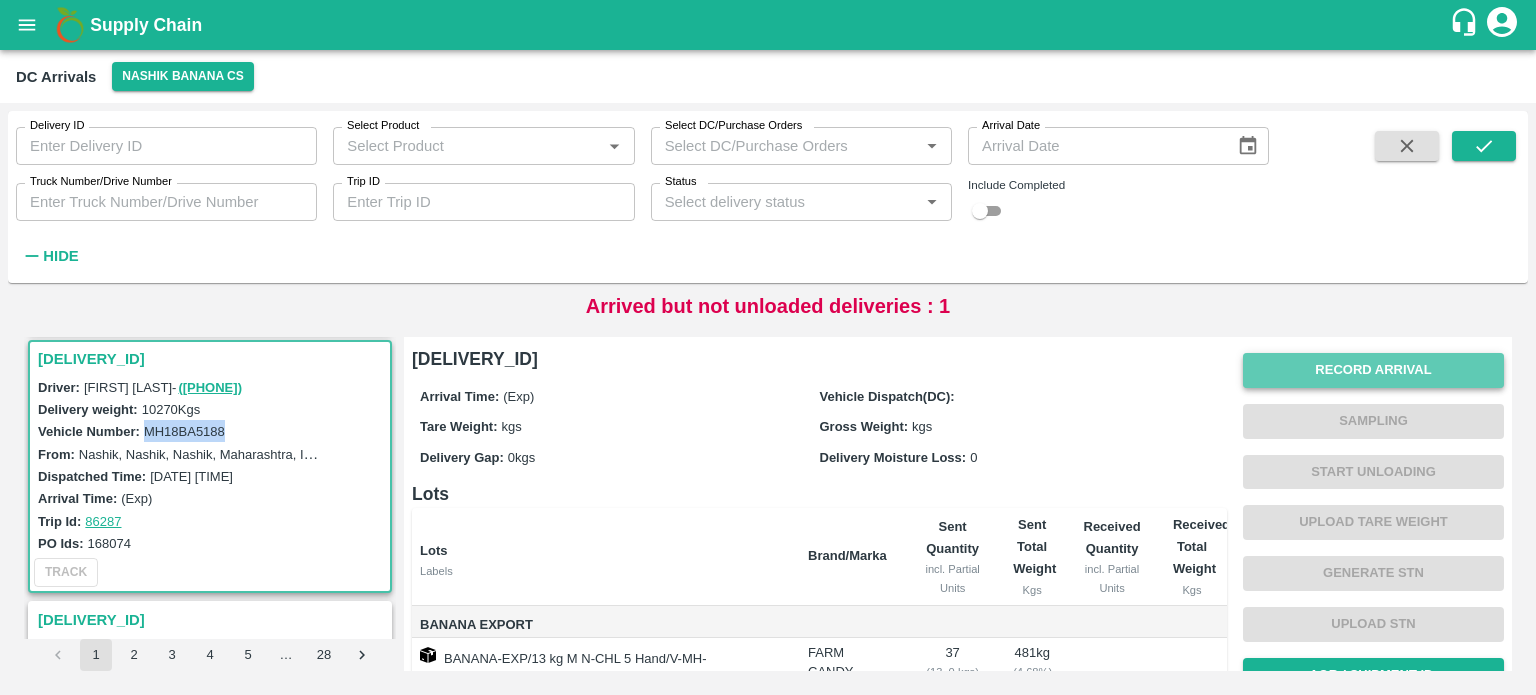 click on "Record Arrival" at bounding box center [1373, 370] 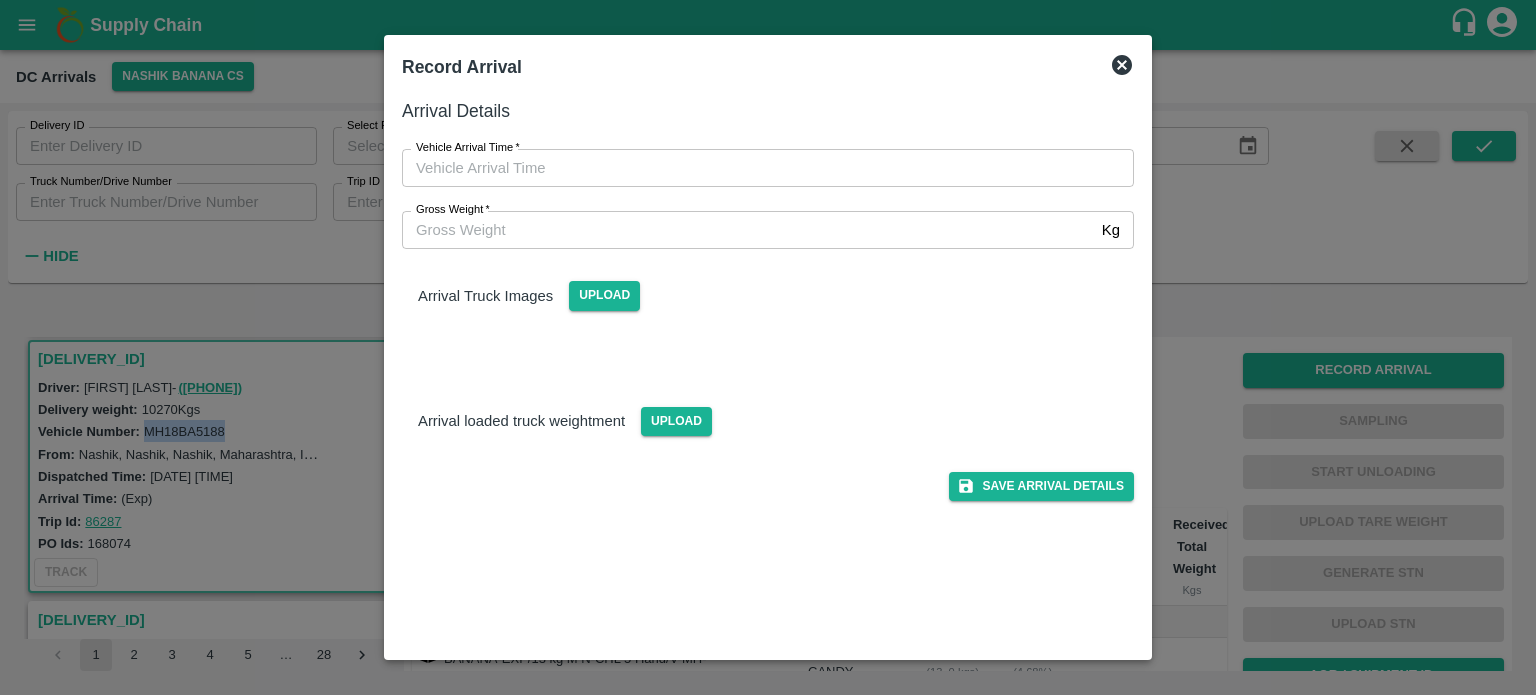 type on "DD/MM/YYYY hh:mm aa" 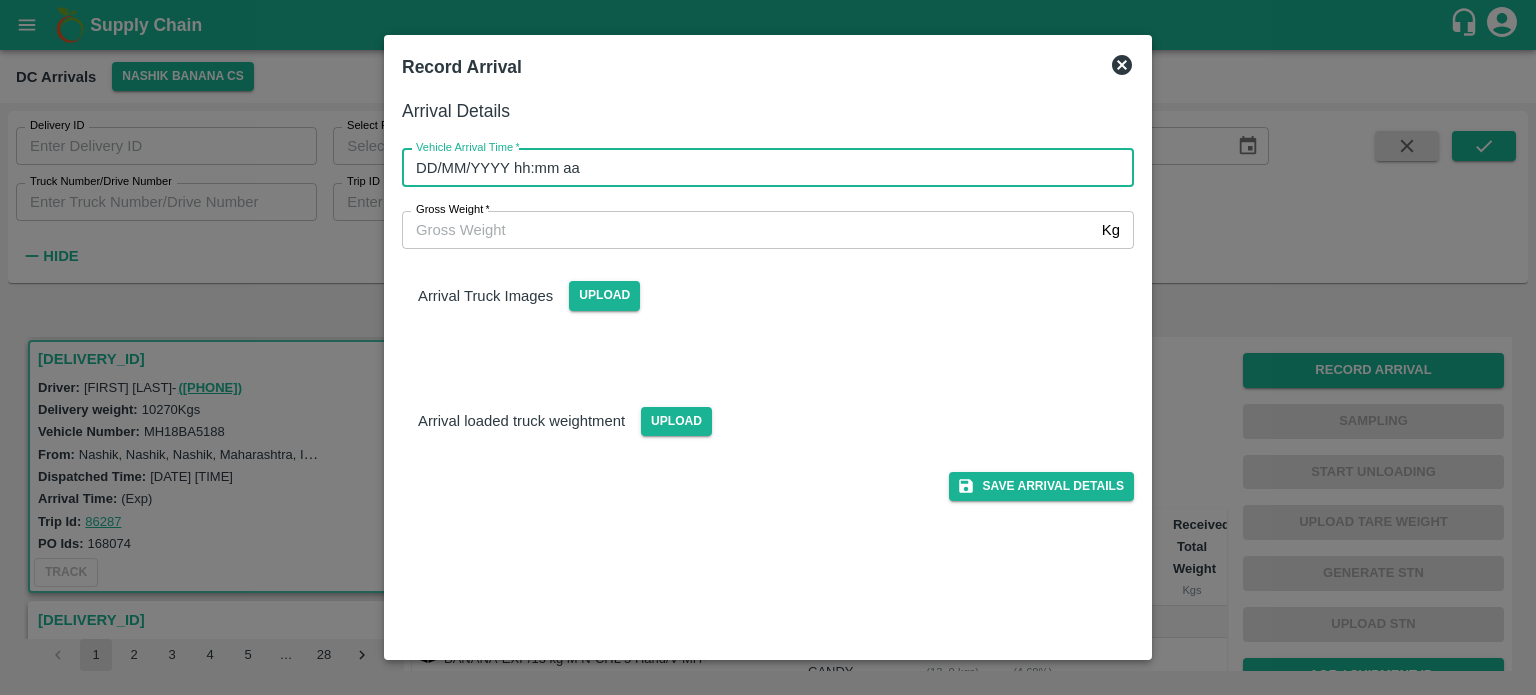 click on "DD/MM/YYYY hh:mm aa" at bounding box center [761, 168] 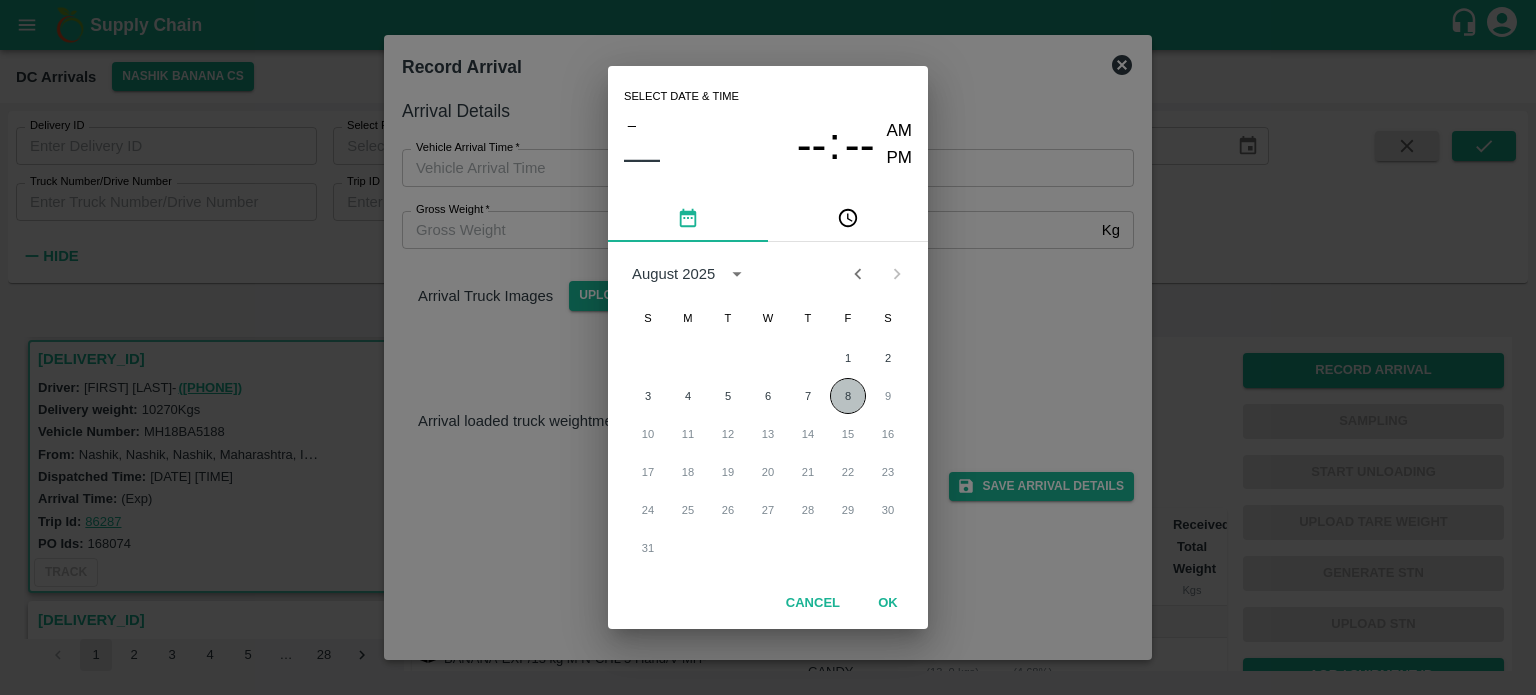 click on "8" at bounding box center (848, 396) 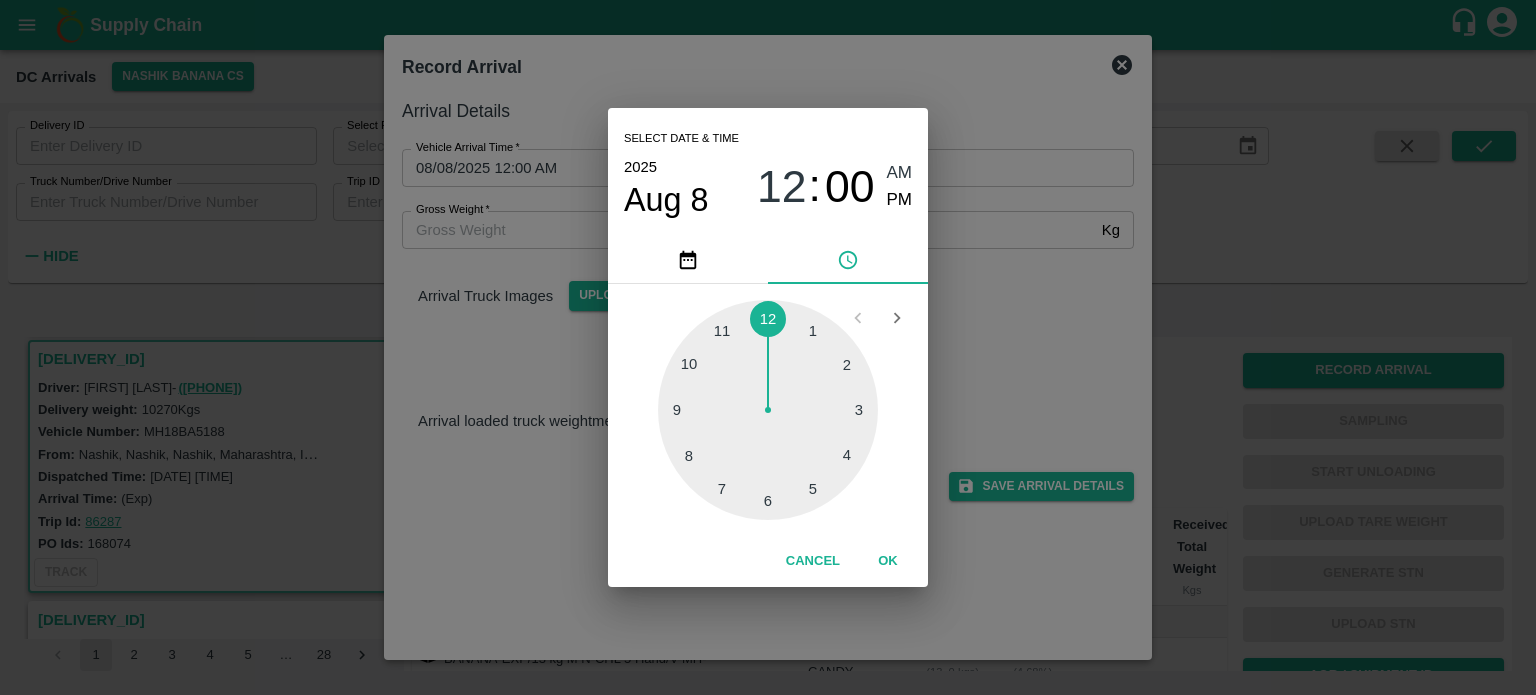 click at bounding box center [768, 410] 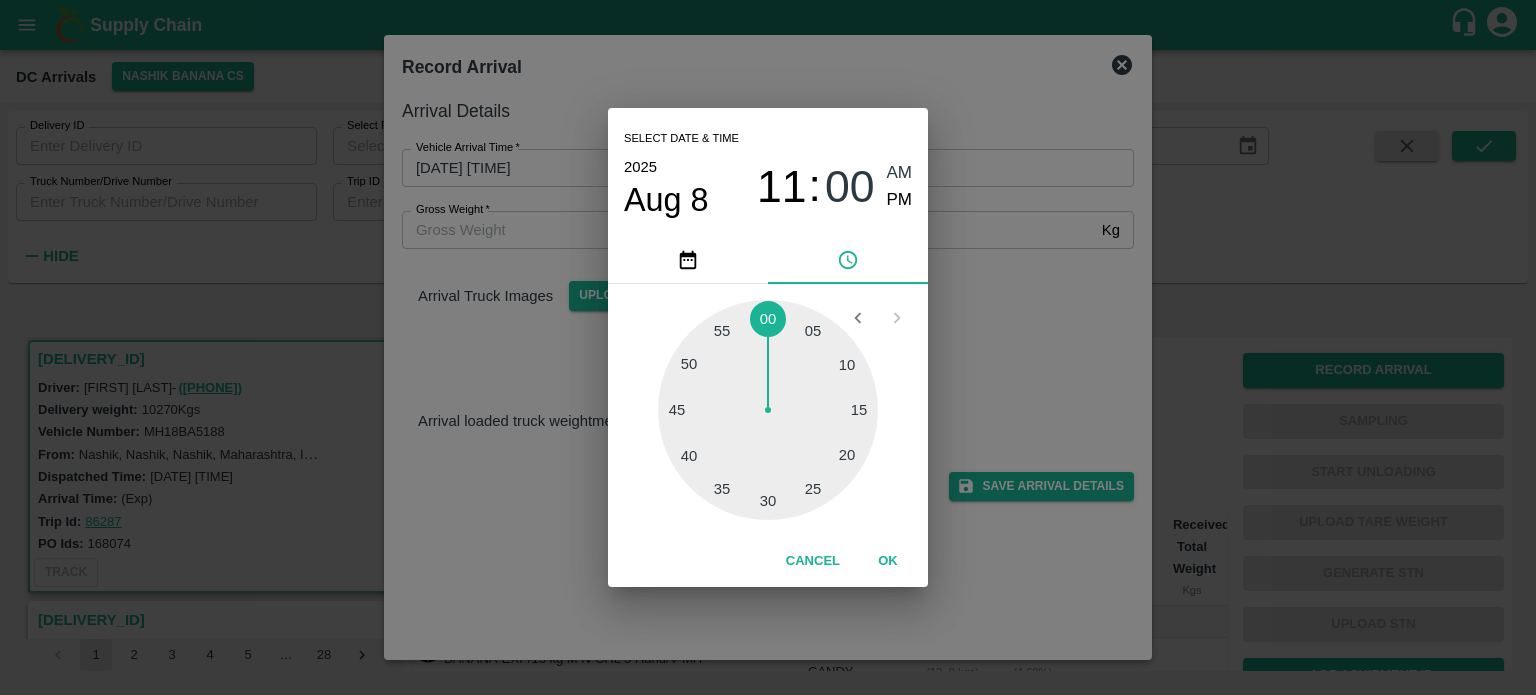 click at bounding box center (768, 410) 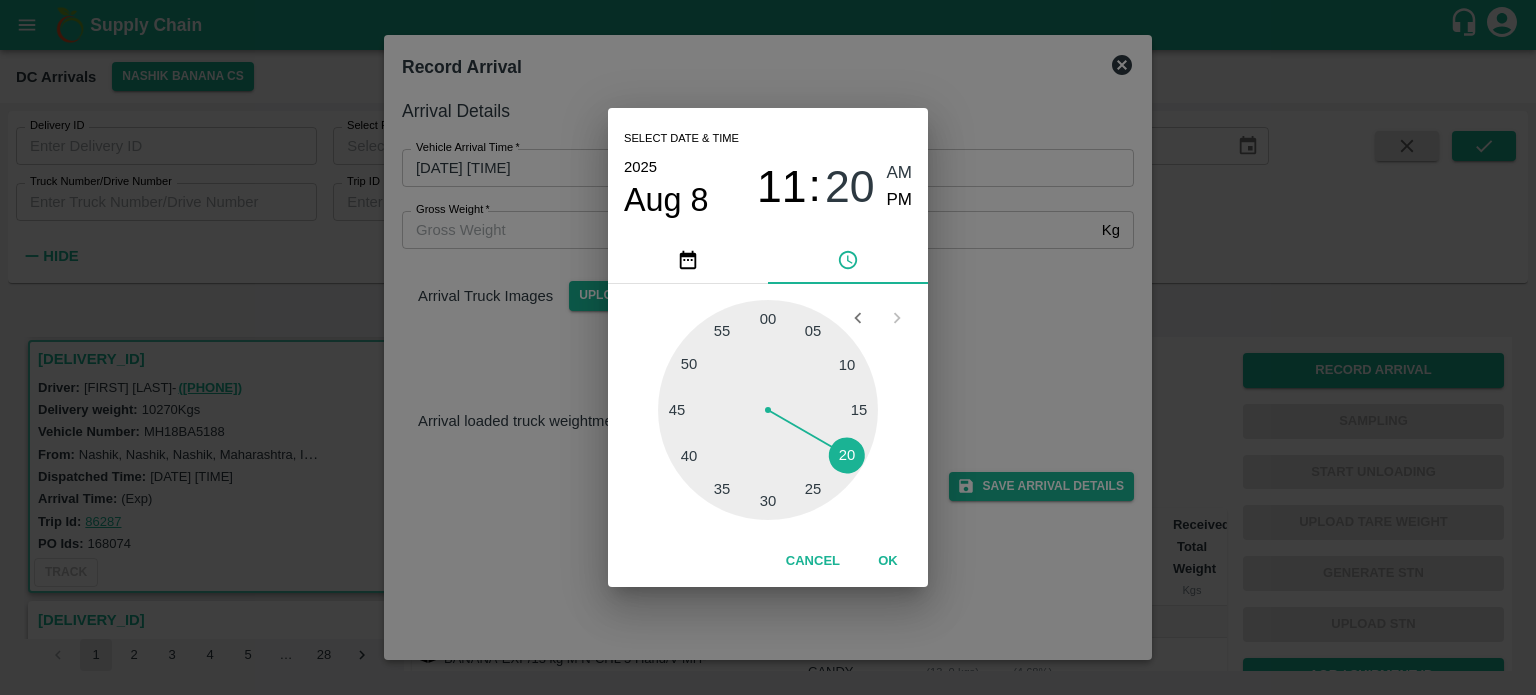 type on "[DATE] [TIME]" 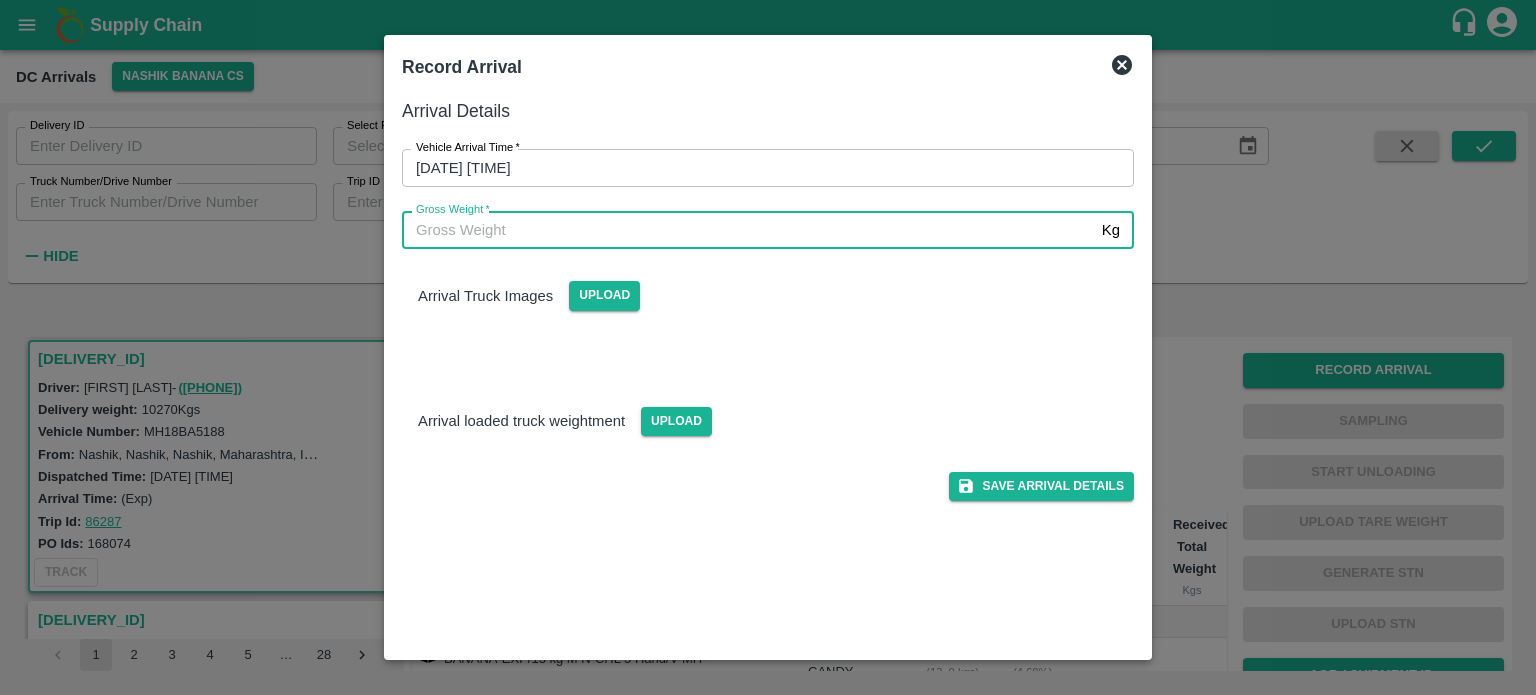 click on "Gross Weight   *" at bounding box center [748, 230] 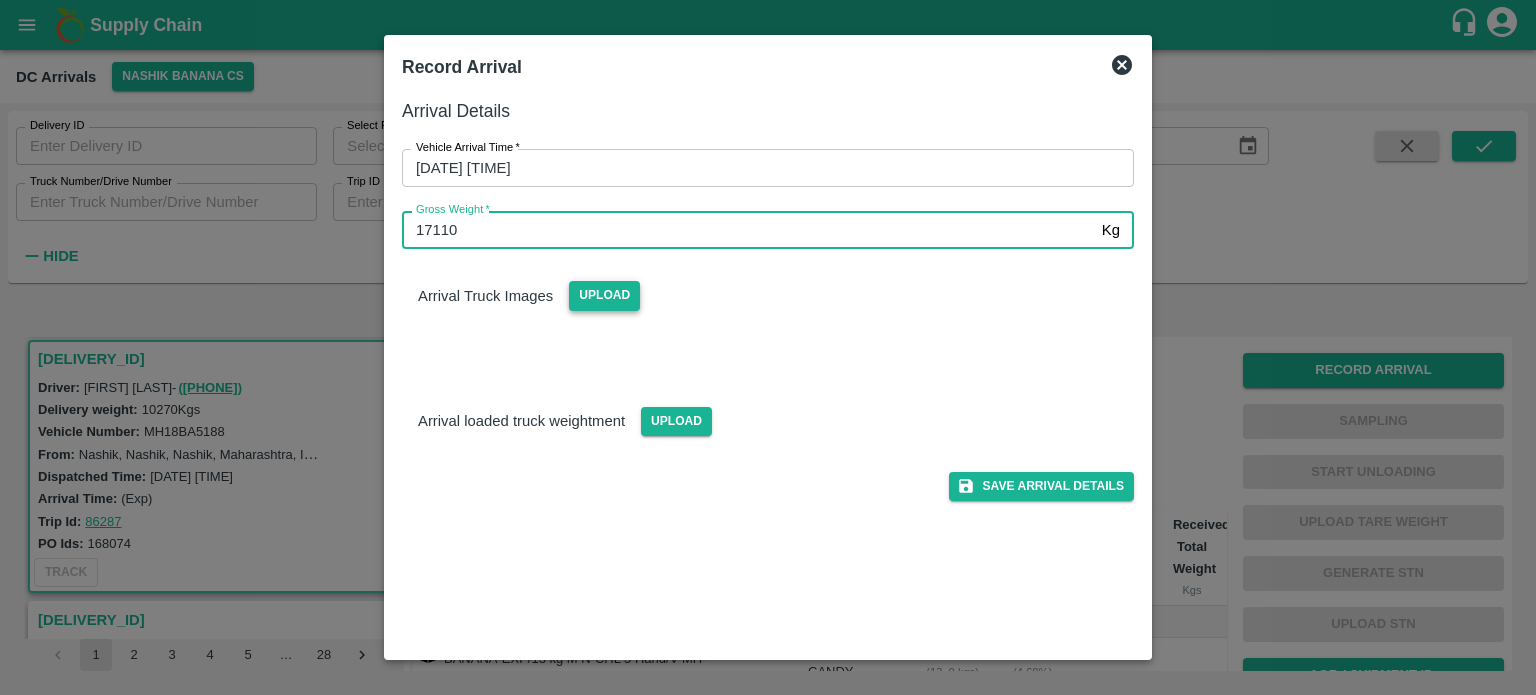 type on "17110" 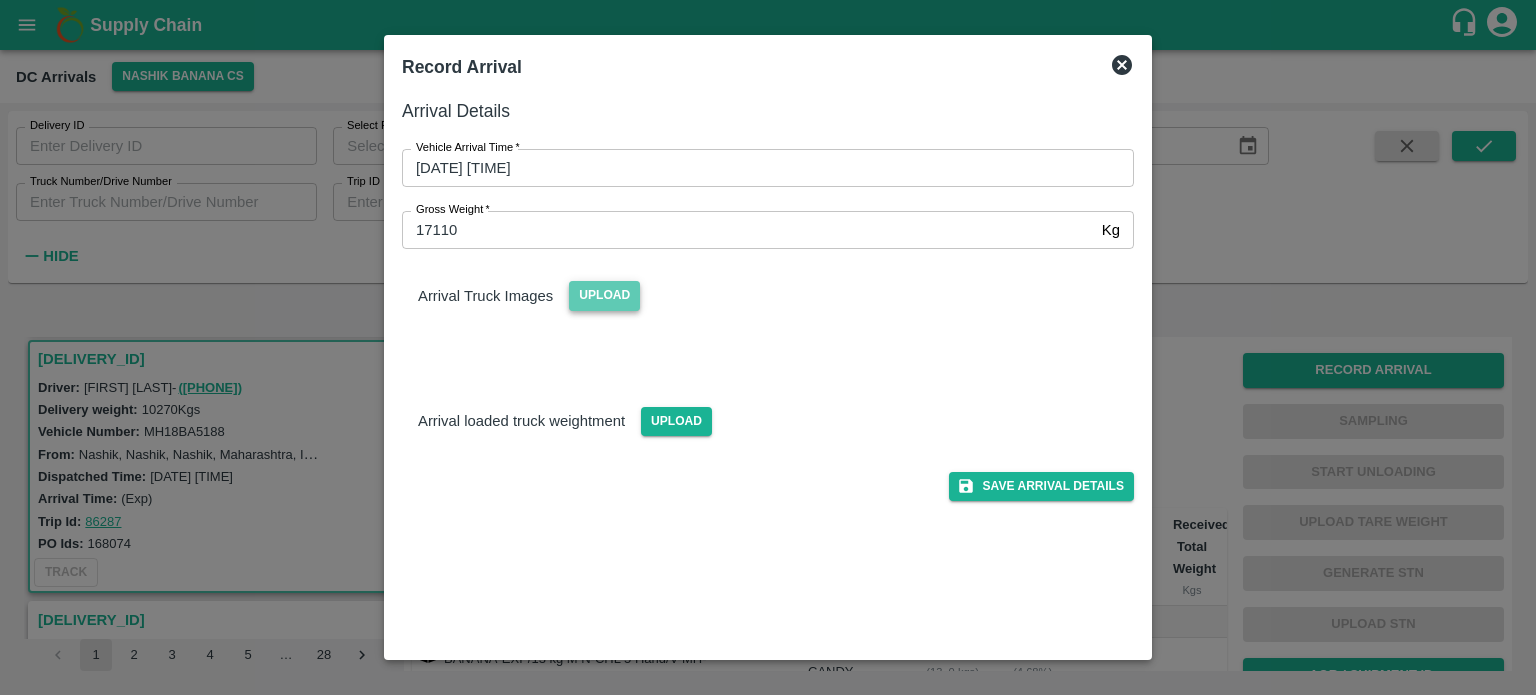 click on "Upload" at bounding box center [604, 295] 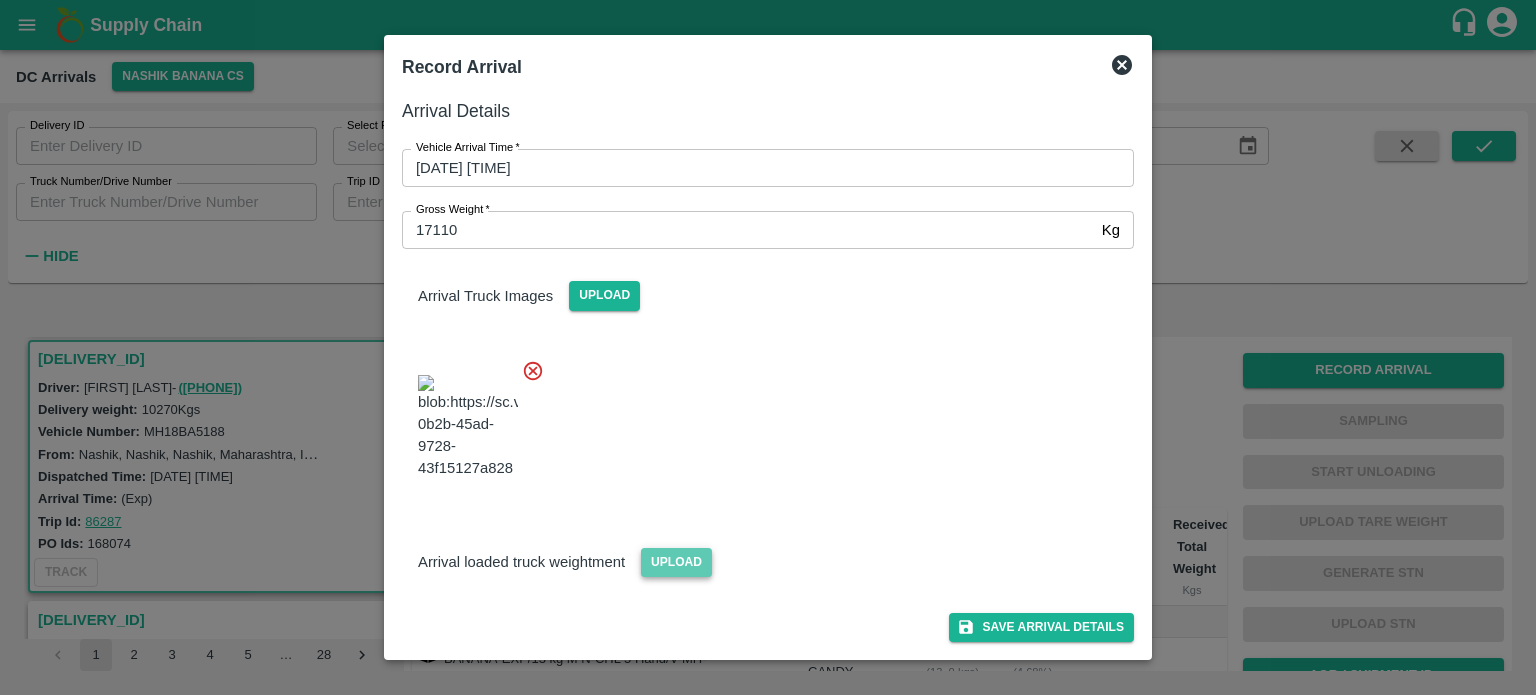 click on "Upload" at bounding box center (676, 562) 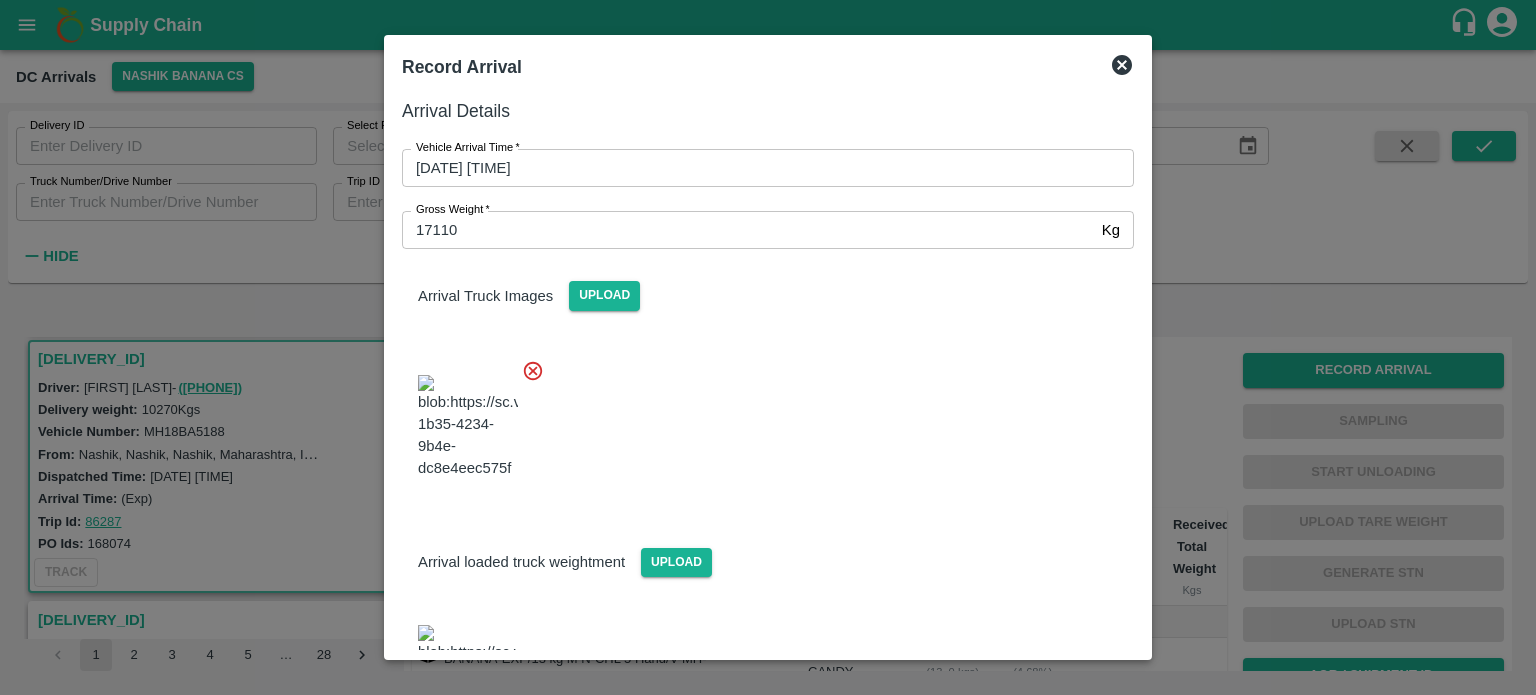 click at bounding box center [760, 421] 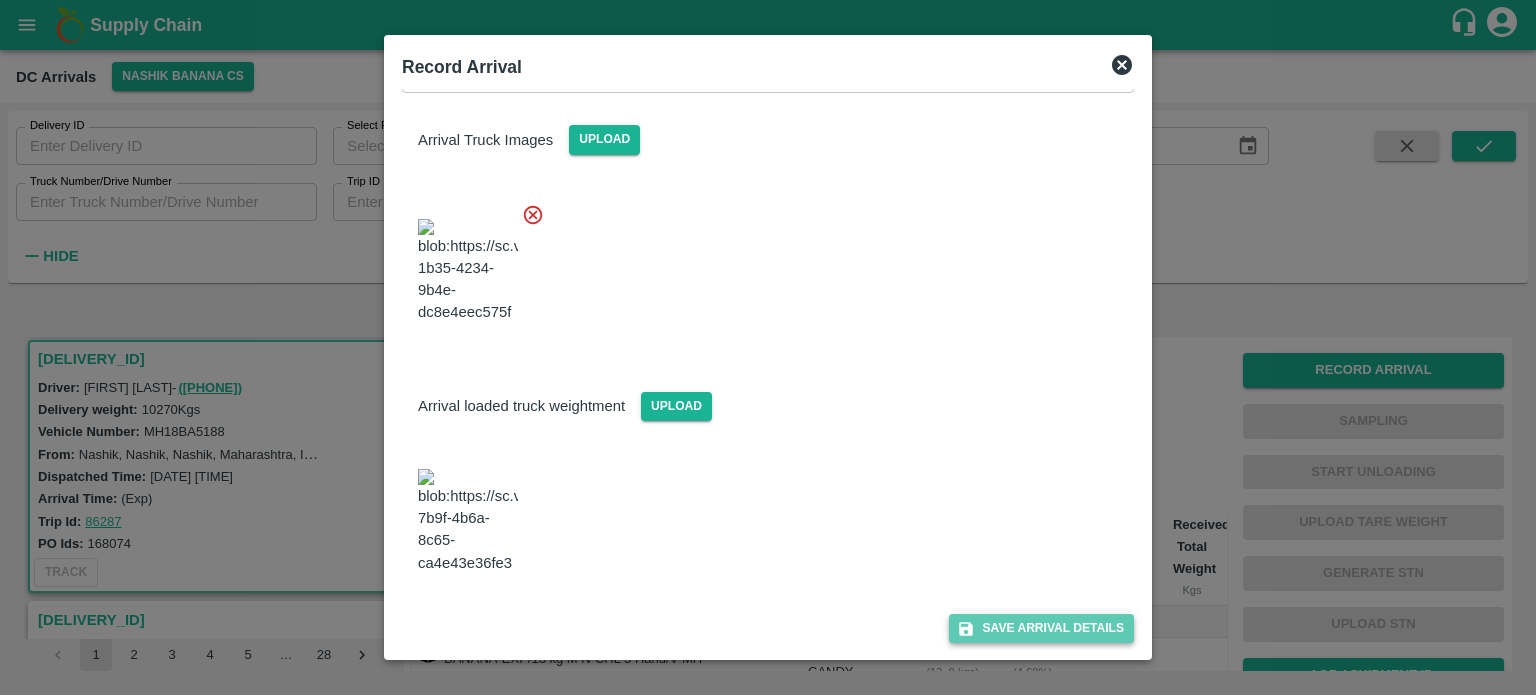 click on "Save Arrival Details" at bounding box center [1041, 628] 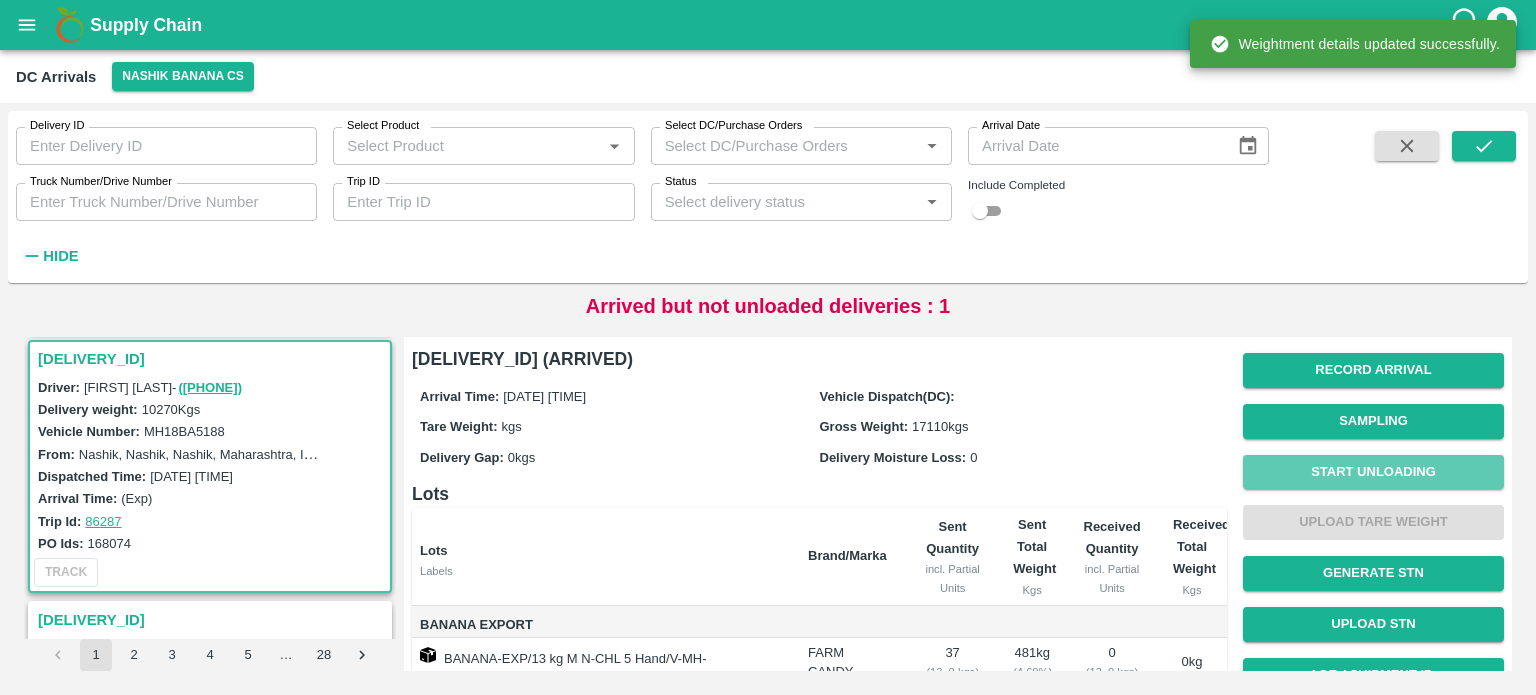 click on "Start Unloading" at bounding box center (1373, 472) 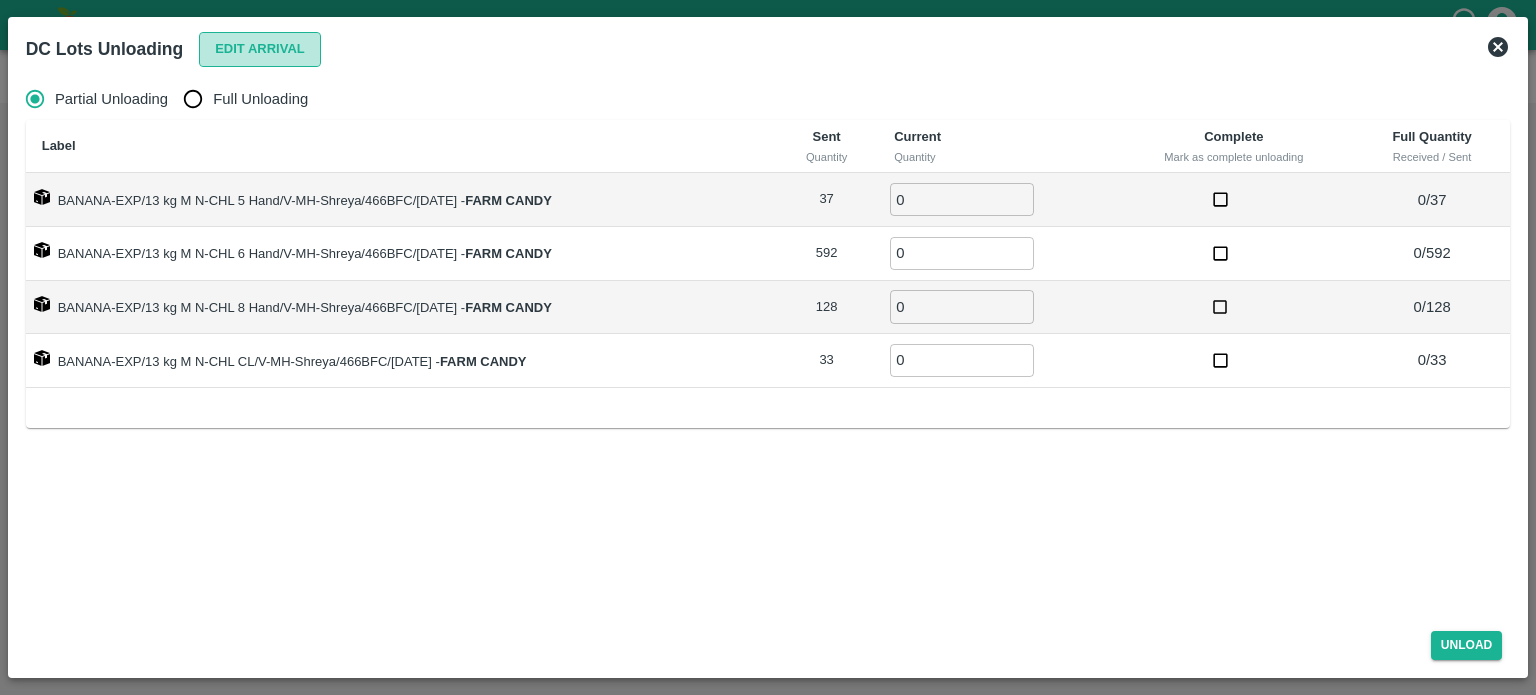 click on "Edit Arrival" at bounding box center [260, 49] 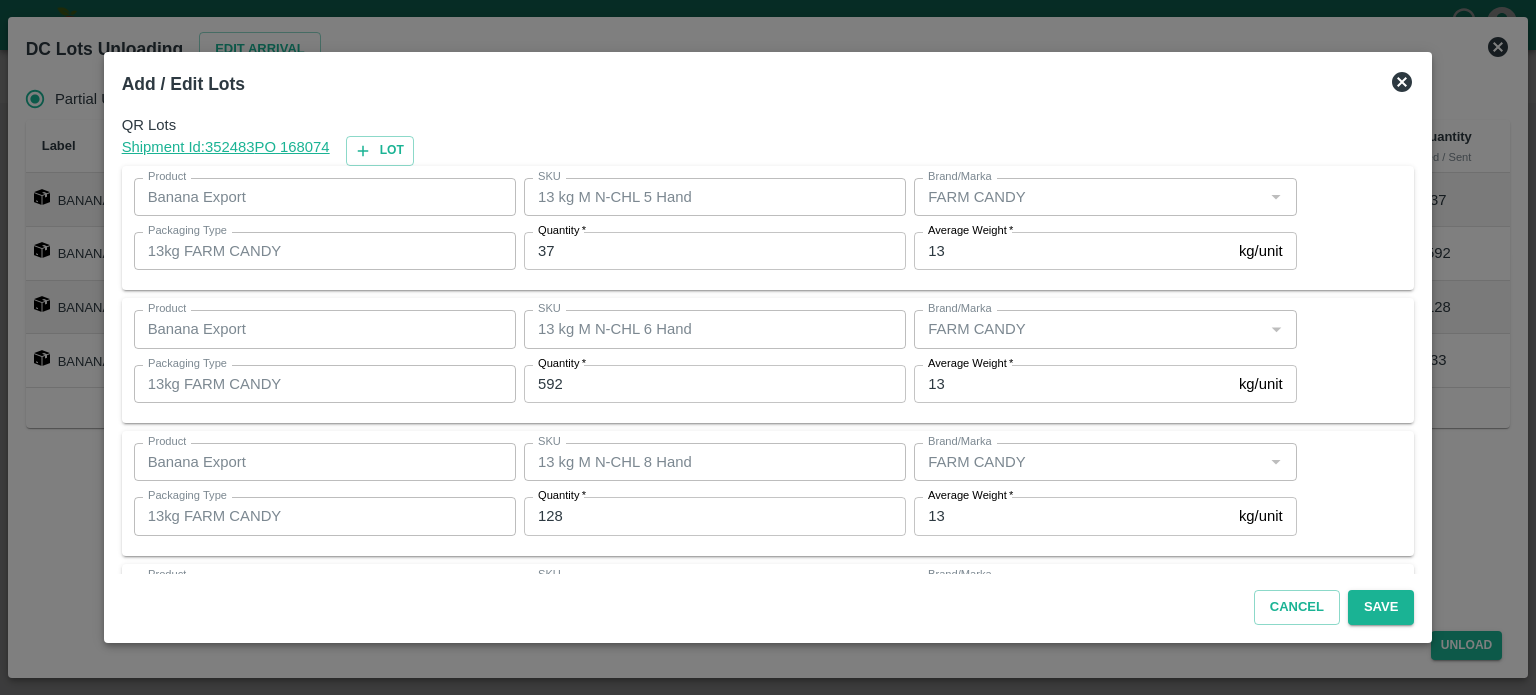 click on "37" at bounding box center [715, 251] 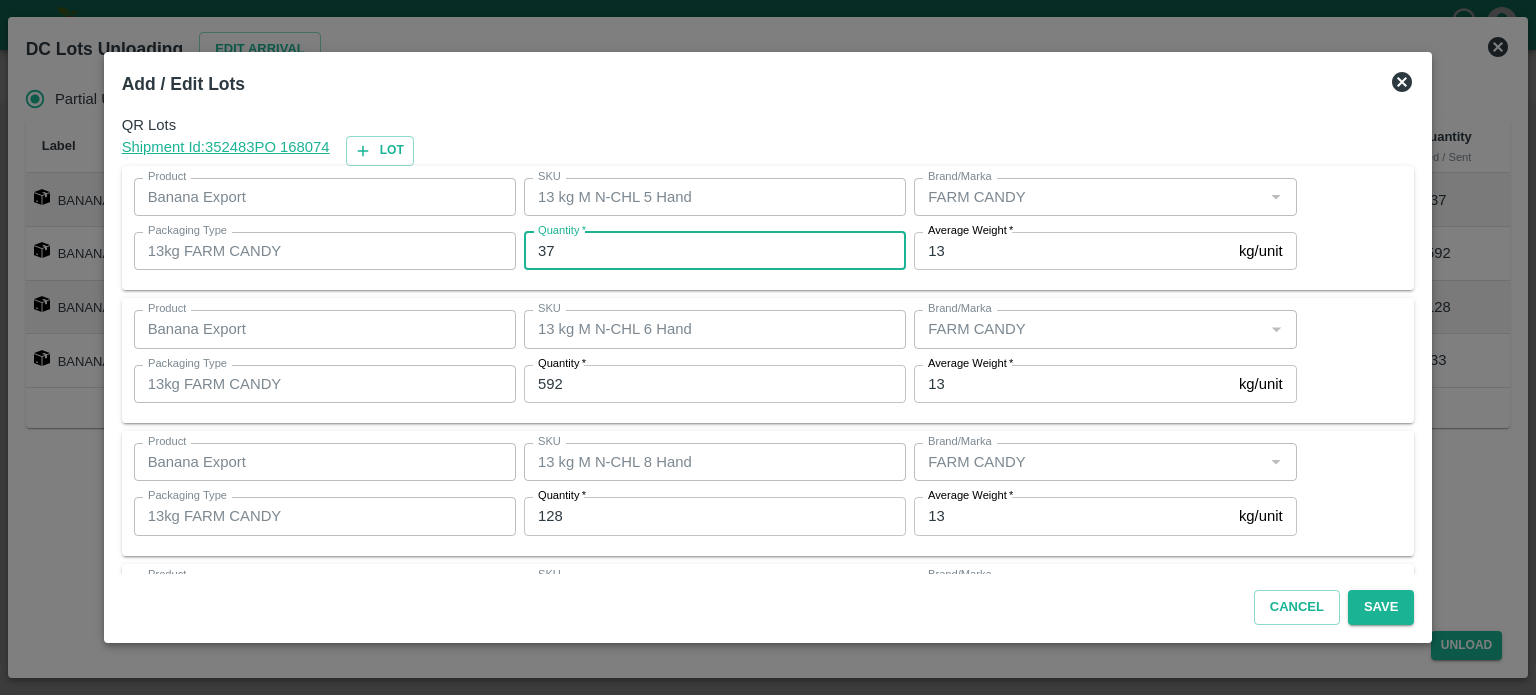 click on "37" at bounding box center [715, 251] 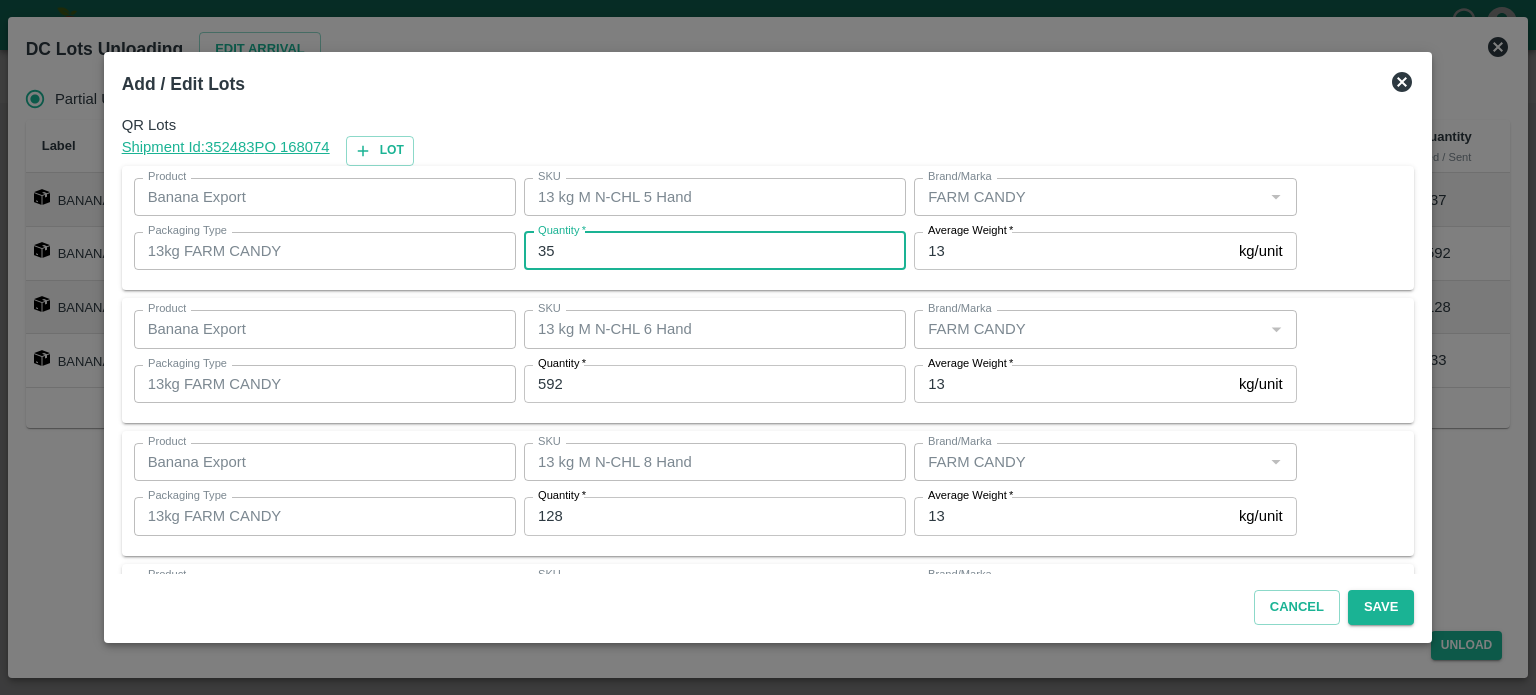 type on "35" 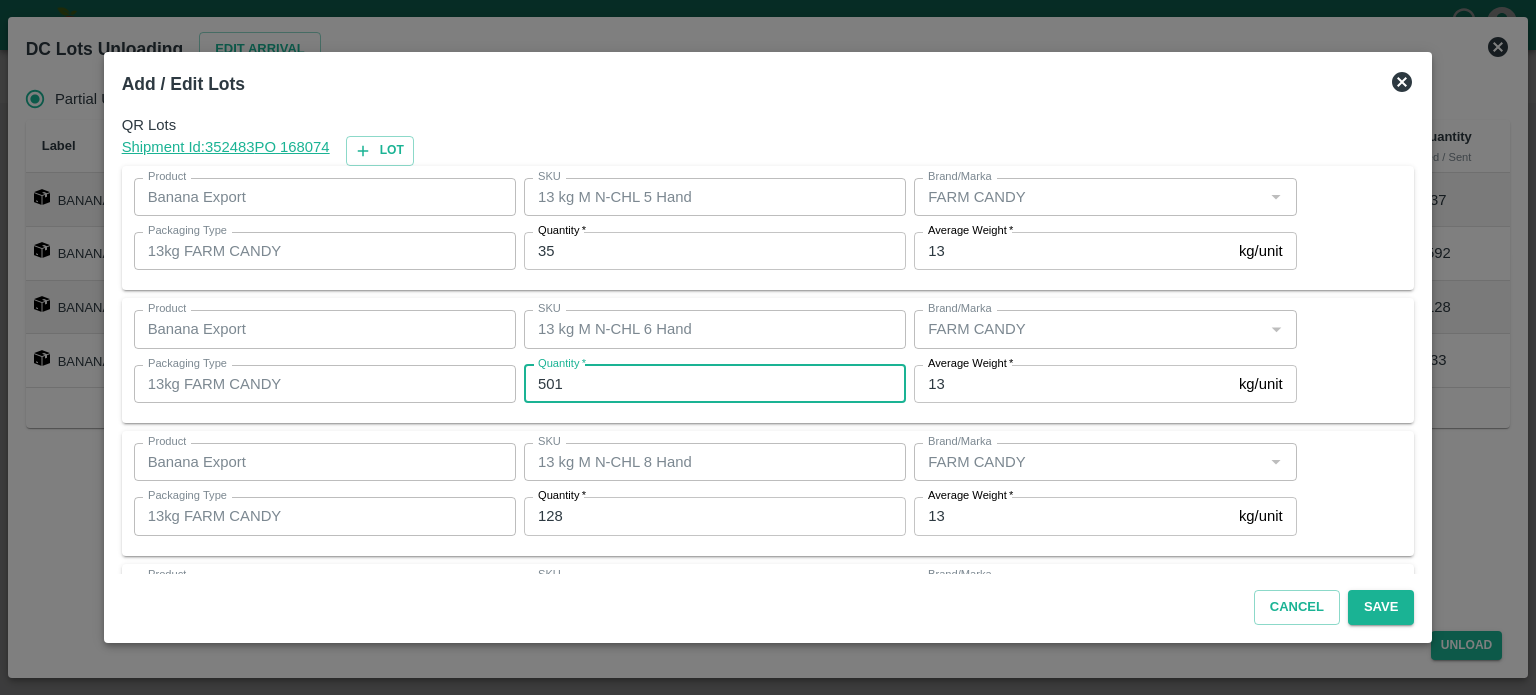 type on "501" 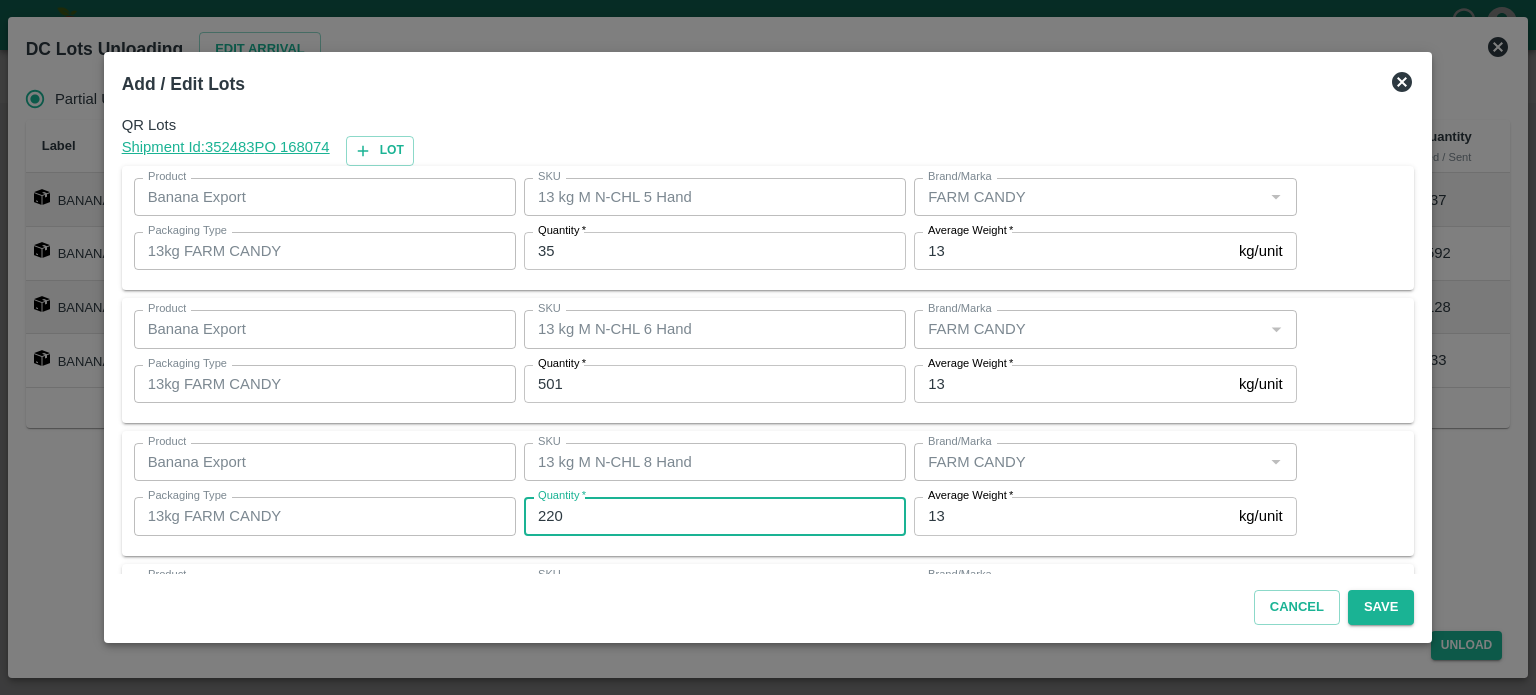 type on "220" 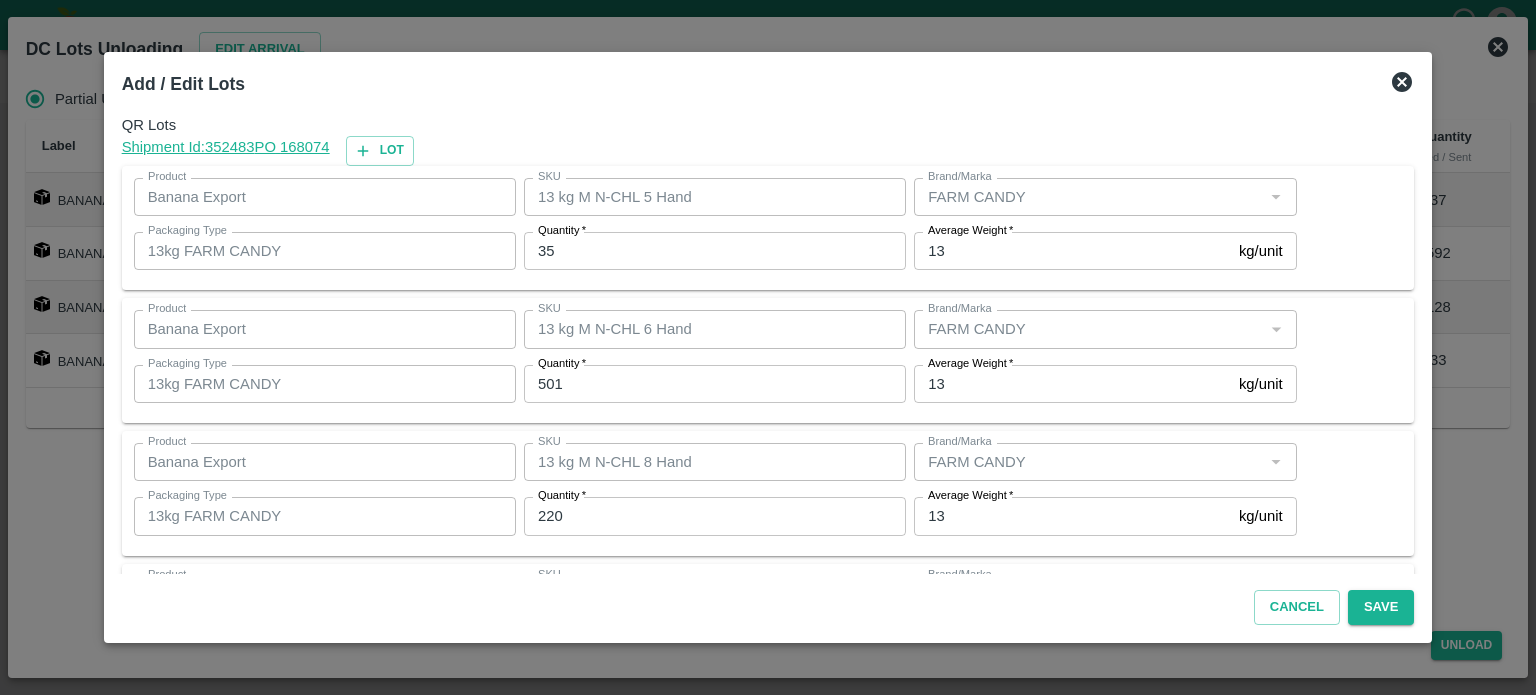 scroll, scrollTop: 129, scrollLeft: 0, axis: vertical 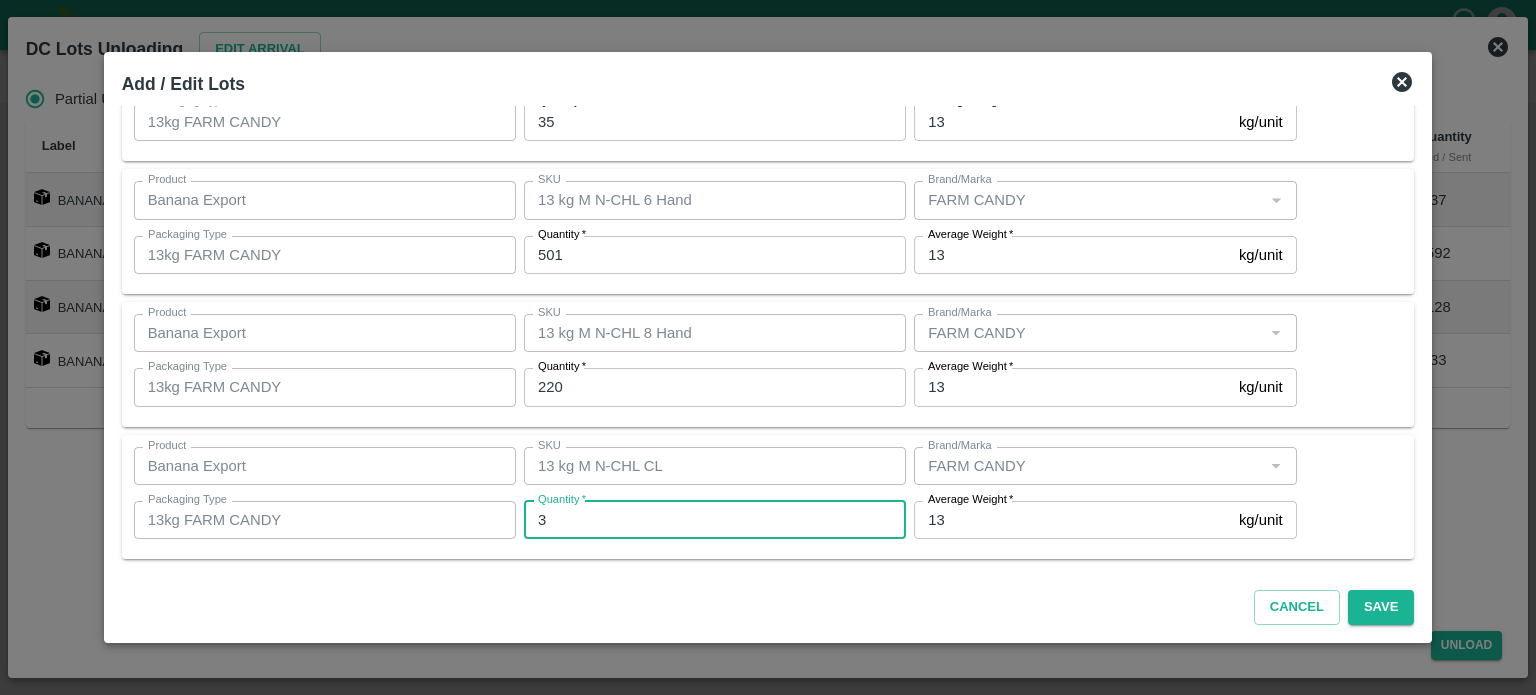 type on "33" 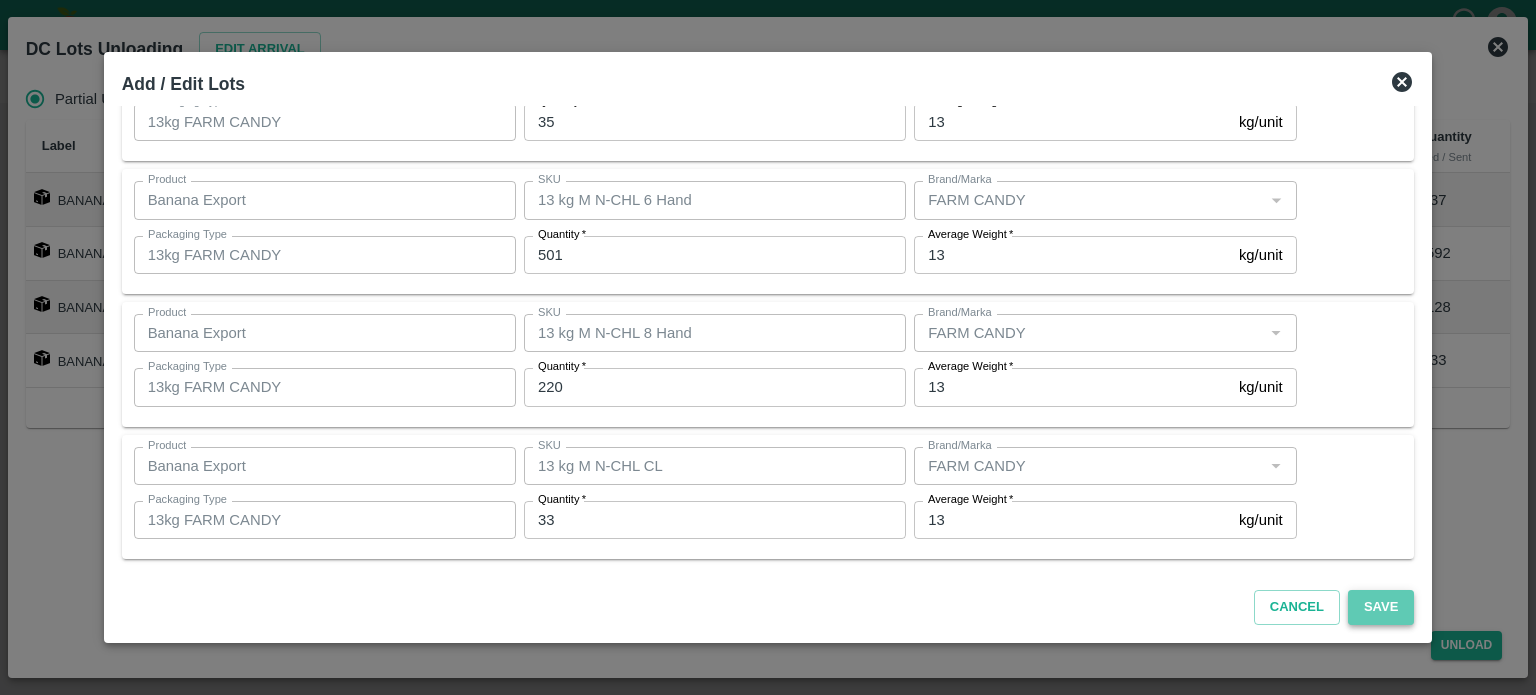 click on "Save" at bounding box center (1381, 607) 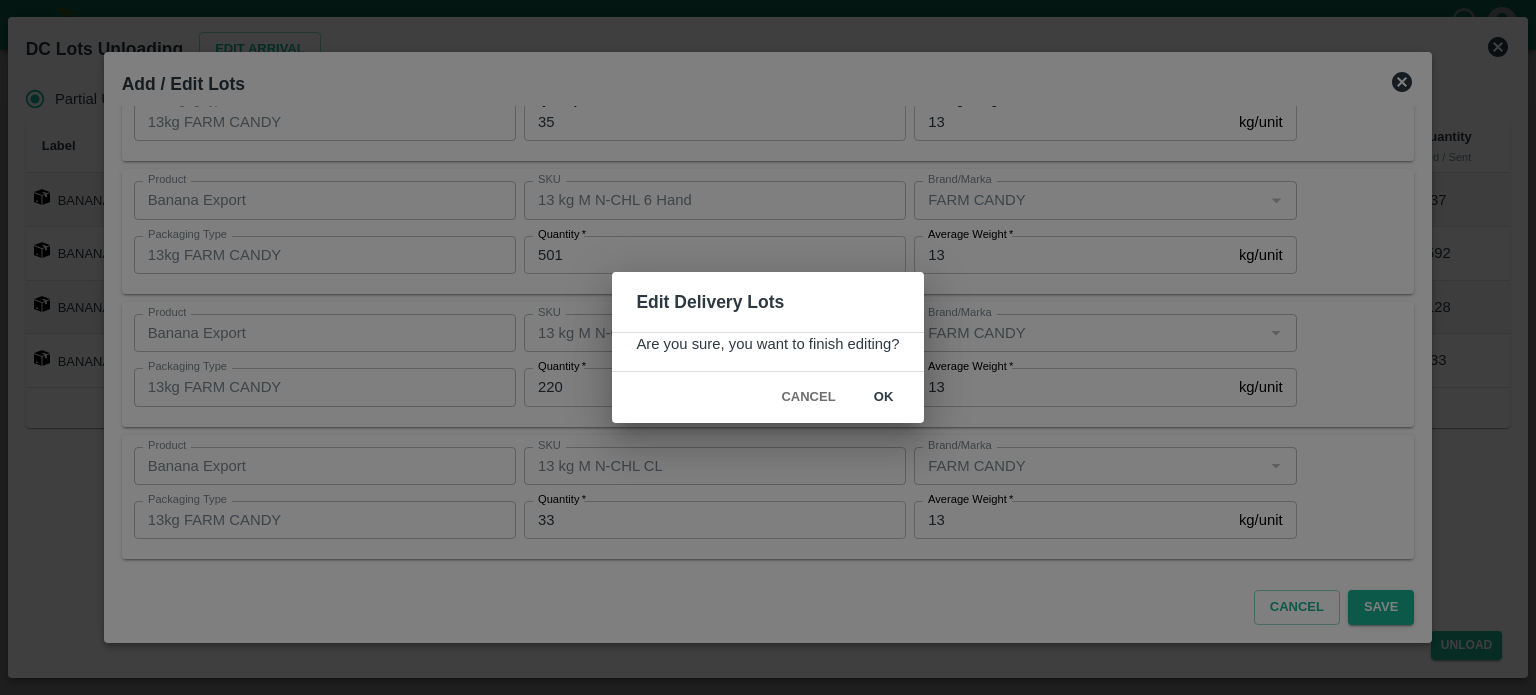 click on "ok" at bounding box center [884, 397] 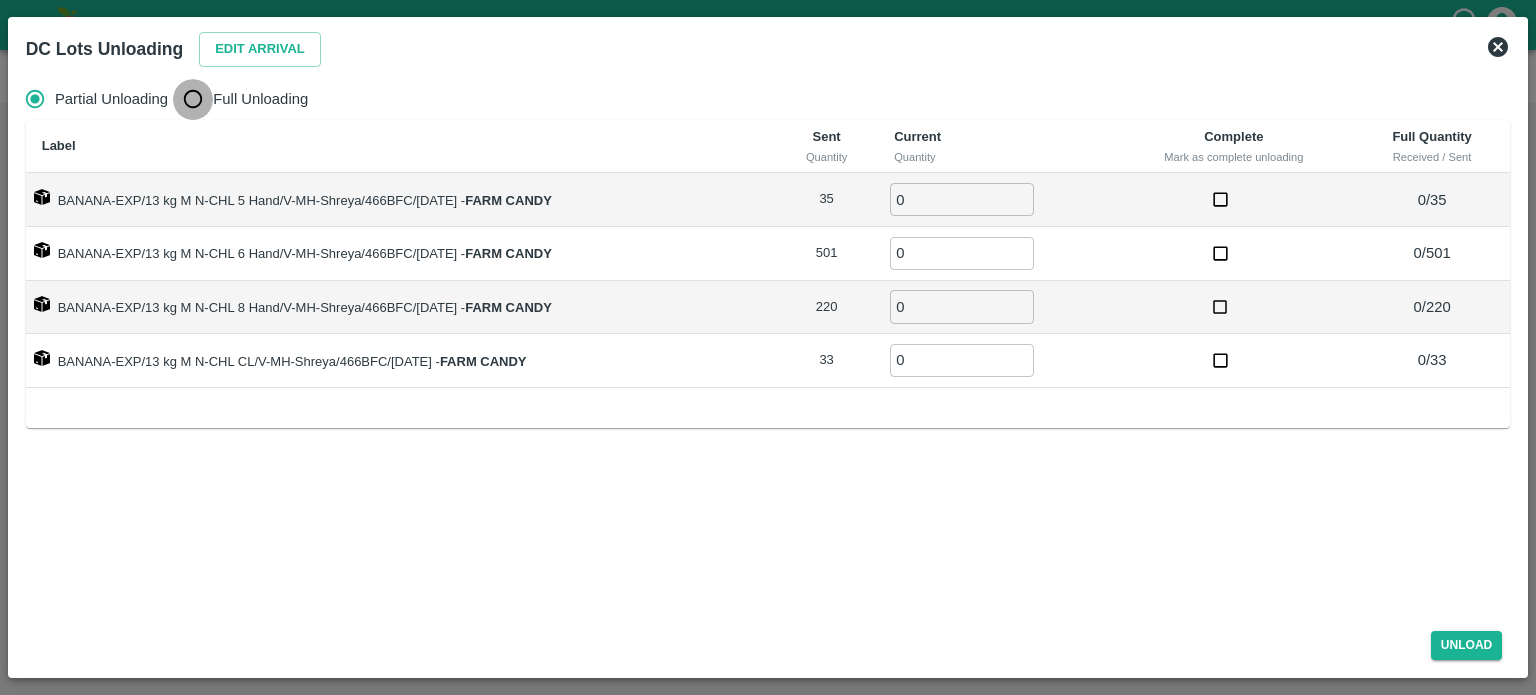 click on "Full Unloading" at bounding box center (193, 99) 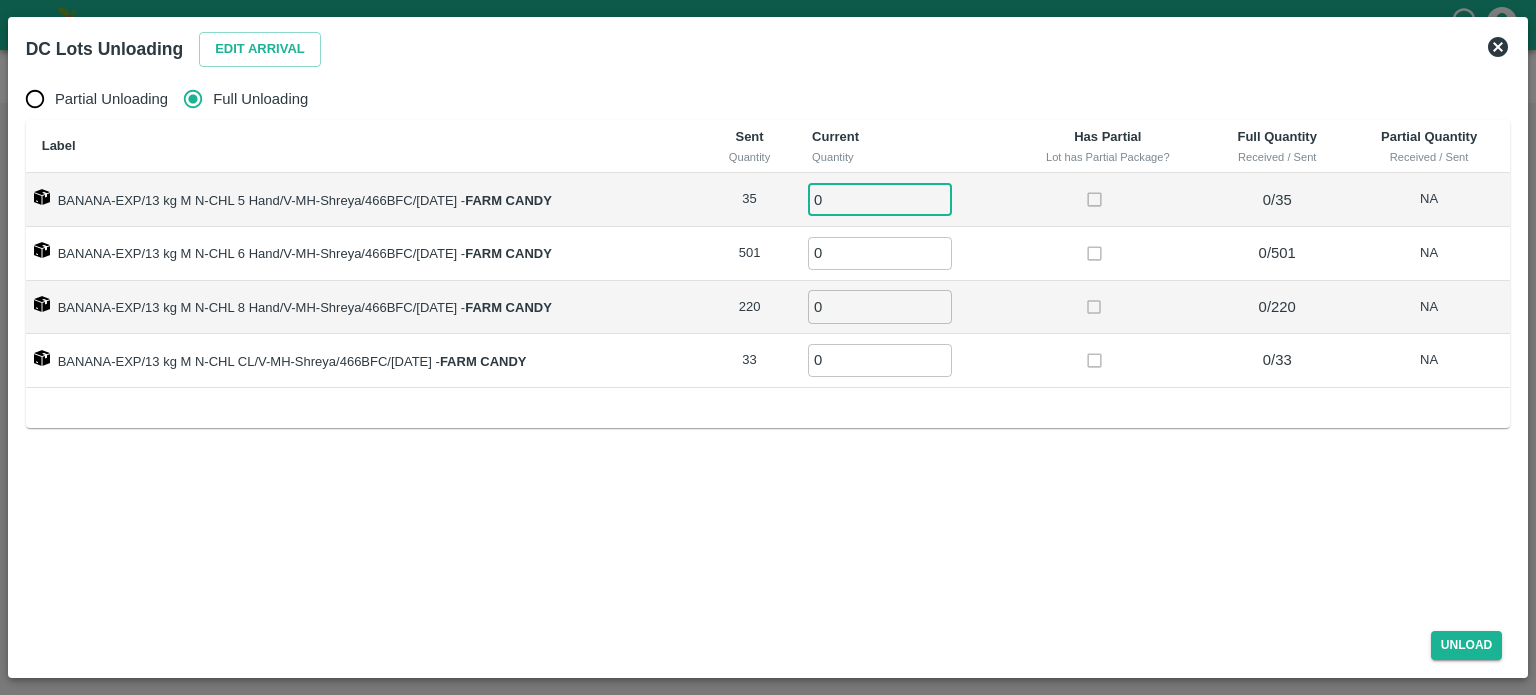 click on "0" at bounding box center (880, 199) 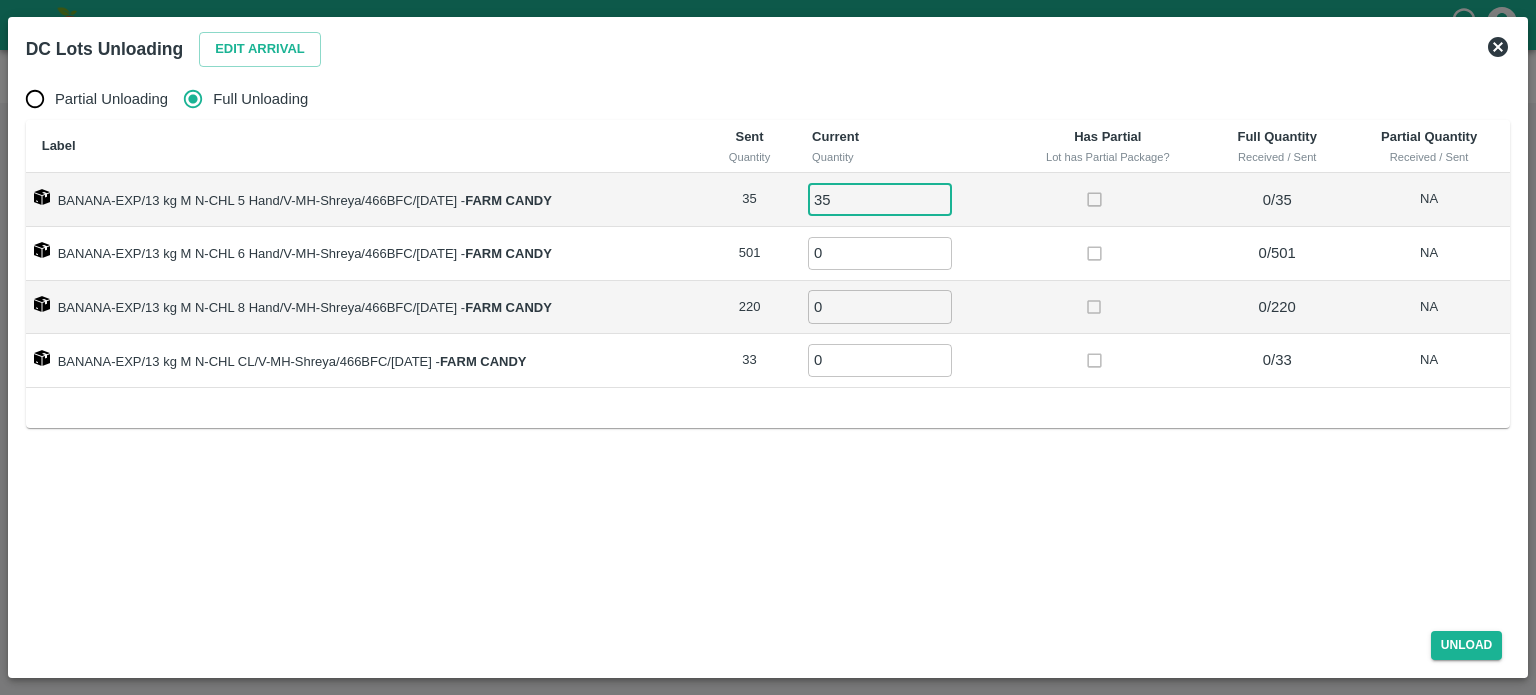 type on "35" 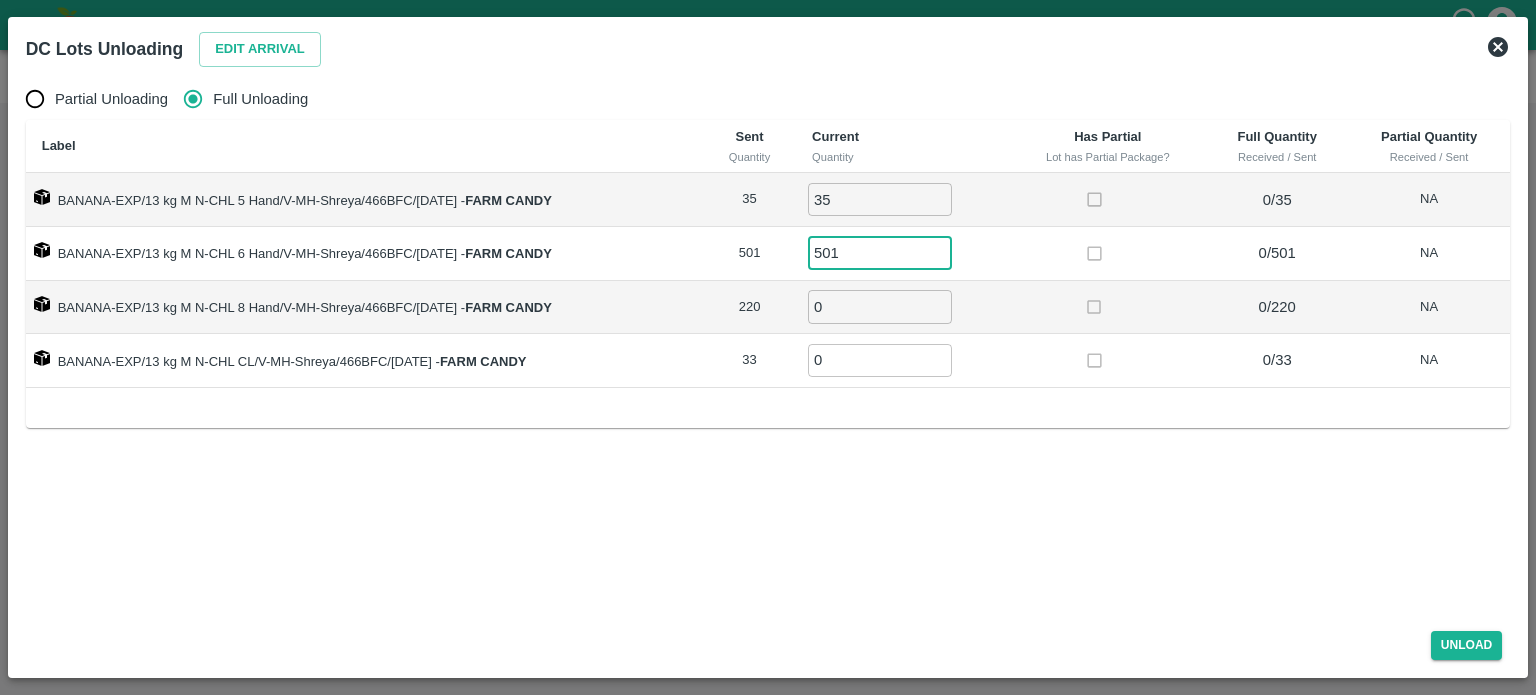 type on "501" 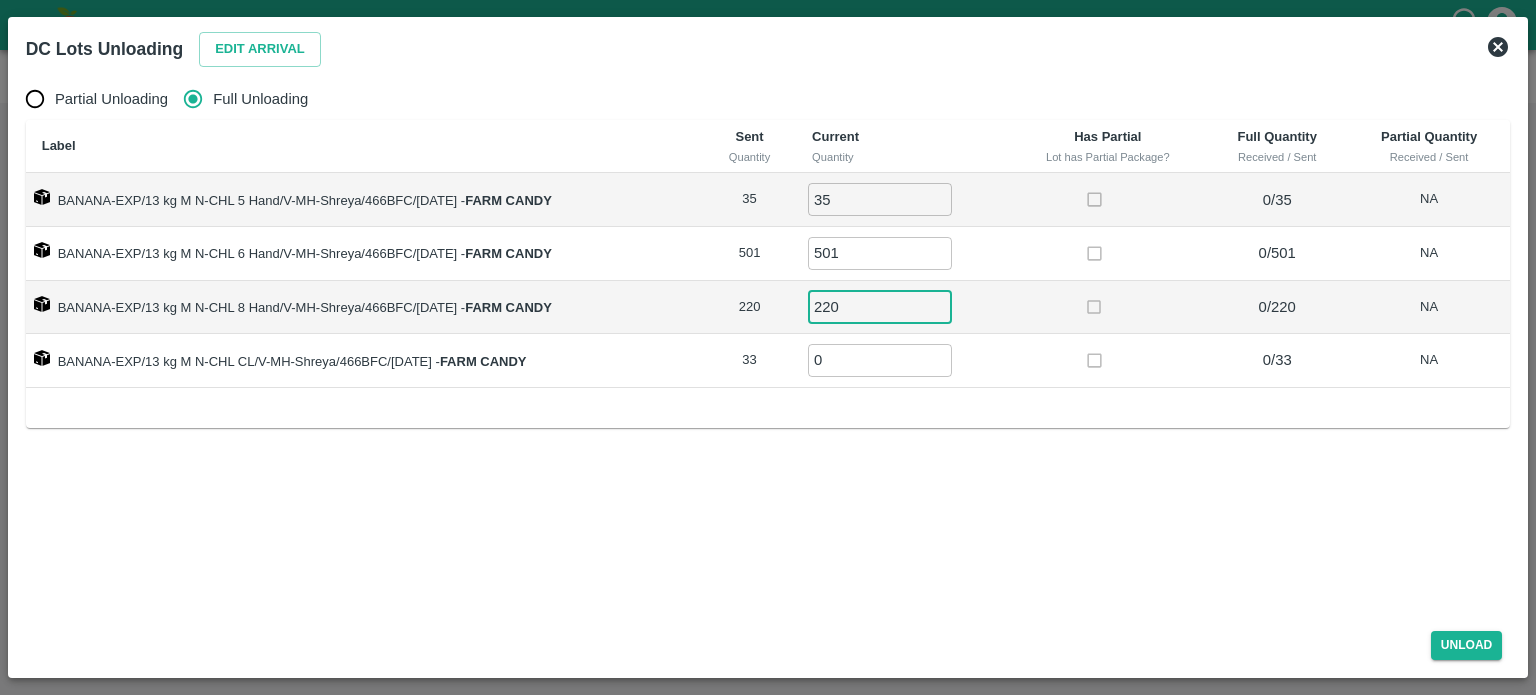 type on "220" 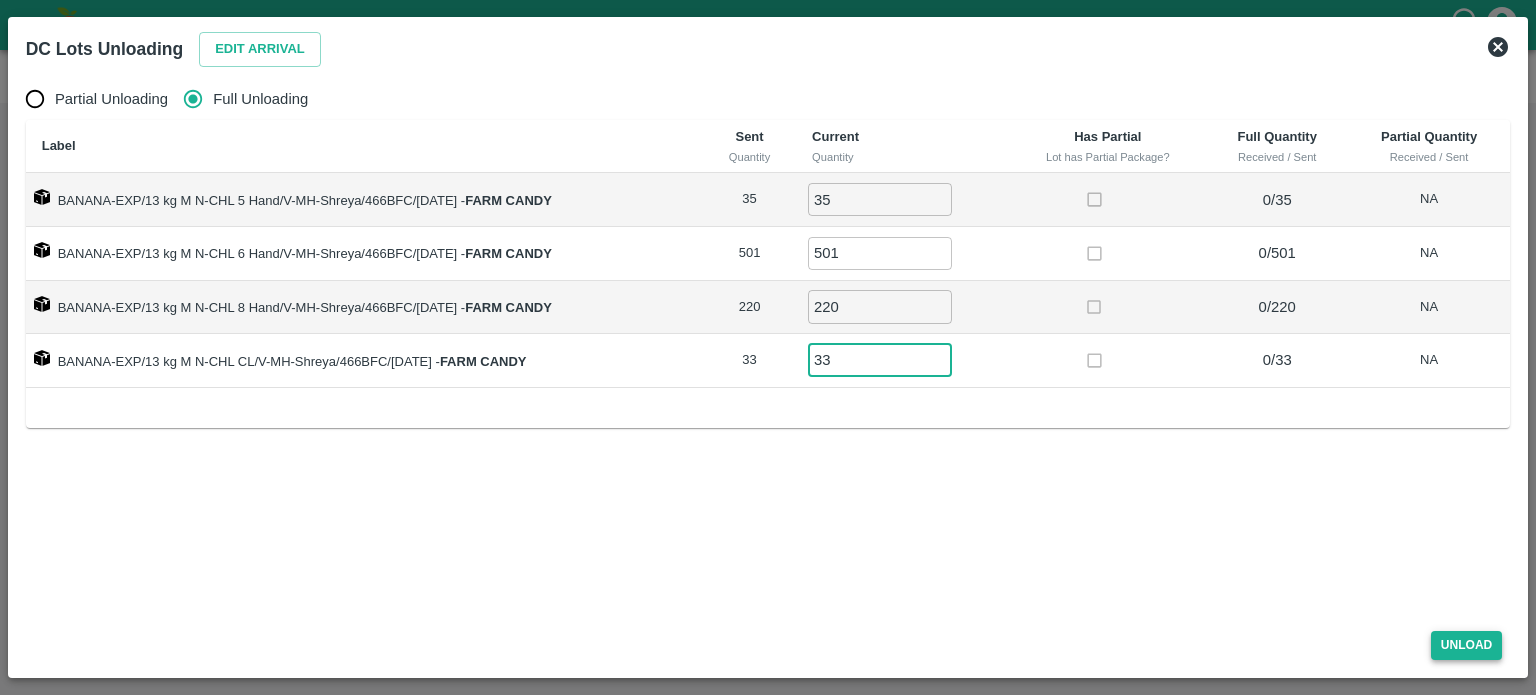 type on "33" 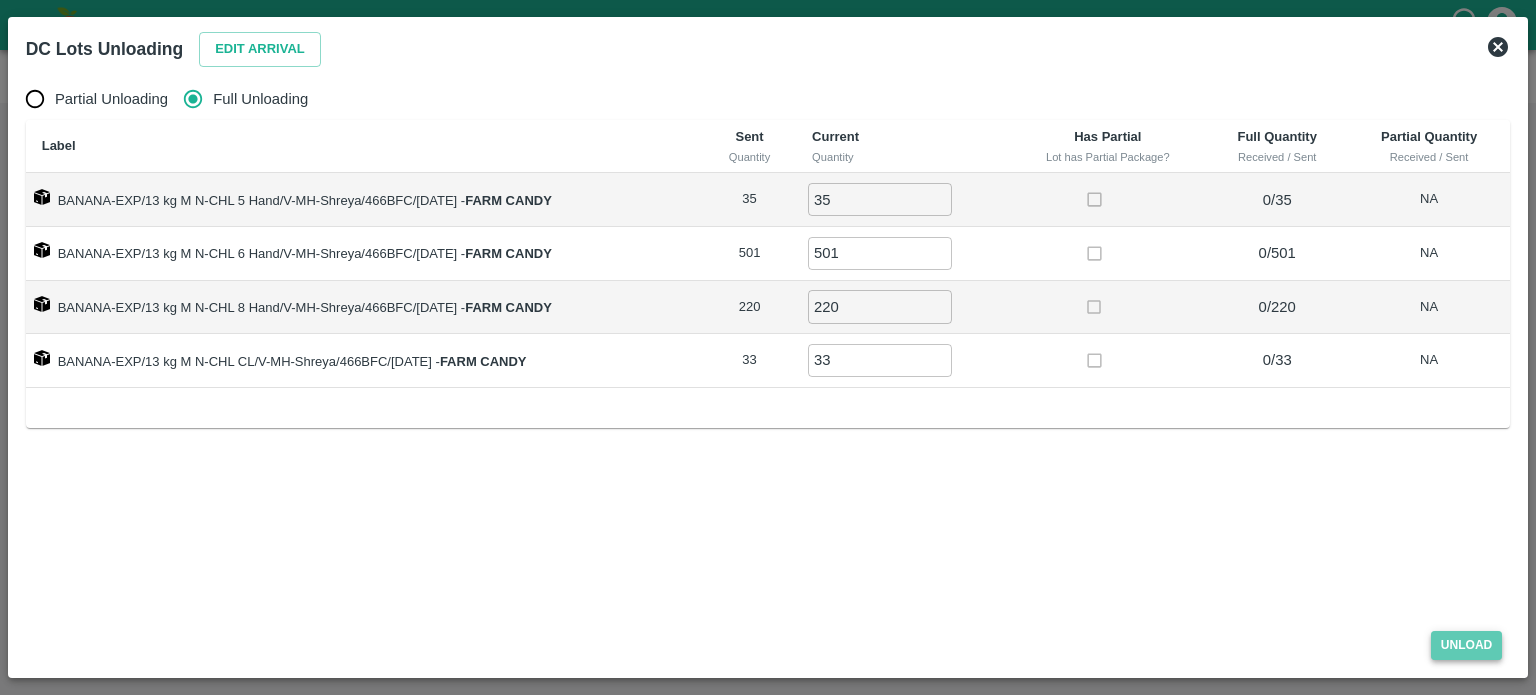click on "Unload" at bounding box center (1467, 645) 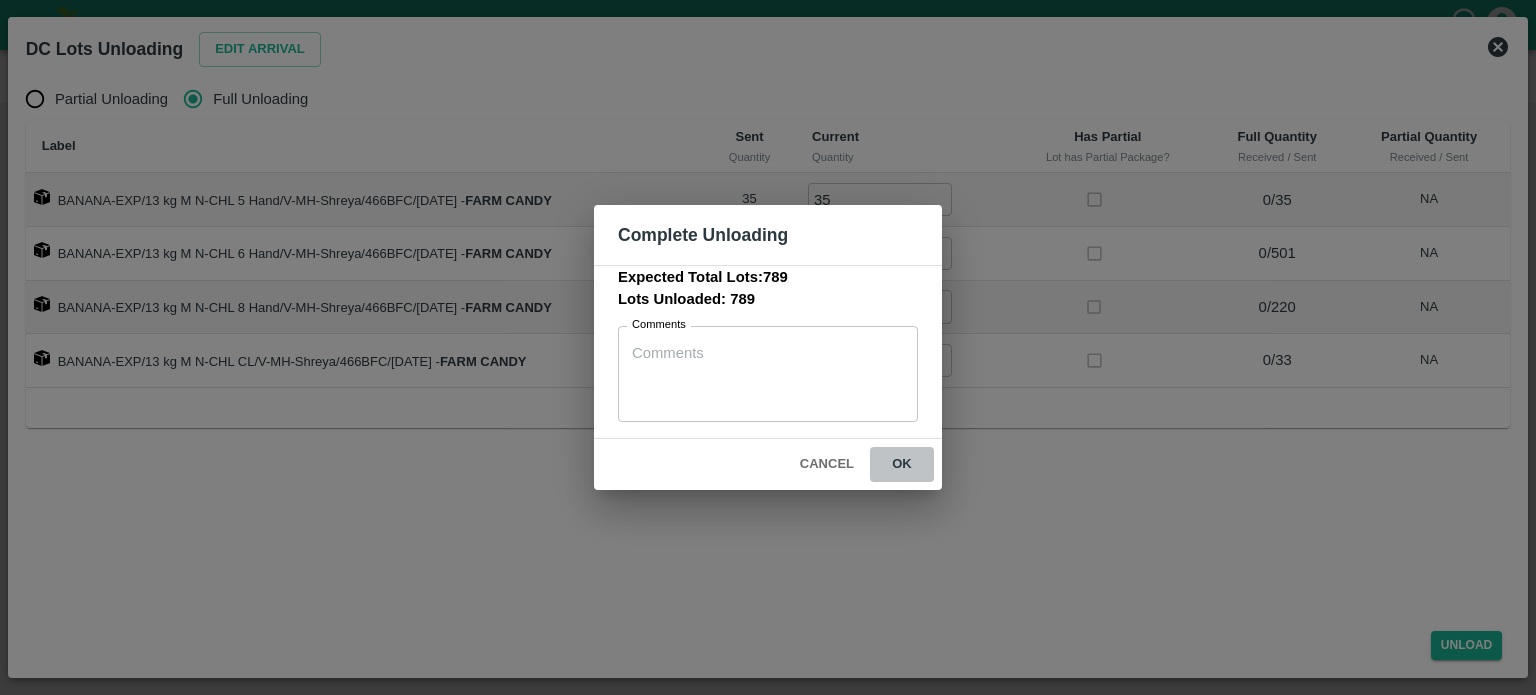 click on "ok" at bounding box center (902, 464) 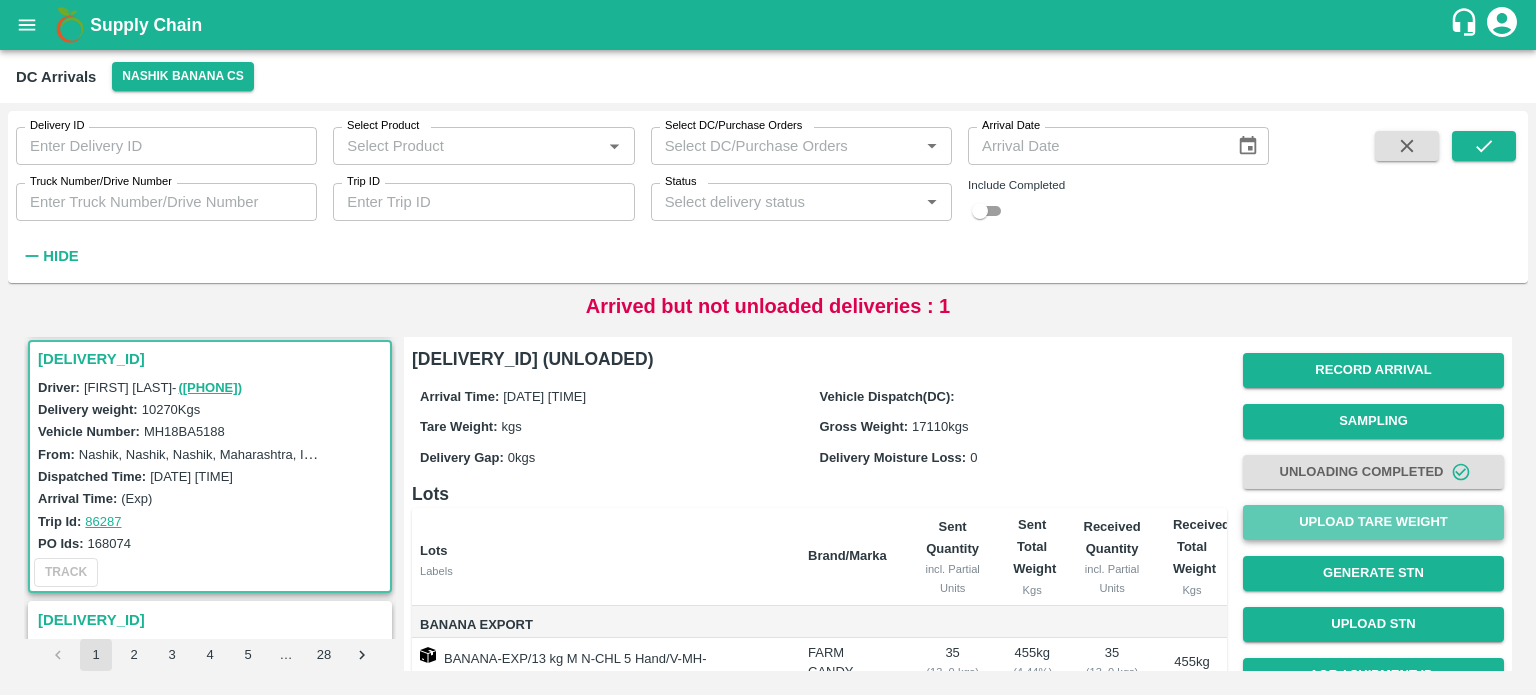 click on "Upload Tare Weight" at bounding box center (1373, 522) 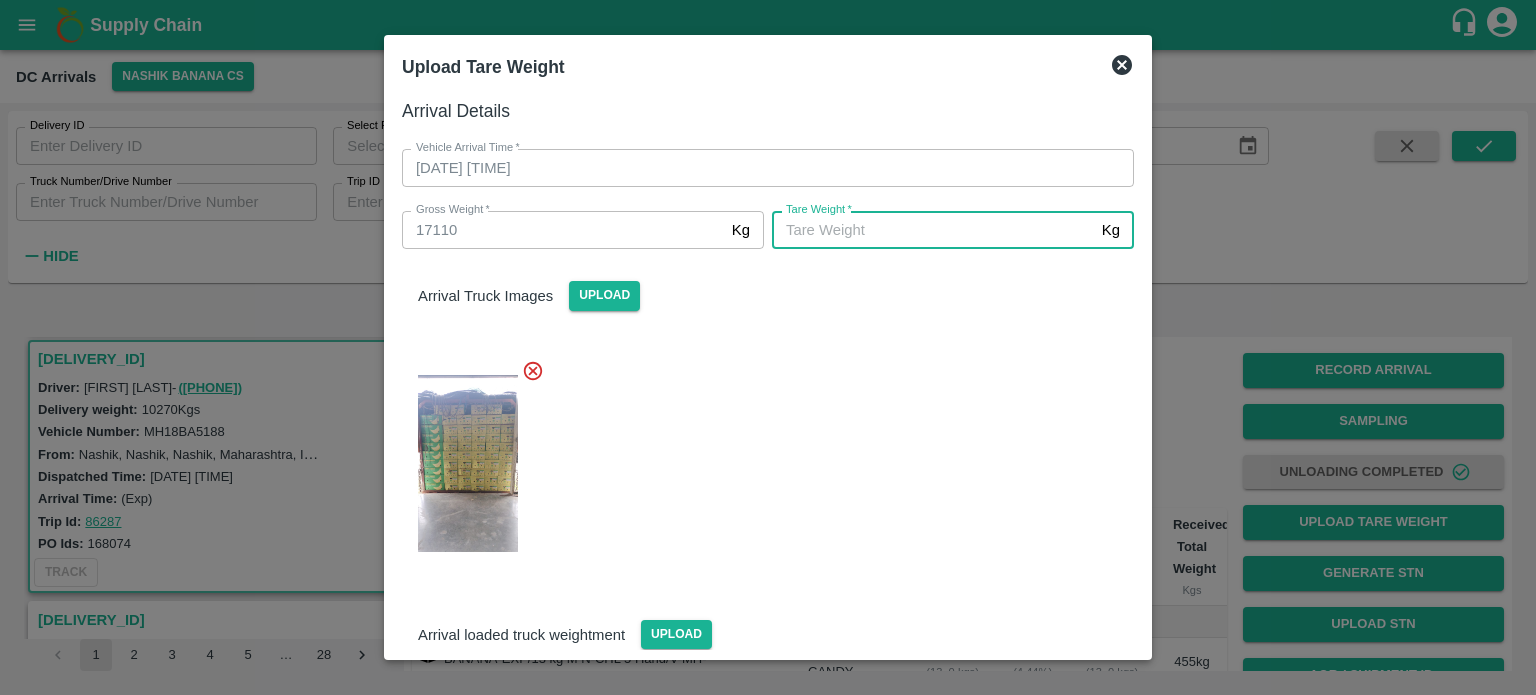 click on "Tare Weight   *" at bounding box center (933, 230) 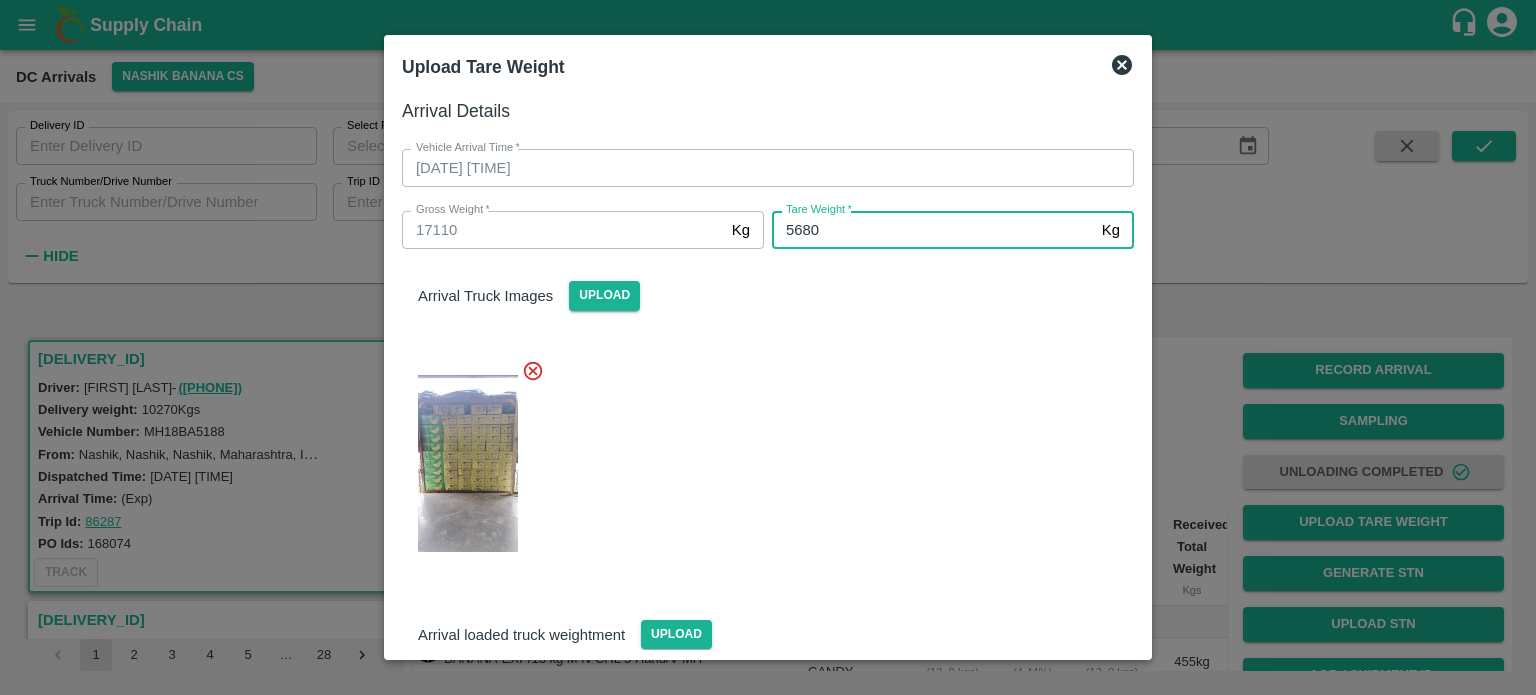 type on "5680" 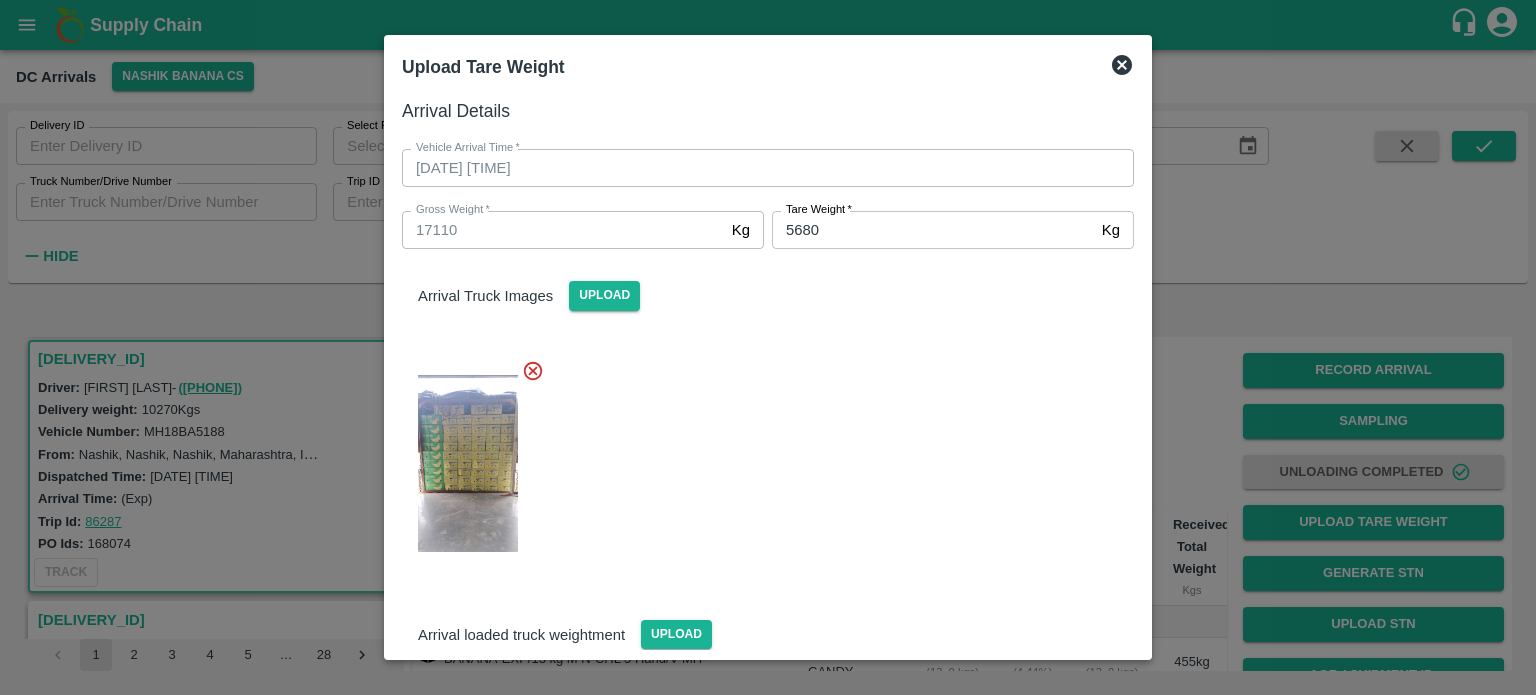 click at bounding box center (760, 458) 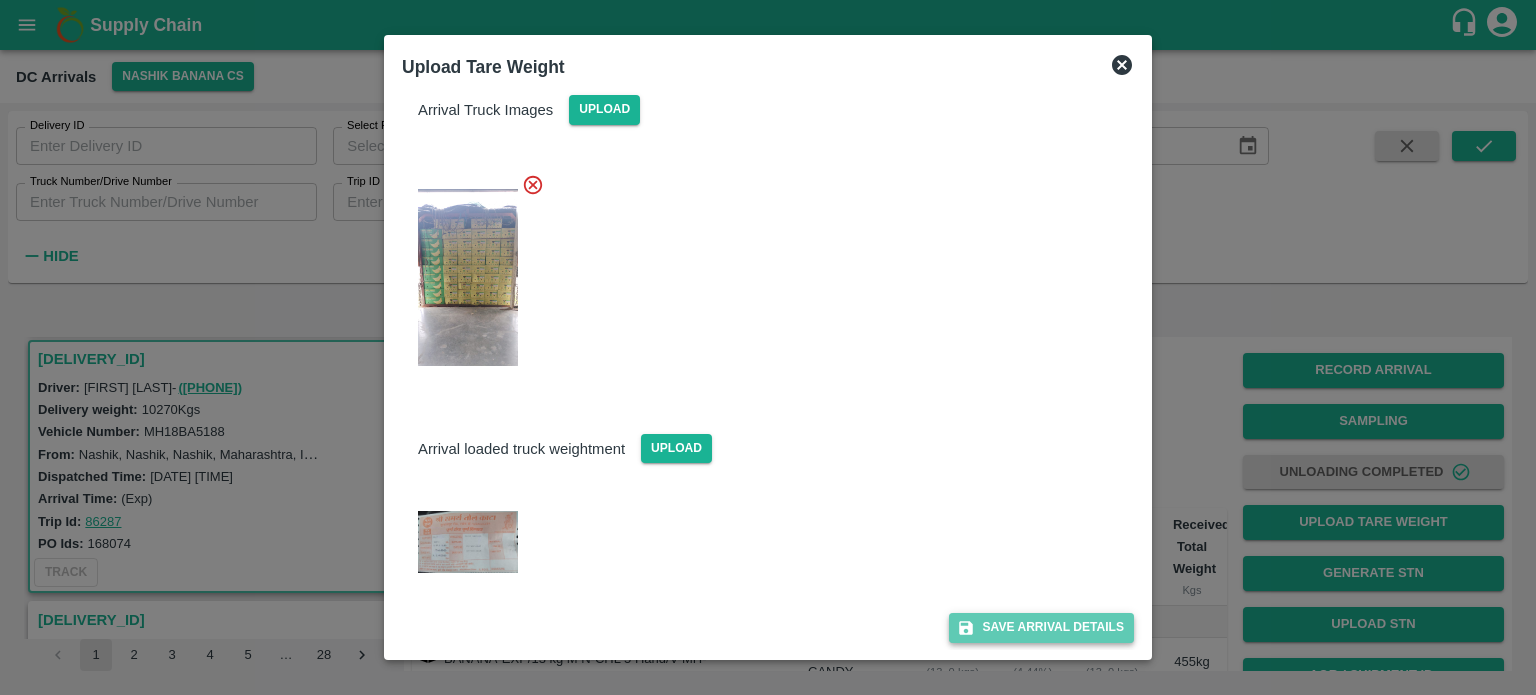 click on "Save Arrival Details" at bounding box center (1041, 627) 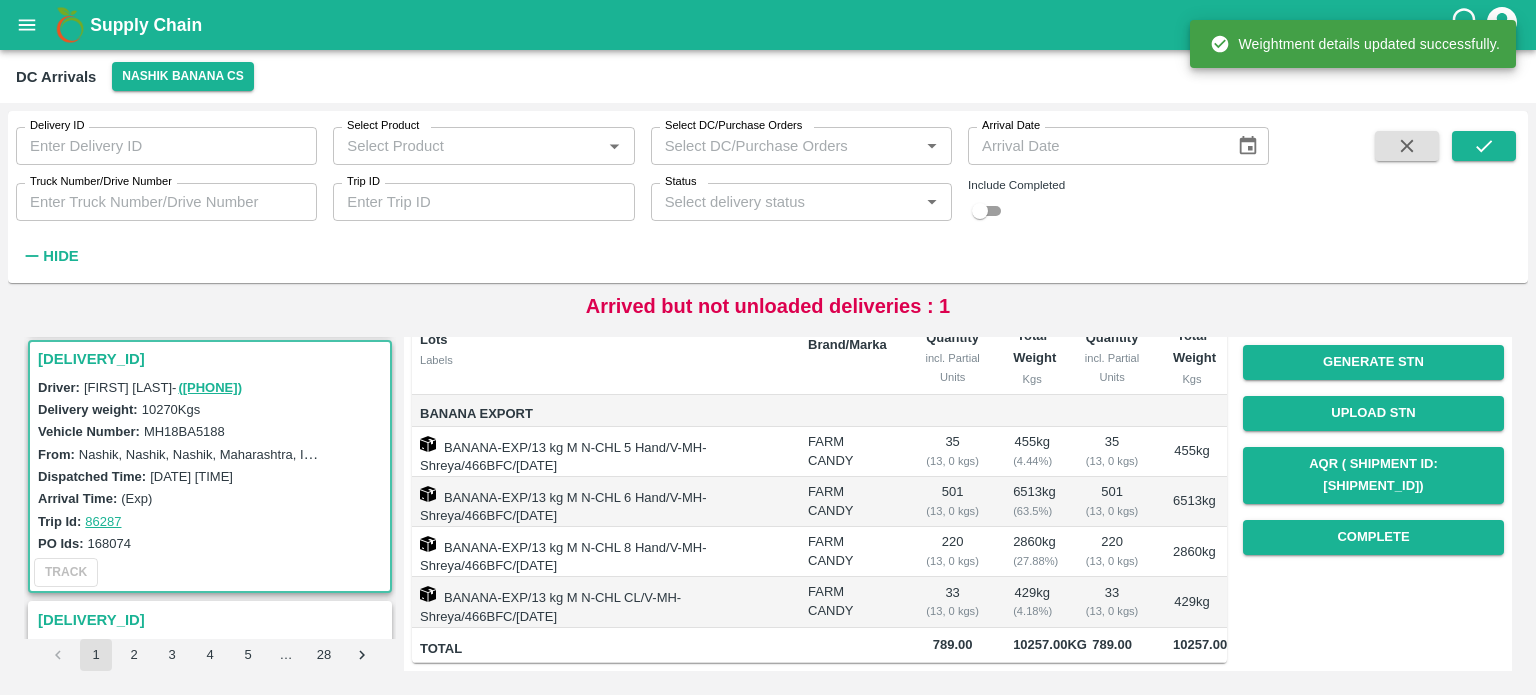 scroll, scrollTop: 256, scrollLeft: 0, axis: vertical 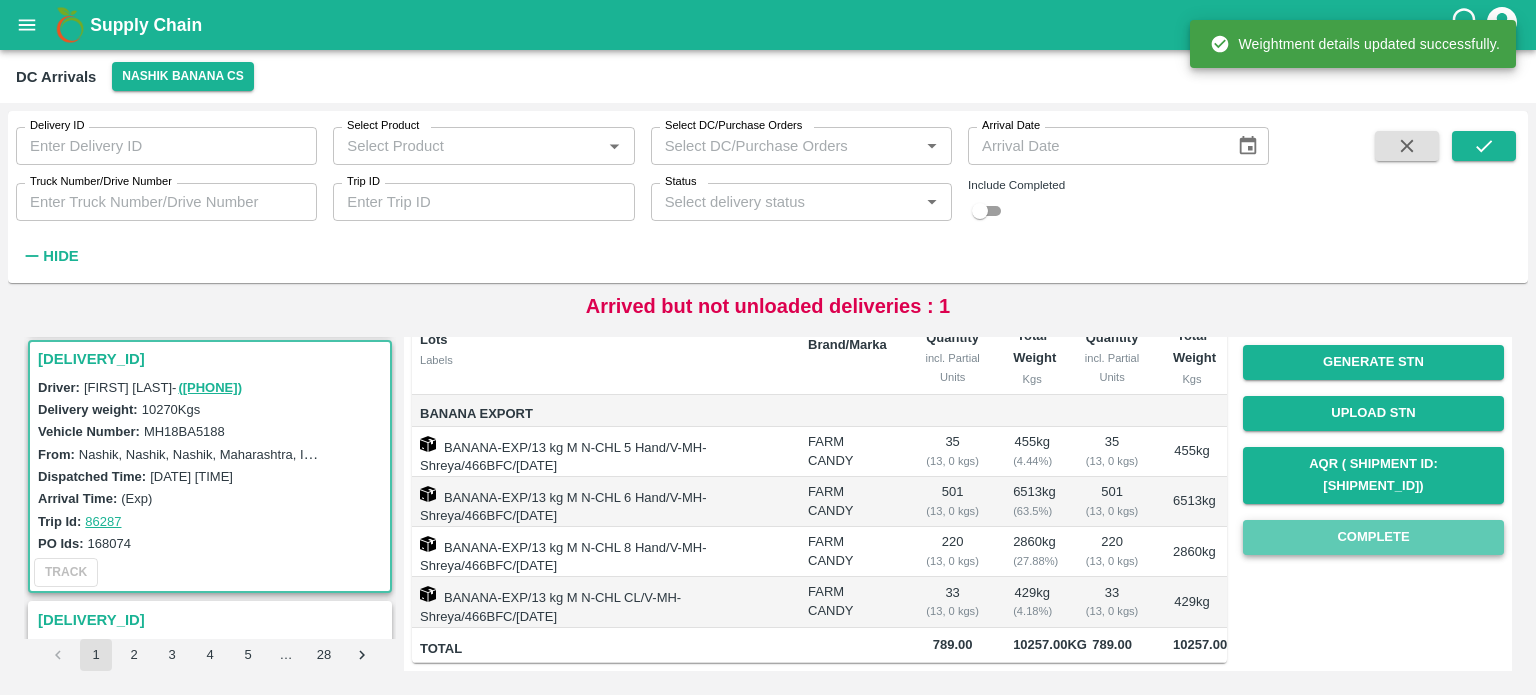 click on "Complete" at bounding box center (1373, 537) 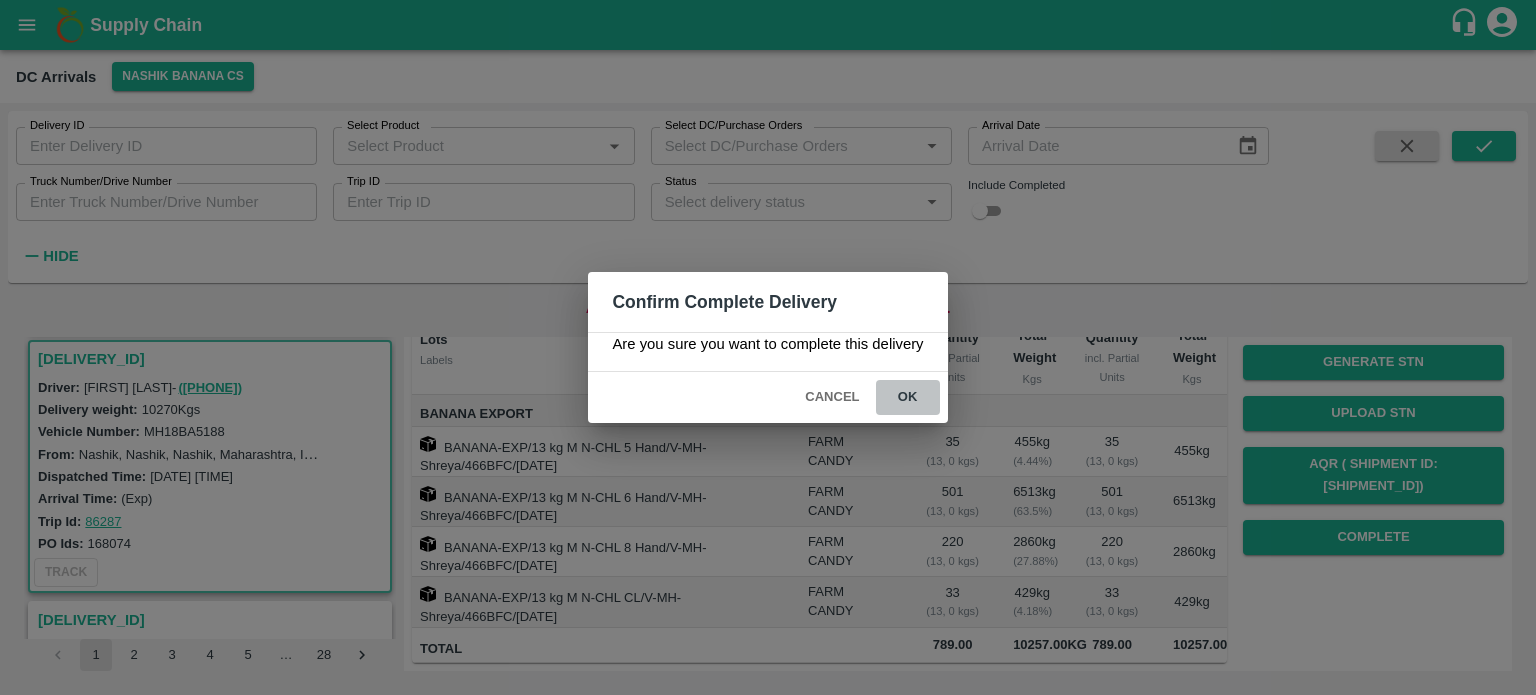 click on "ok" at bounding box center (908, 397) 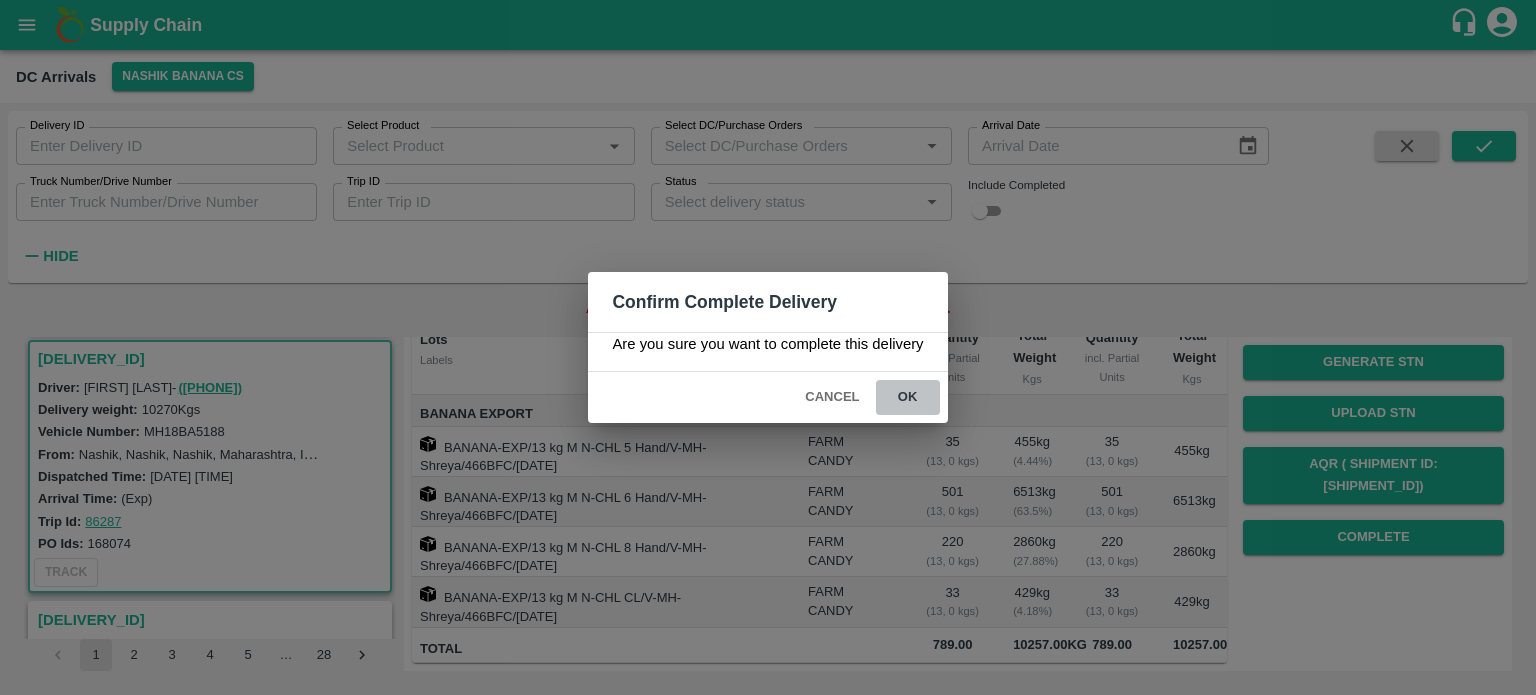 scroll, scrollTop: 0, scrollLeft: 0, axis: both 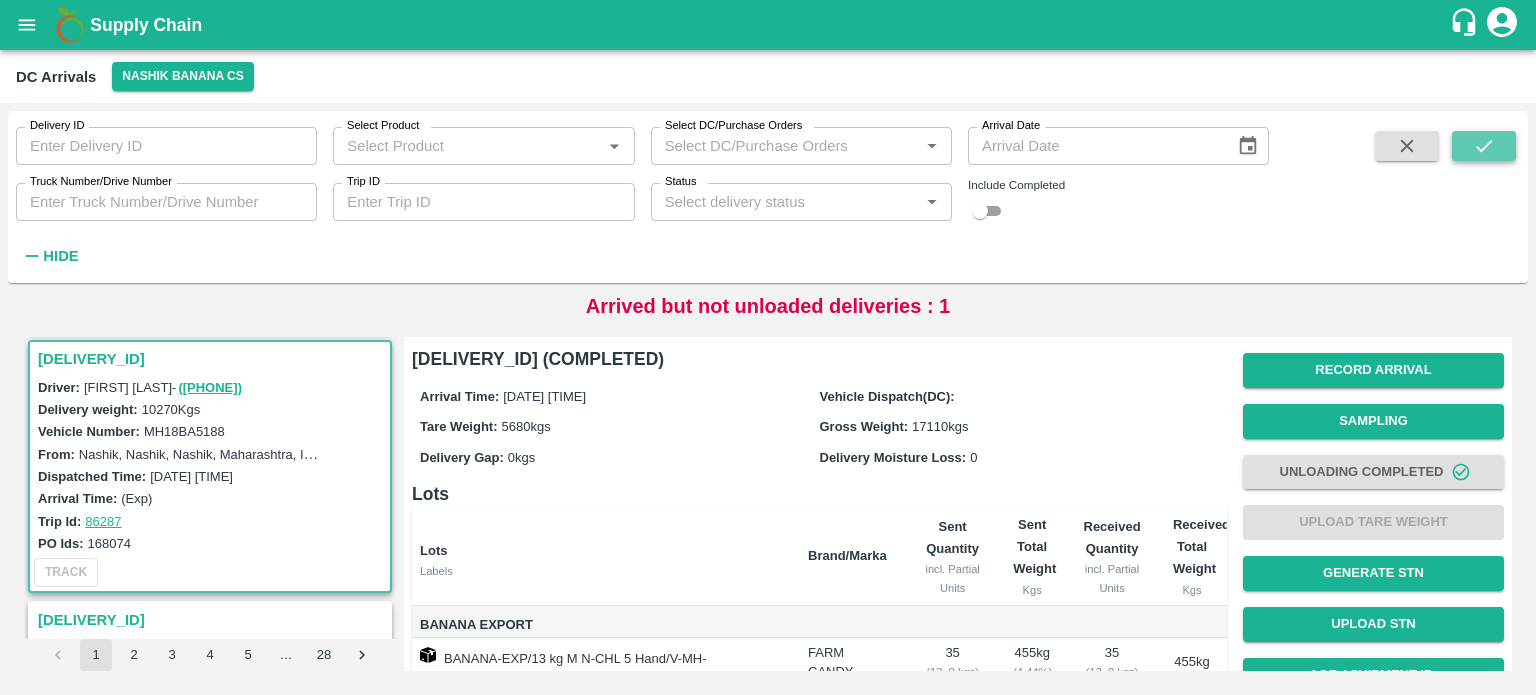 click 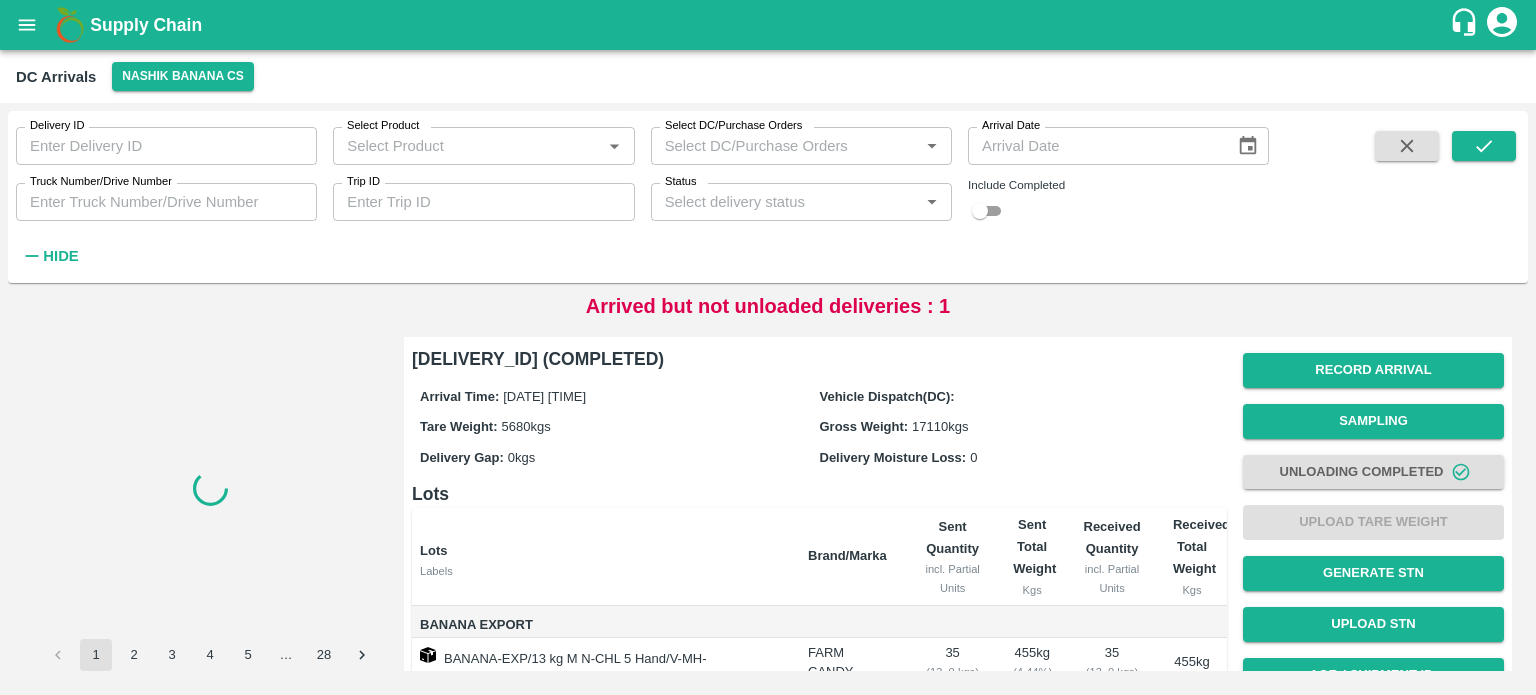 scroll, scrollTop: 0, scrollLeft: 0, axis: both 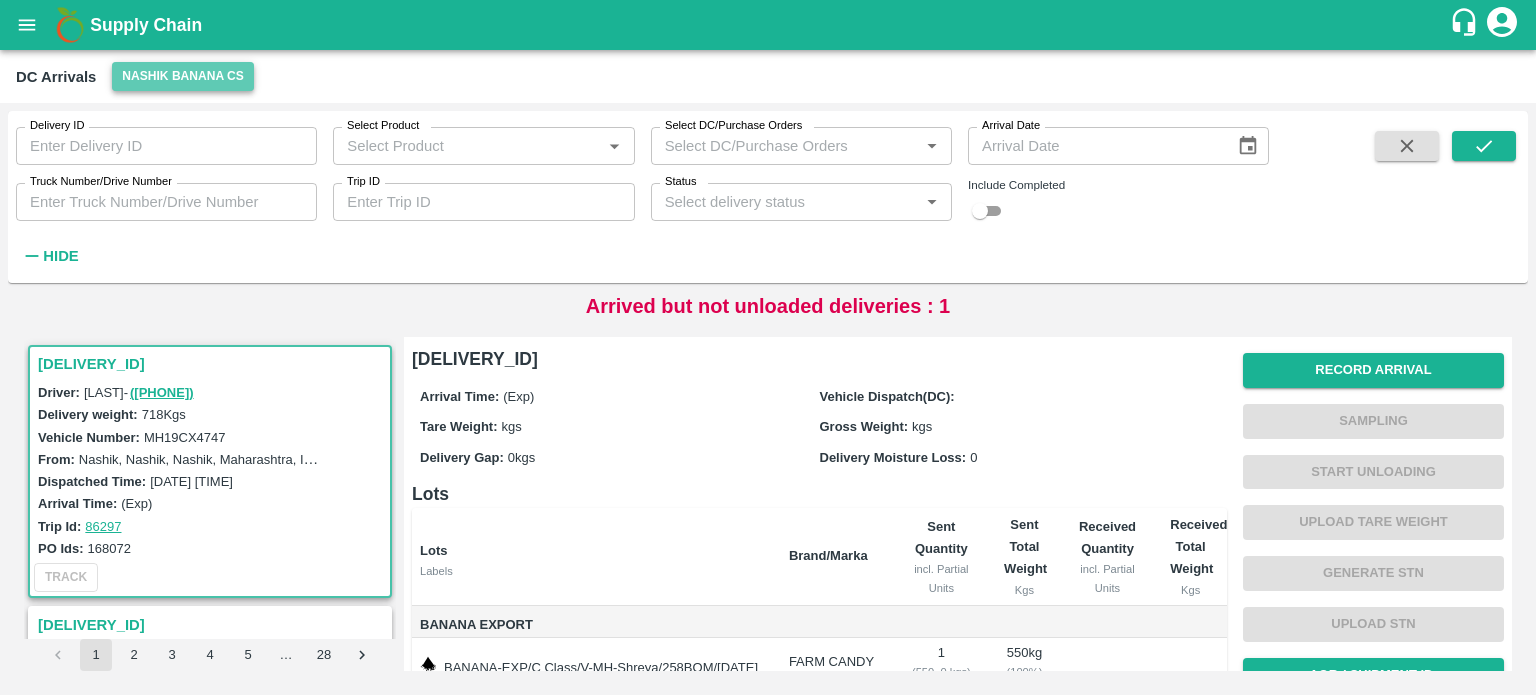 click on "Nashik Banana CS" at bounding box center [183, 76] 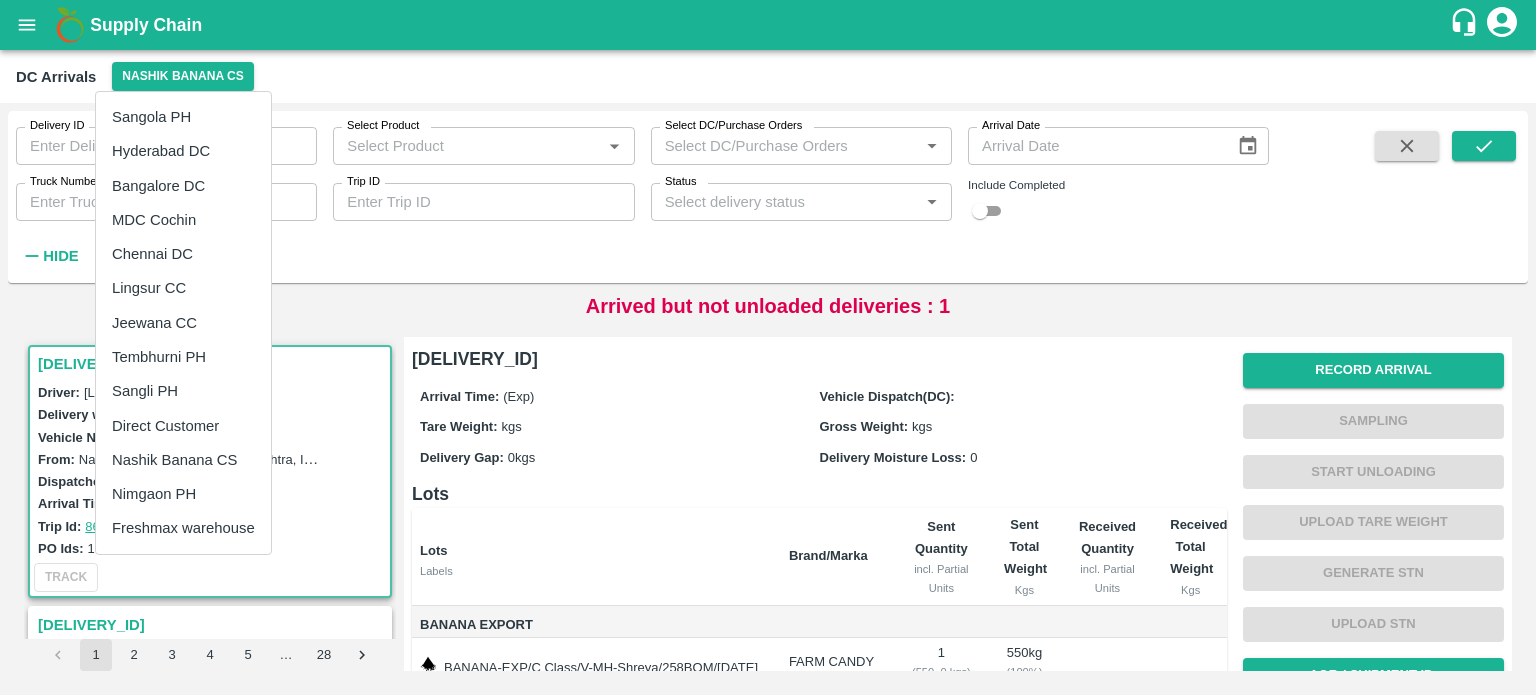 click on "Tembhurni PH" at bounding box center [183, 357] 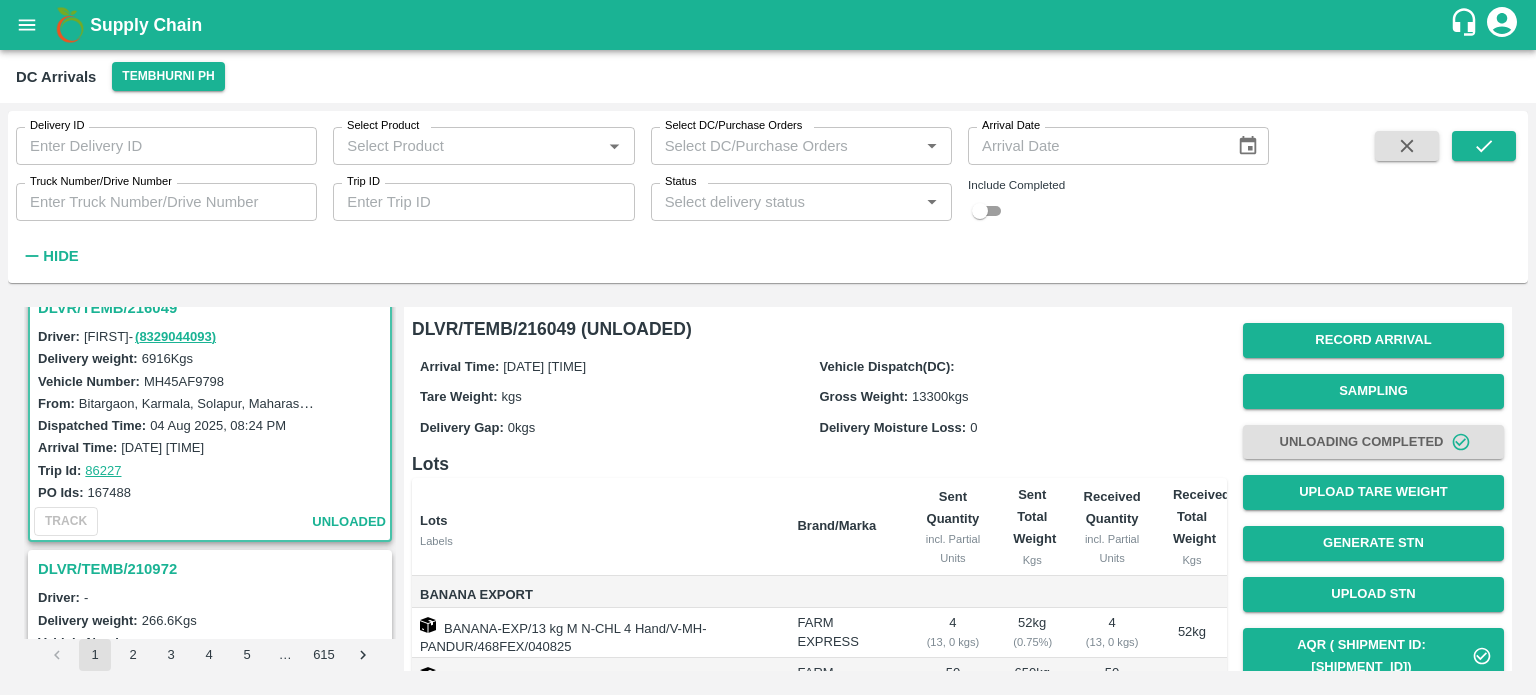 scroll, scrollTop: 0, scrollLeft: 0, axis: both 